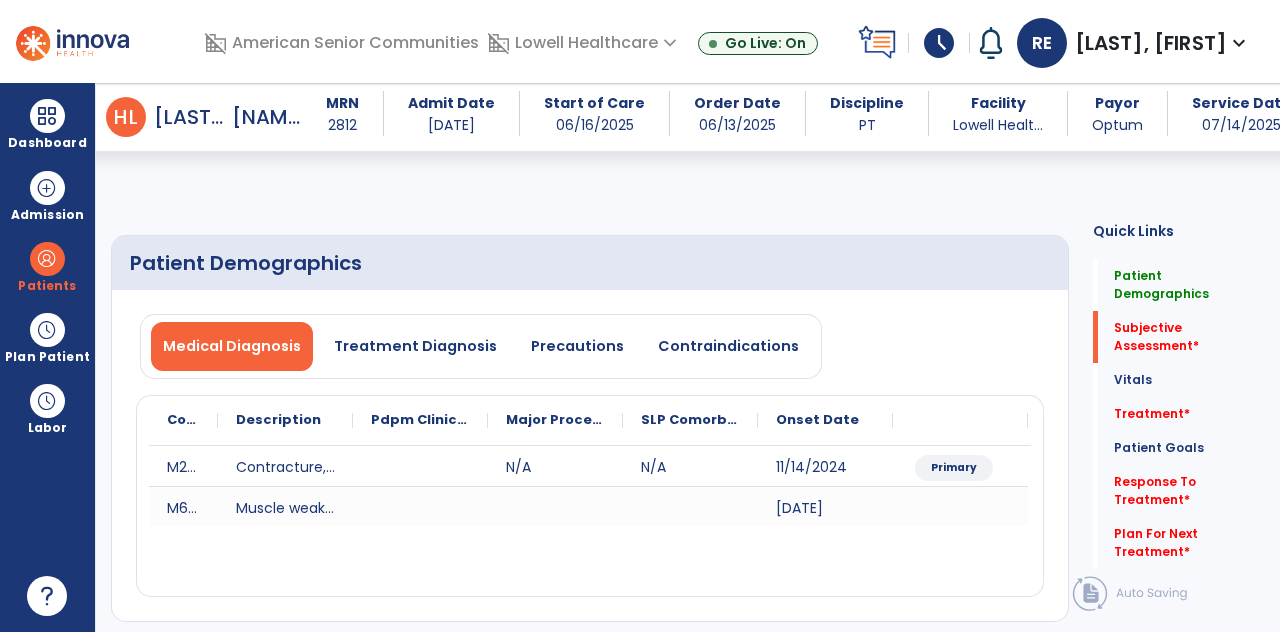 select on "*" 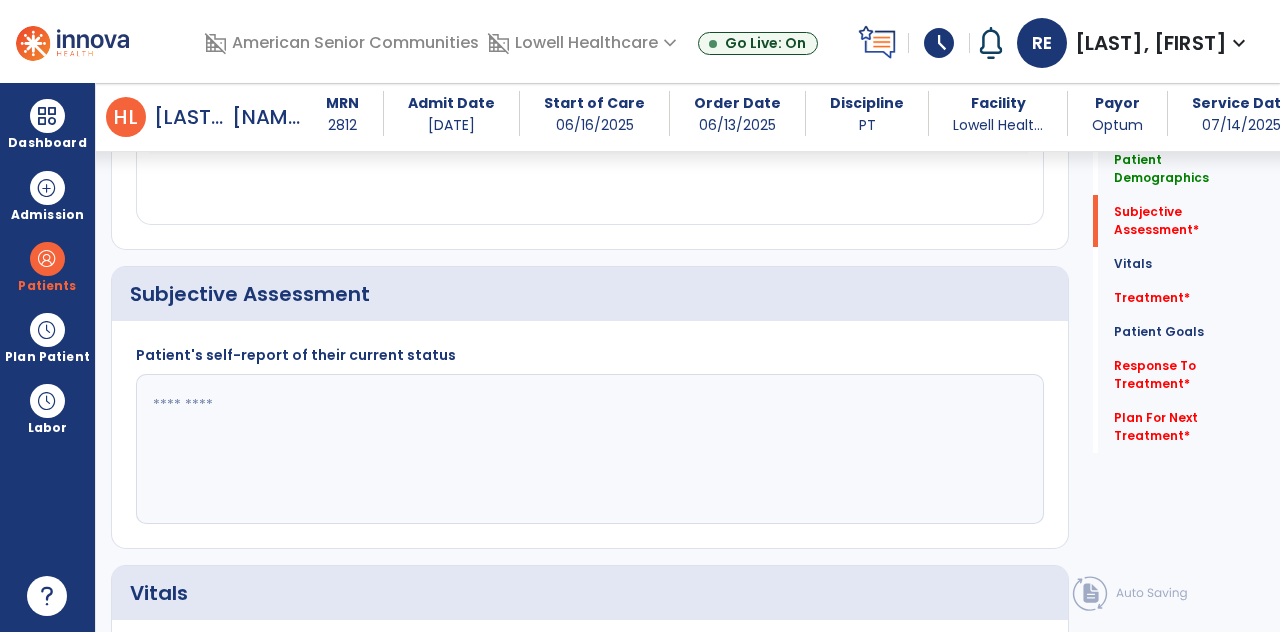click 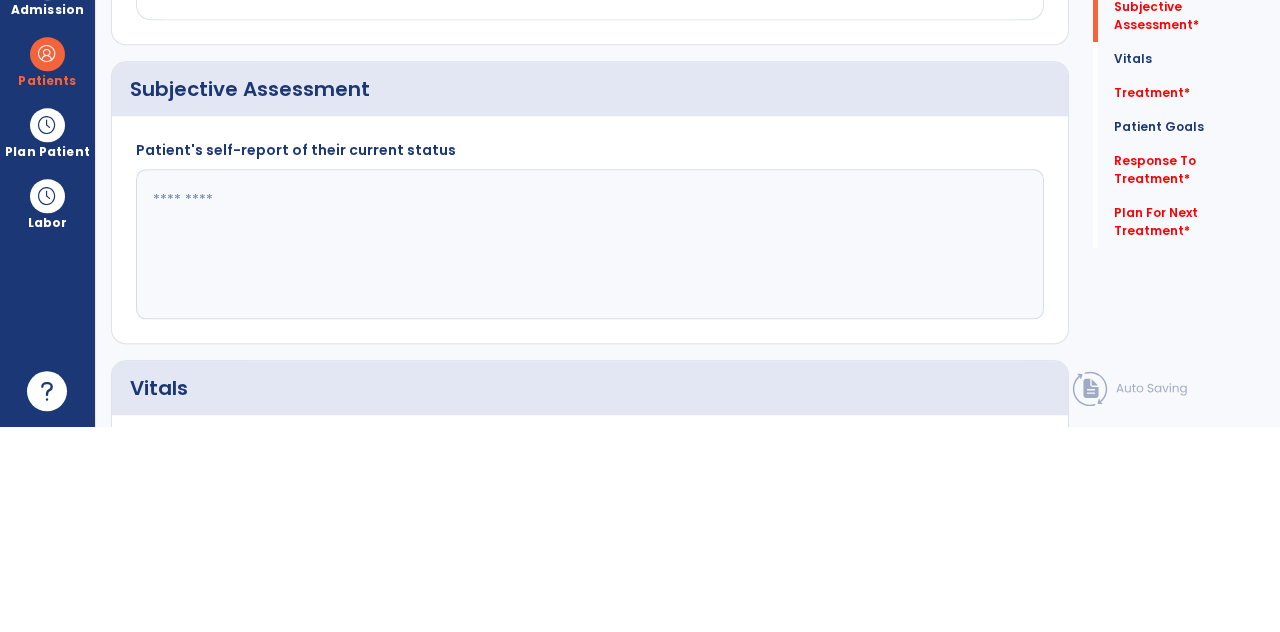 scroll, scrollTop: 89, scrollLeft: 0, axis: vertical 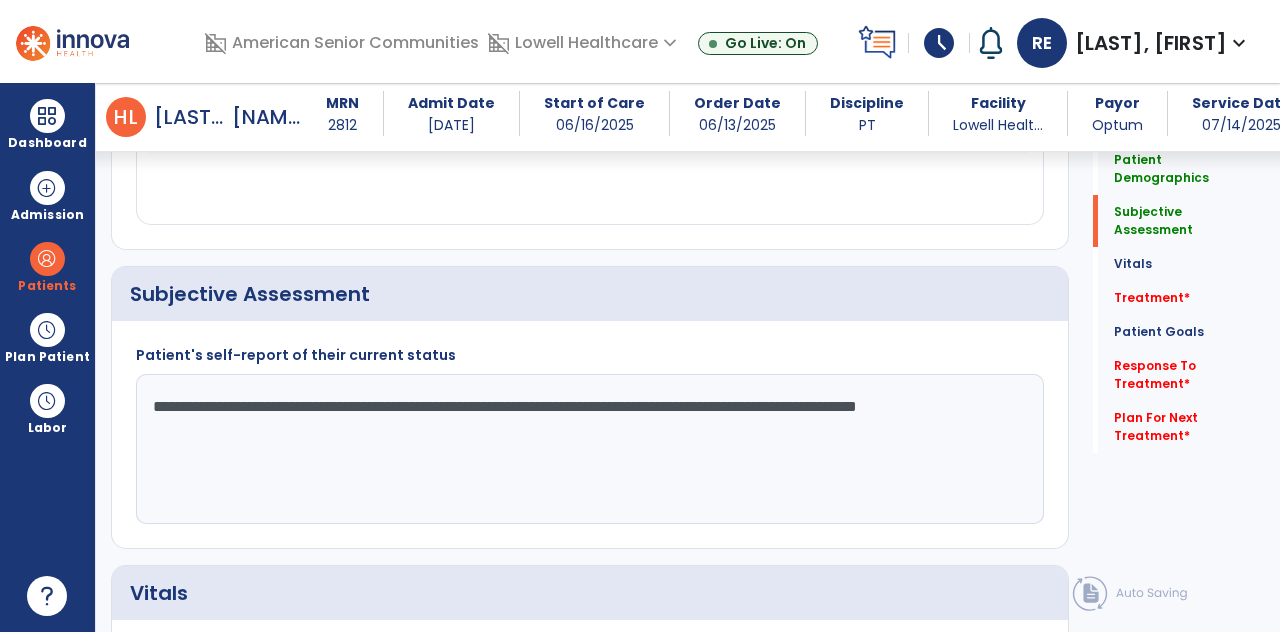 type on "**********" 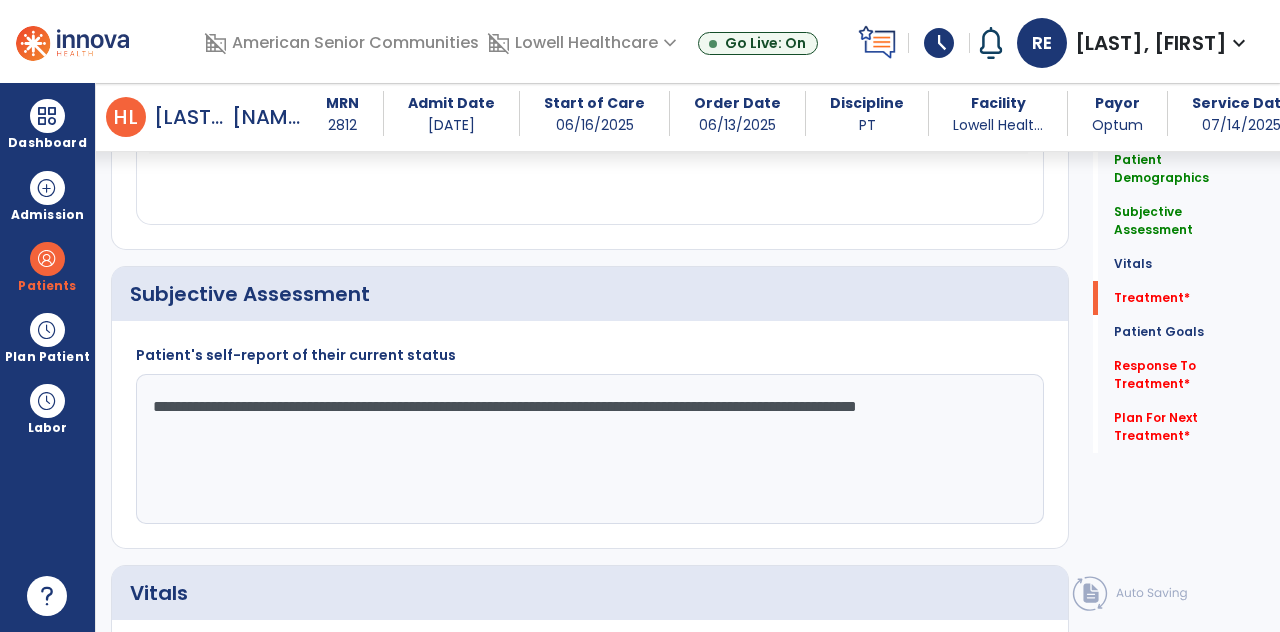 scroll, scrollTop: 89, scrollLeft: 0, axis: vertical 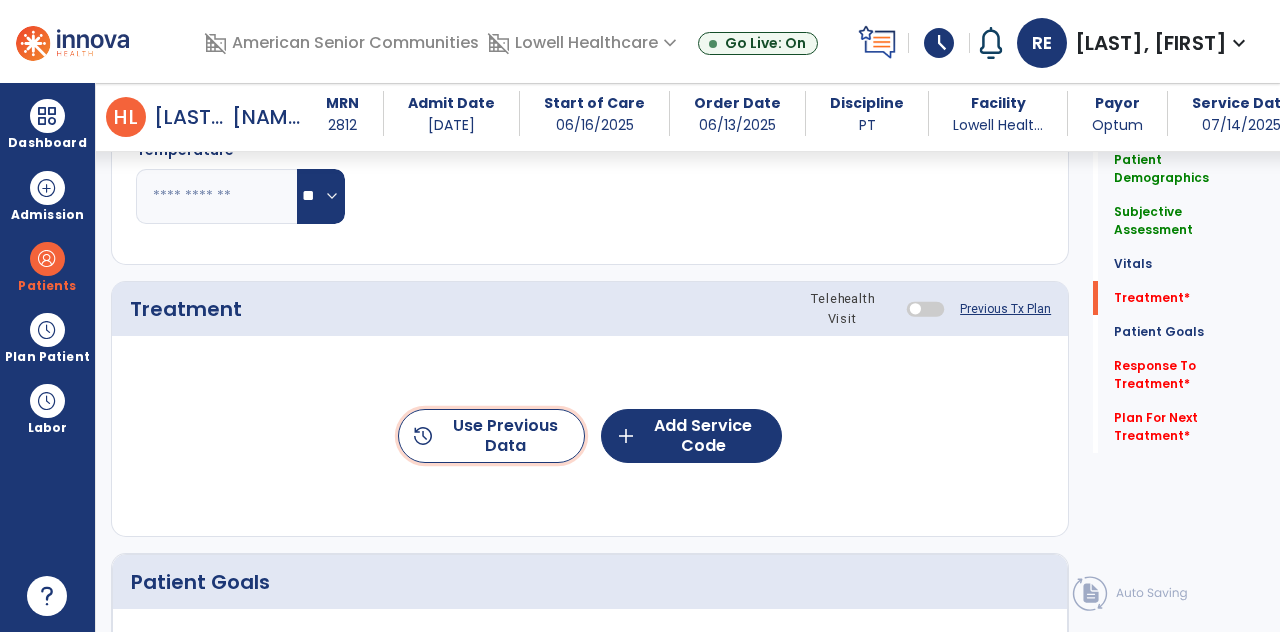 click on "history  Use Previous Data" 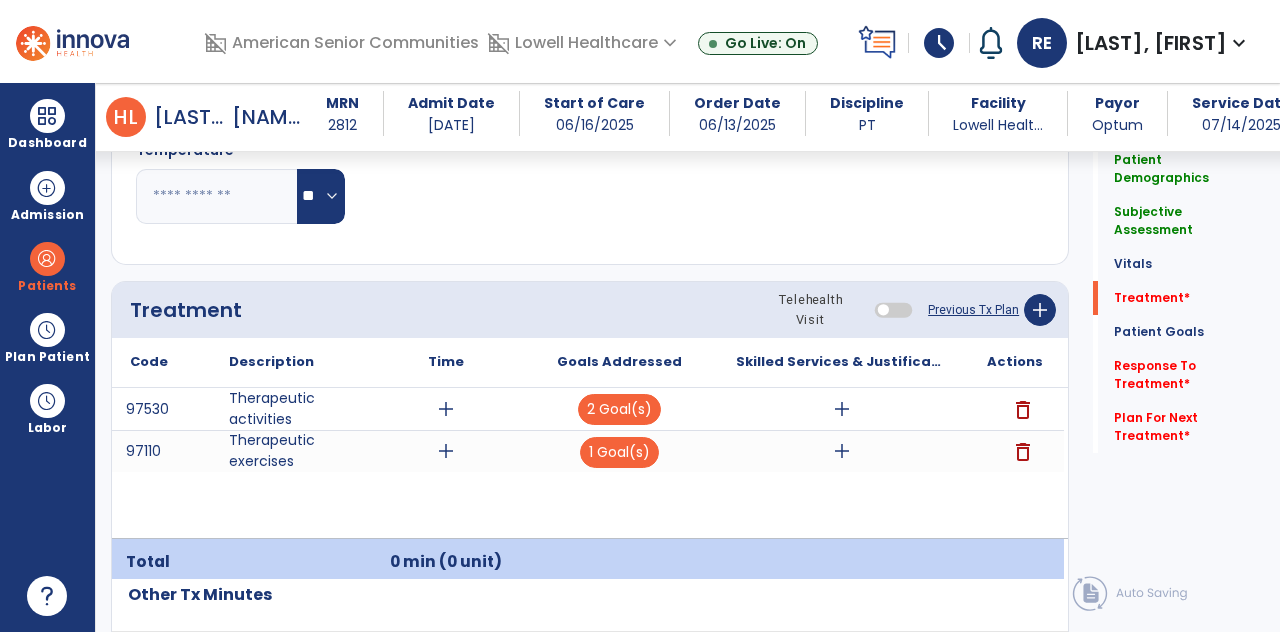 click on "delete" at bounding box center [1023, 410] 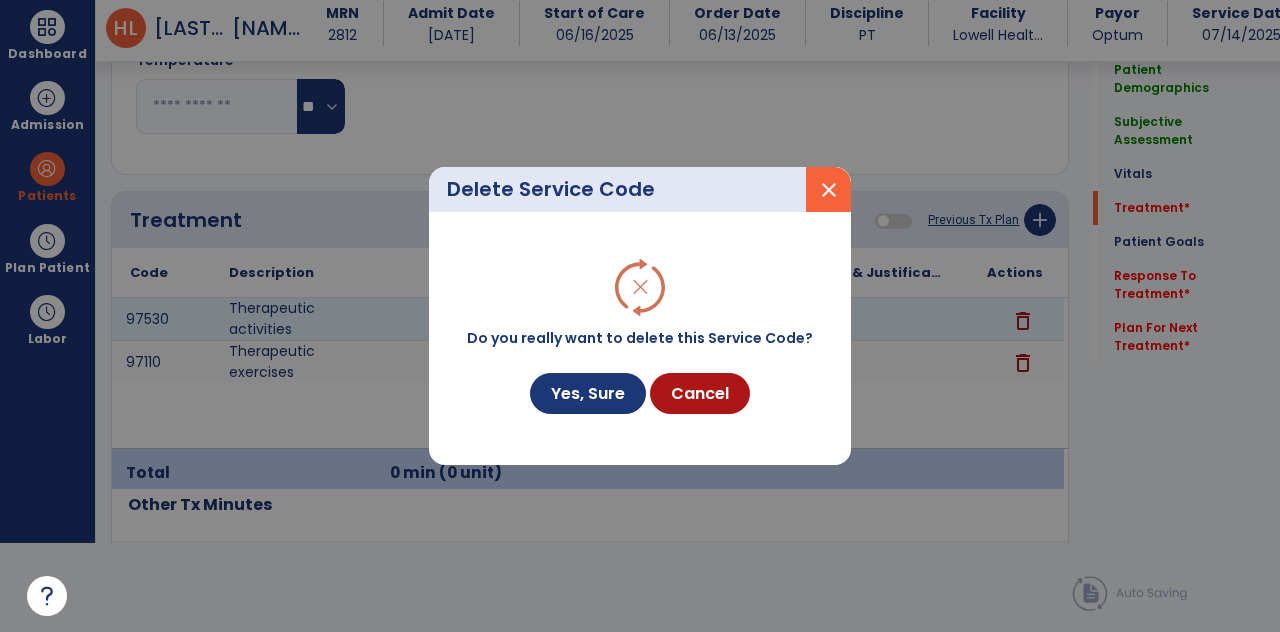 scroll, scrollTop: 0, scrollLeft: 0, axis: both 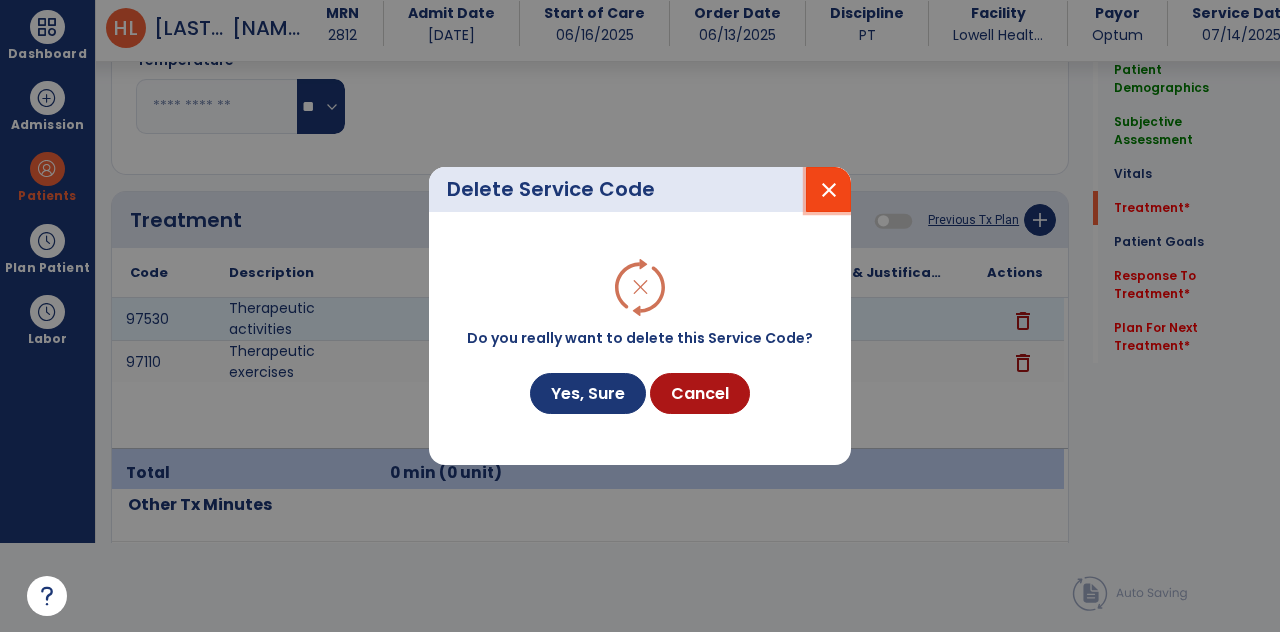 click on "close" at bounding box center [829, 190] 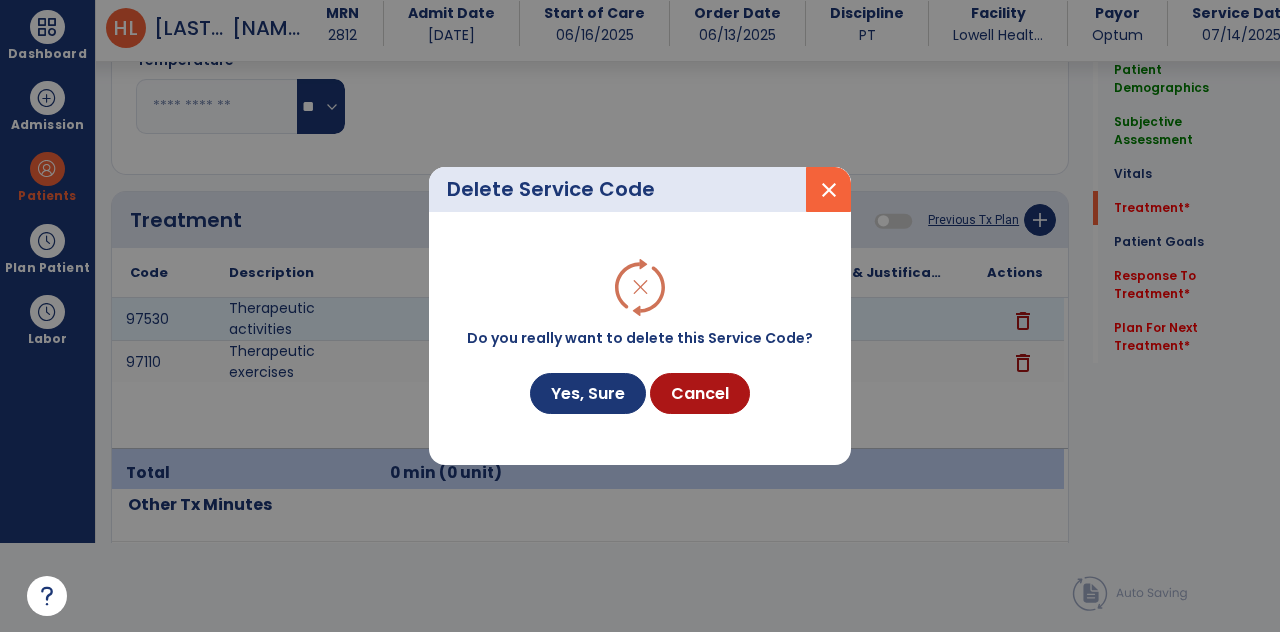 scroll, scrollTop: 89, scrollLeft: 0, axis: vertical 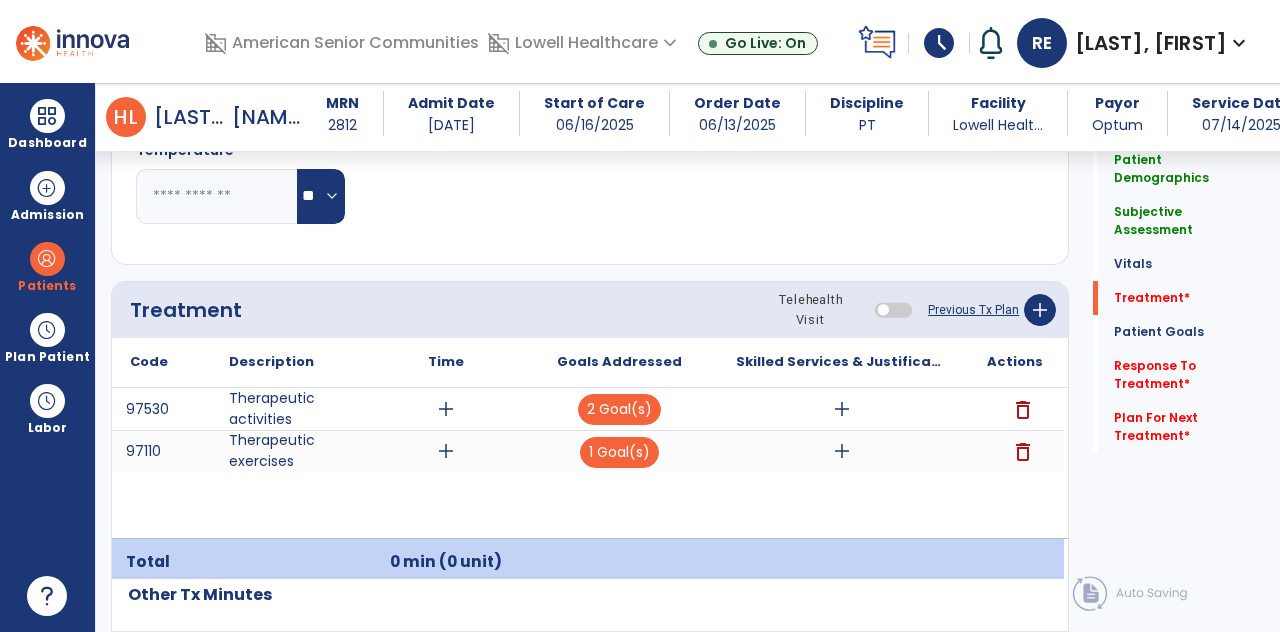 click on "Subjective Assessment" 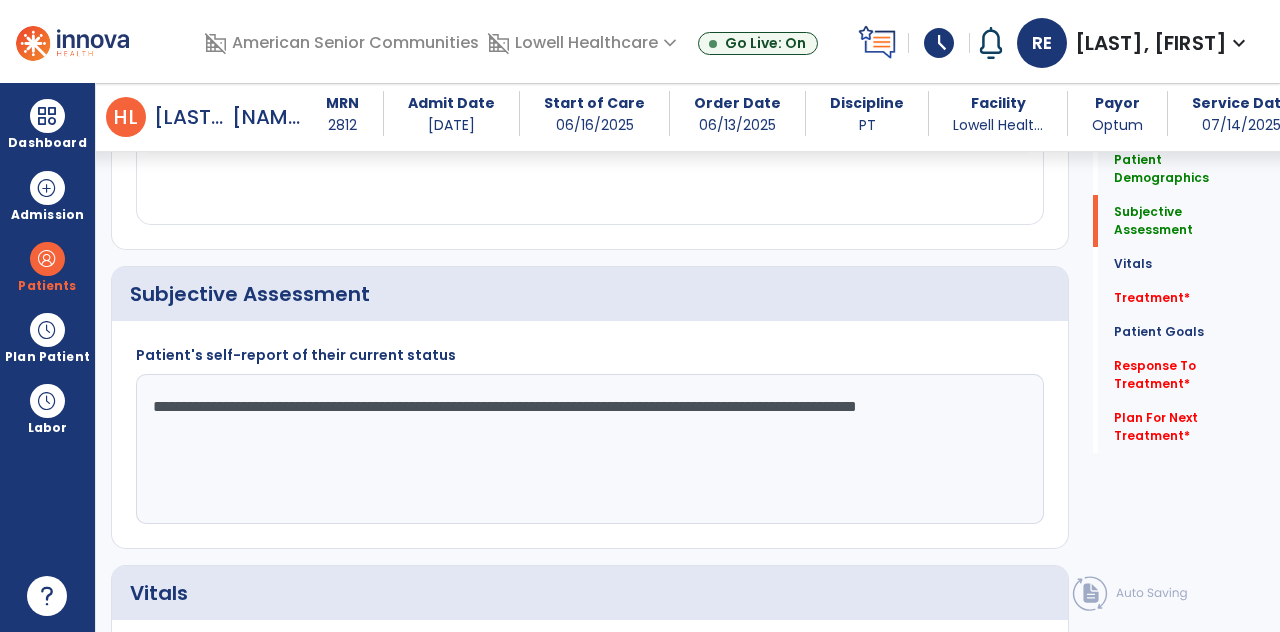 click on "Treatment   *" 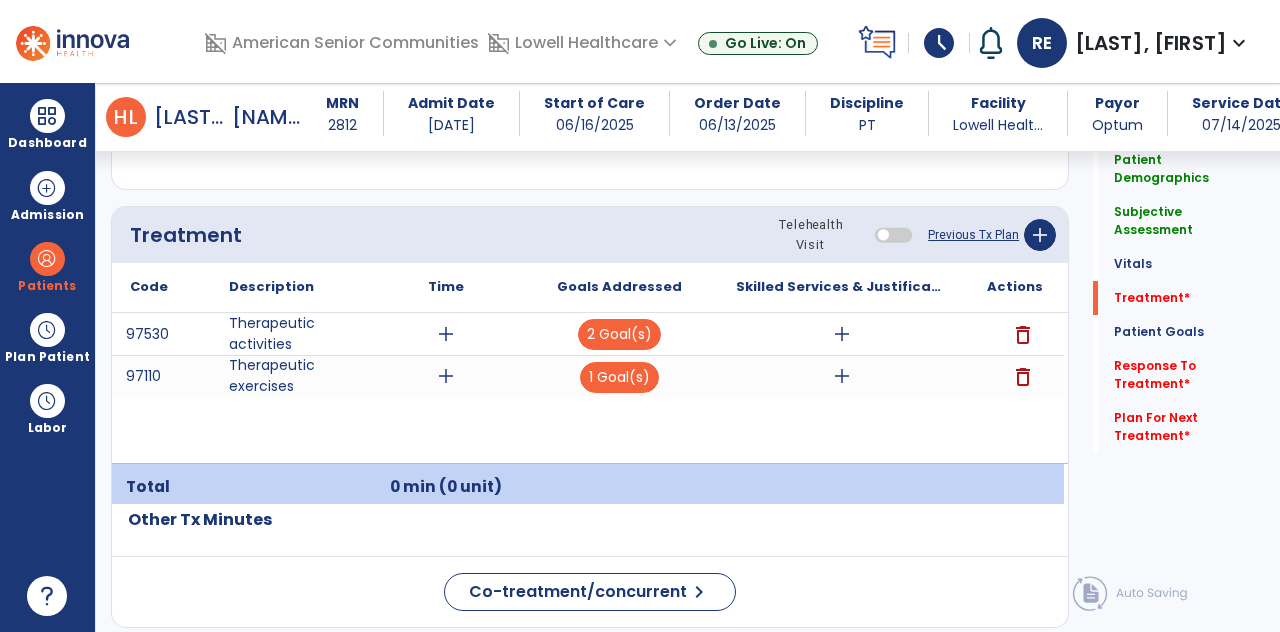 scroll, scrollTop: 1160, scrollLeft: 0, axis: vertical 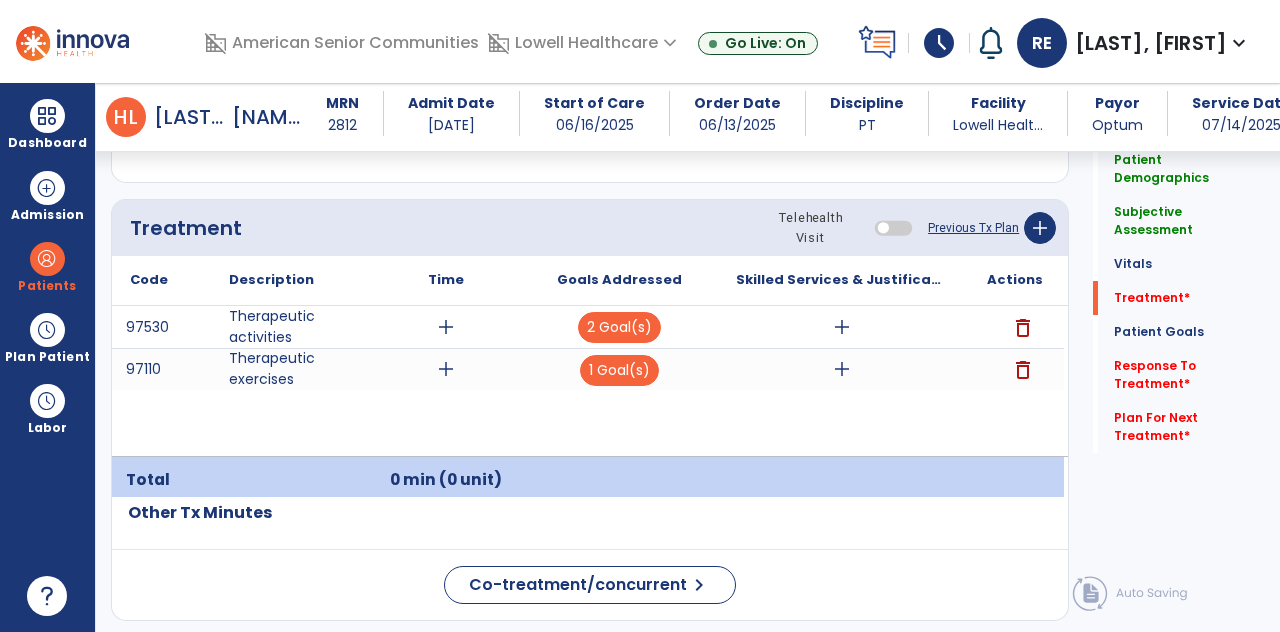 click on "delete" at bounding box center [1023, 328] 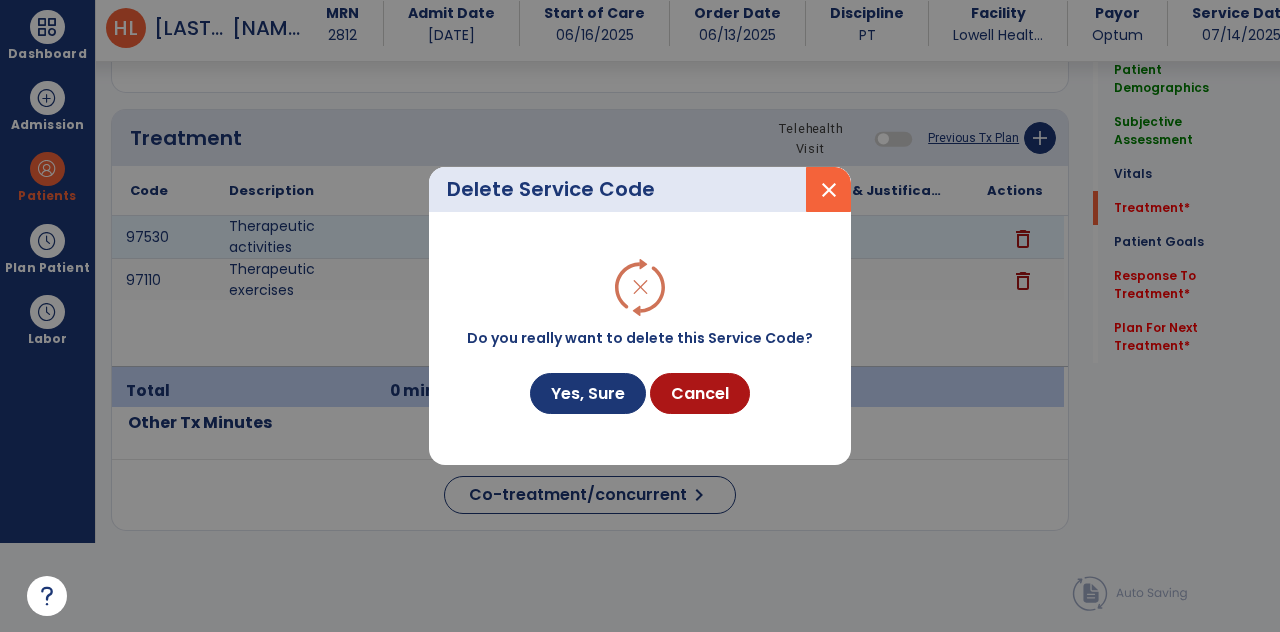 scroll, scrollTop: 0, scrollLeft: 0, axis: both 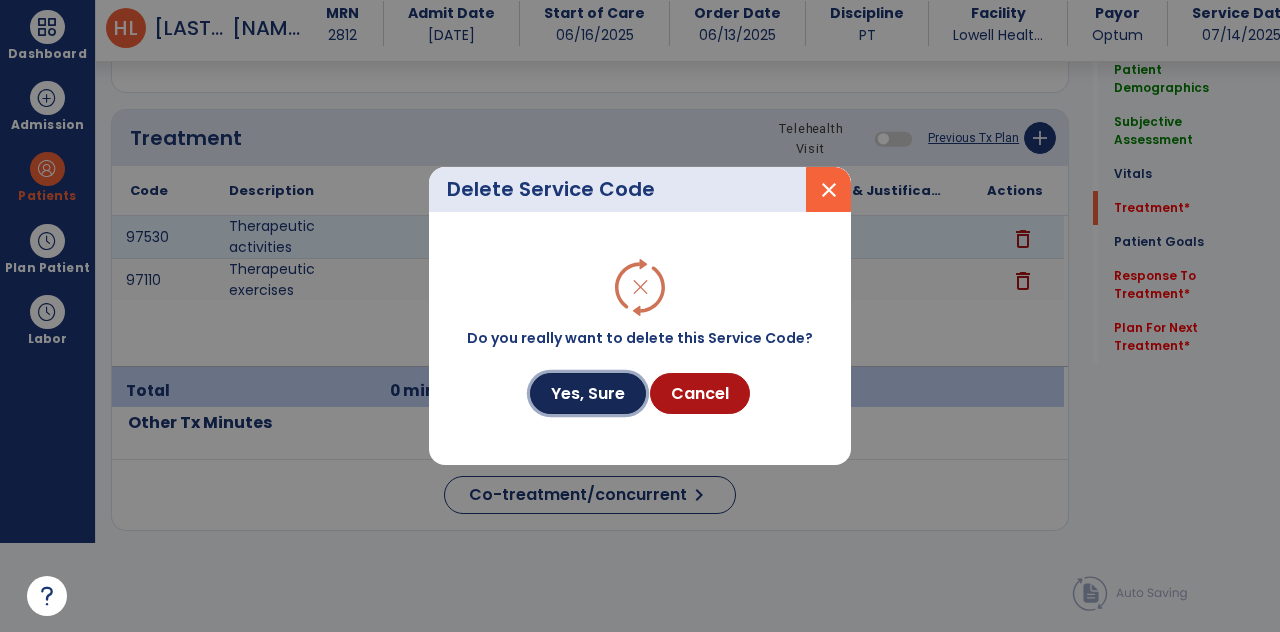 click on "Yes, Sure" at bounding box center (588, 393) 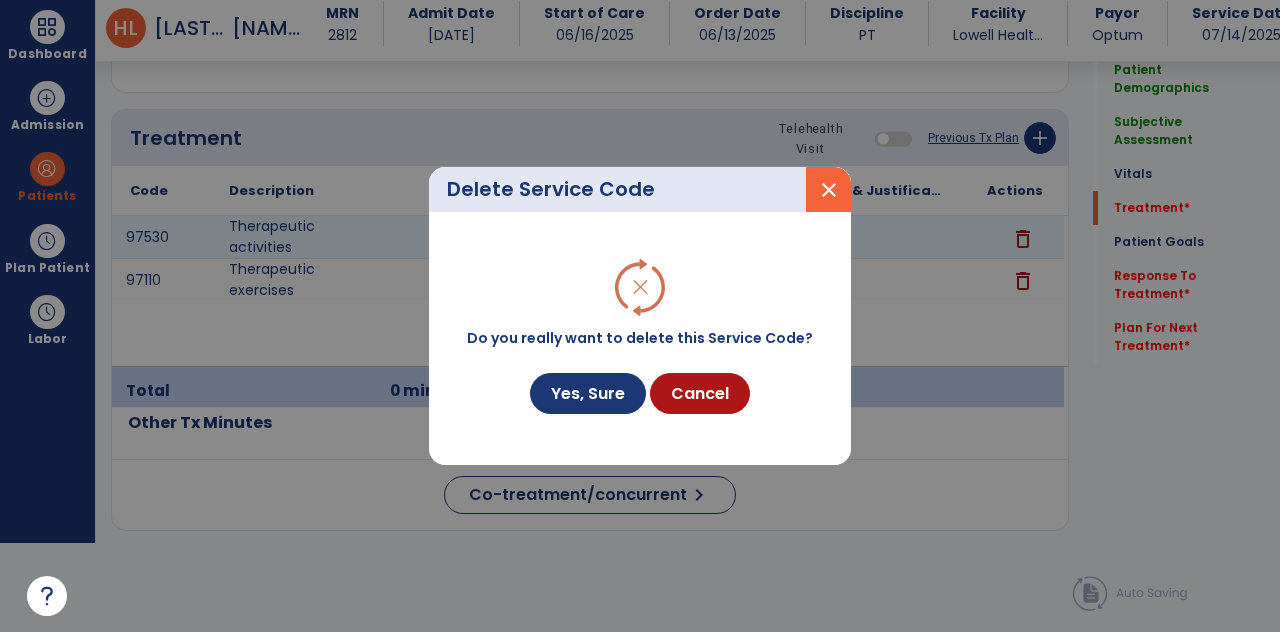 scroll, scrollTop: 89, scrollLeft: 0, axis: vertical 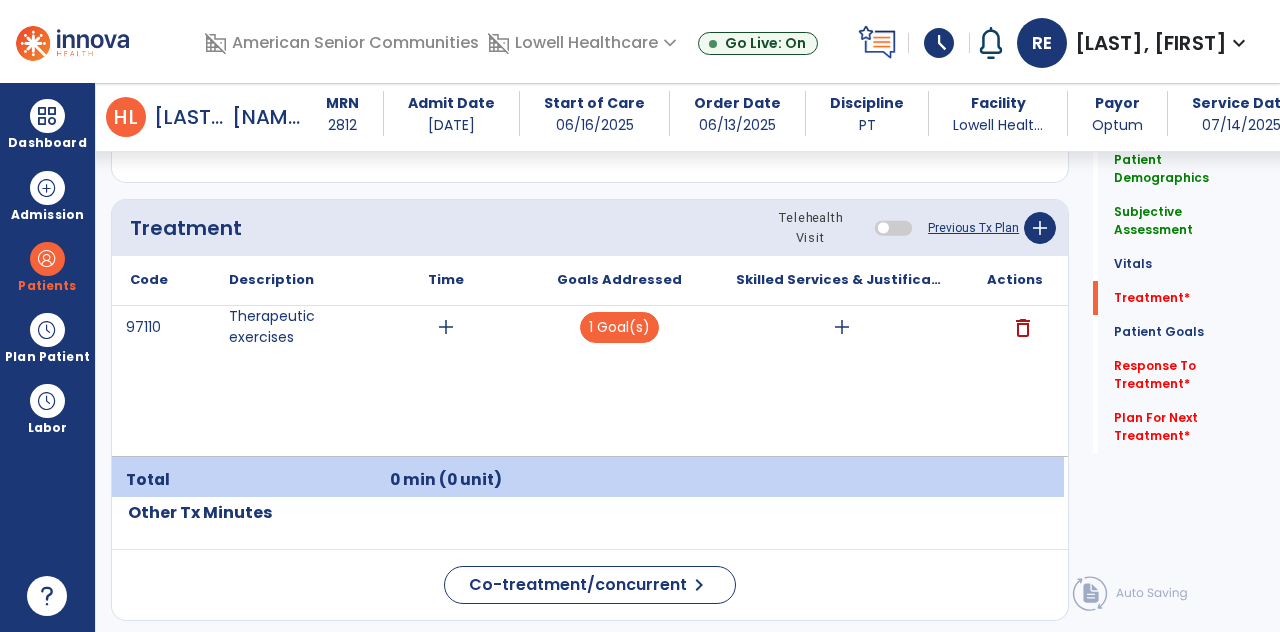 click on "[CODE]  Therapeutic exercises  add  1 Goal(s) add delete" at bounding box center (588, 381) 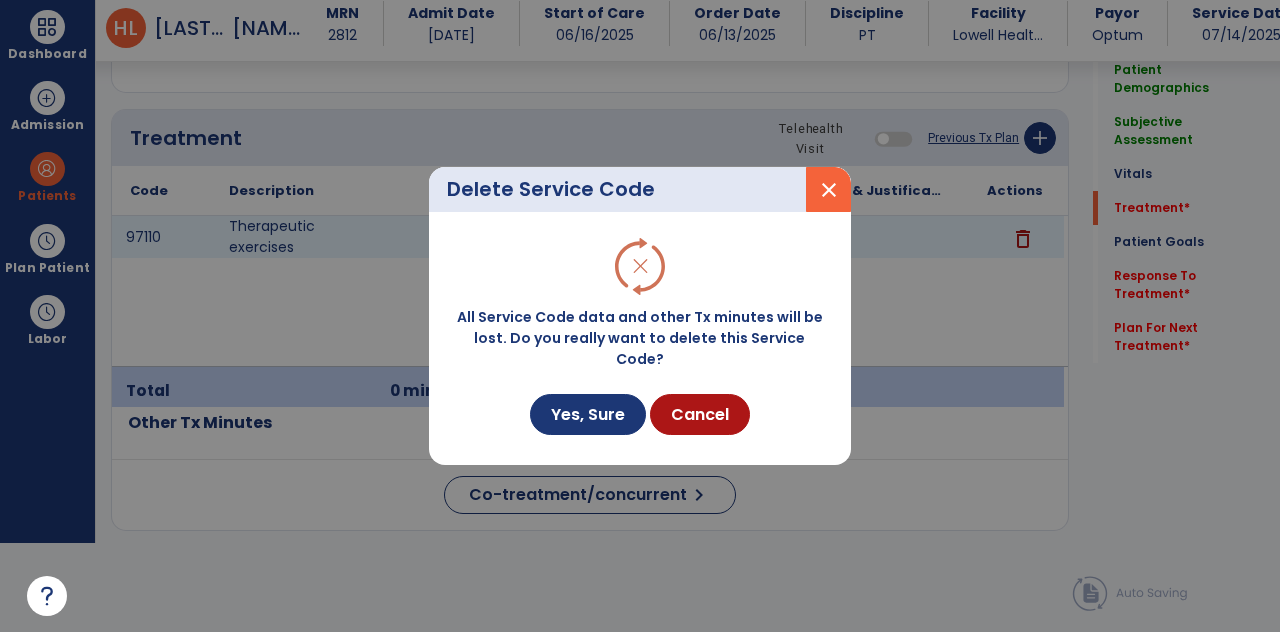 scroll, scrollTop: 0, scrollLeft: 0, axis: both 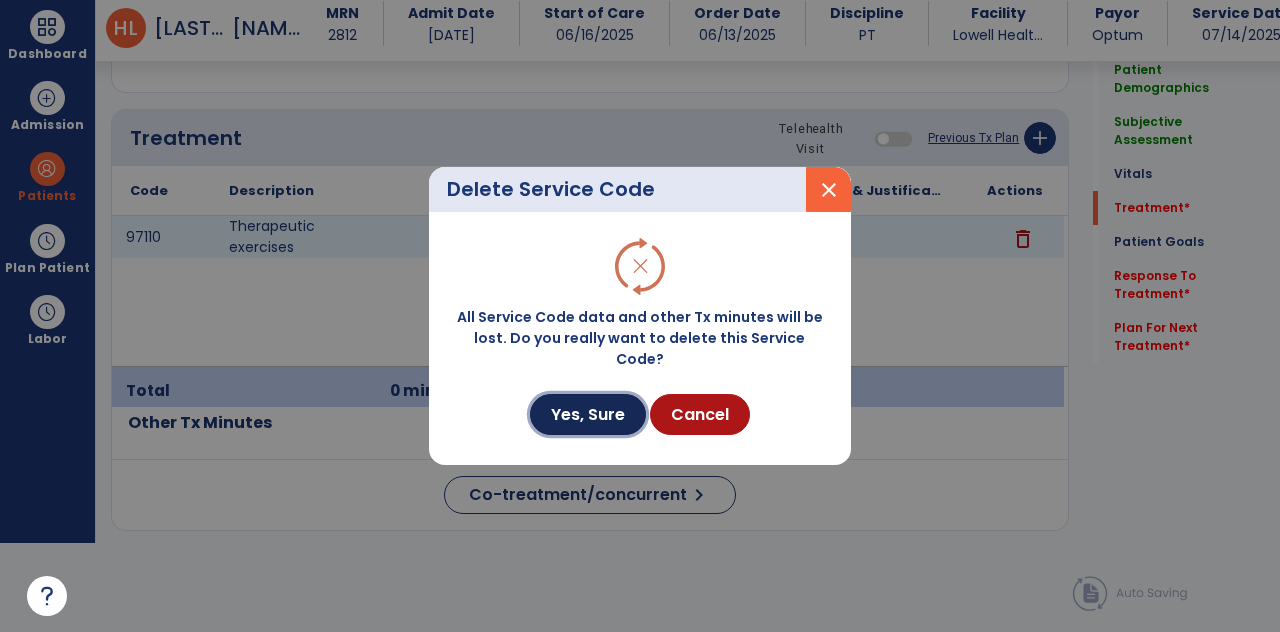 click on "Yes, Sure" at bounding box center (588, 414) 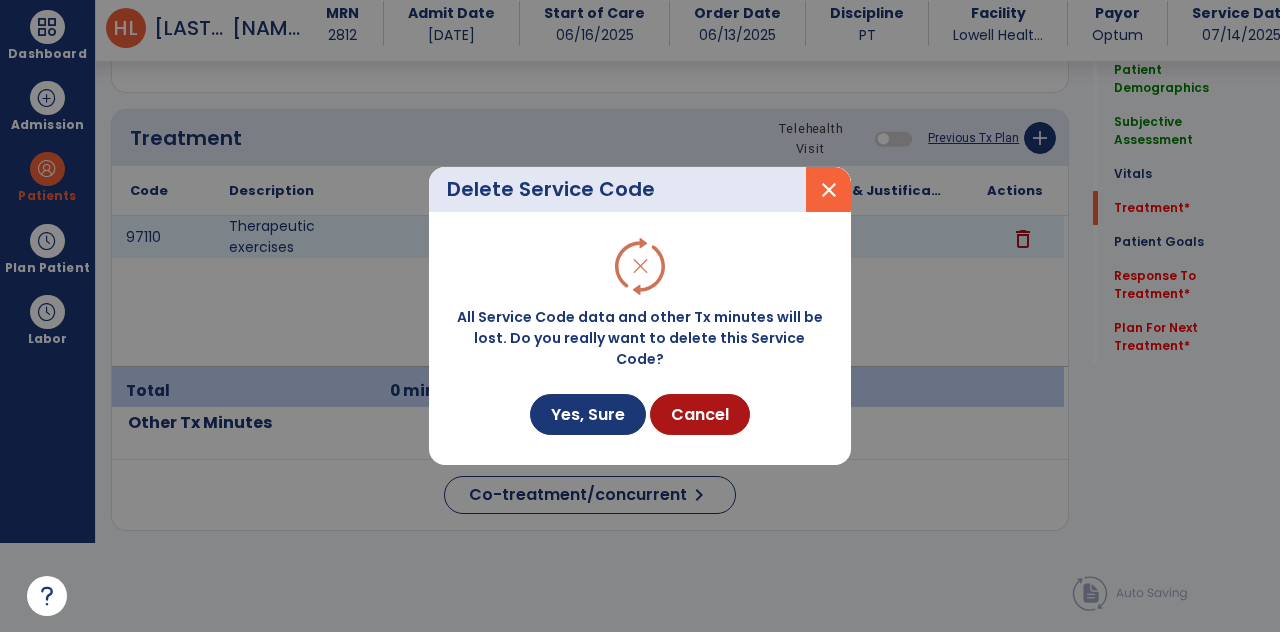 scroll, scrollTop: 89, scrollLeft: 0, axis: vertical 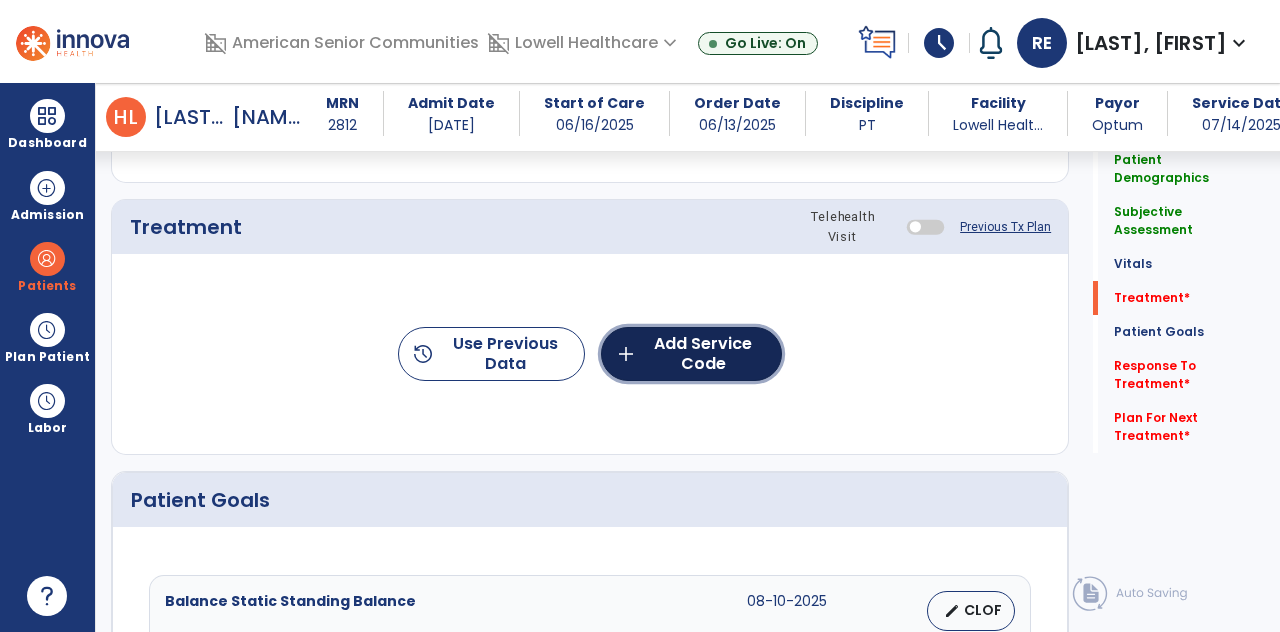 click on "add  Add Service Code" 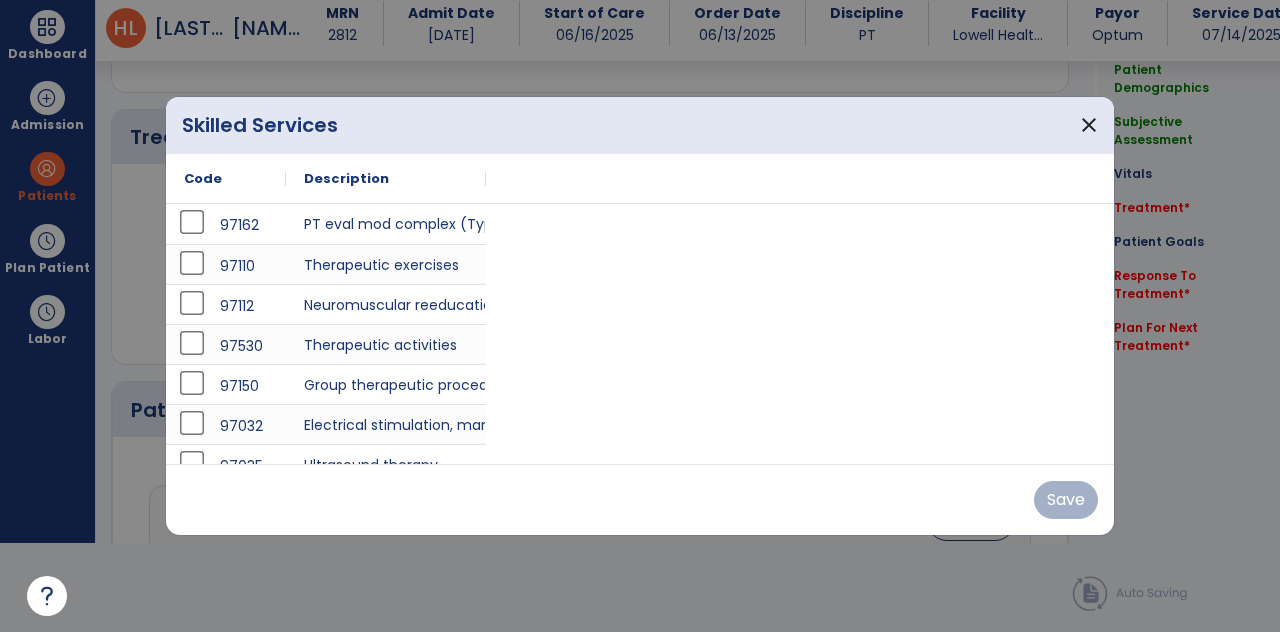 scroll, scrollTop: 0, scrollLeft: 0, axis: both 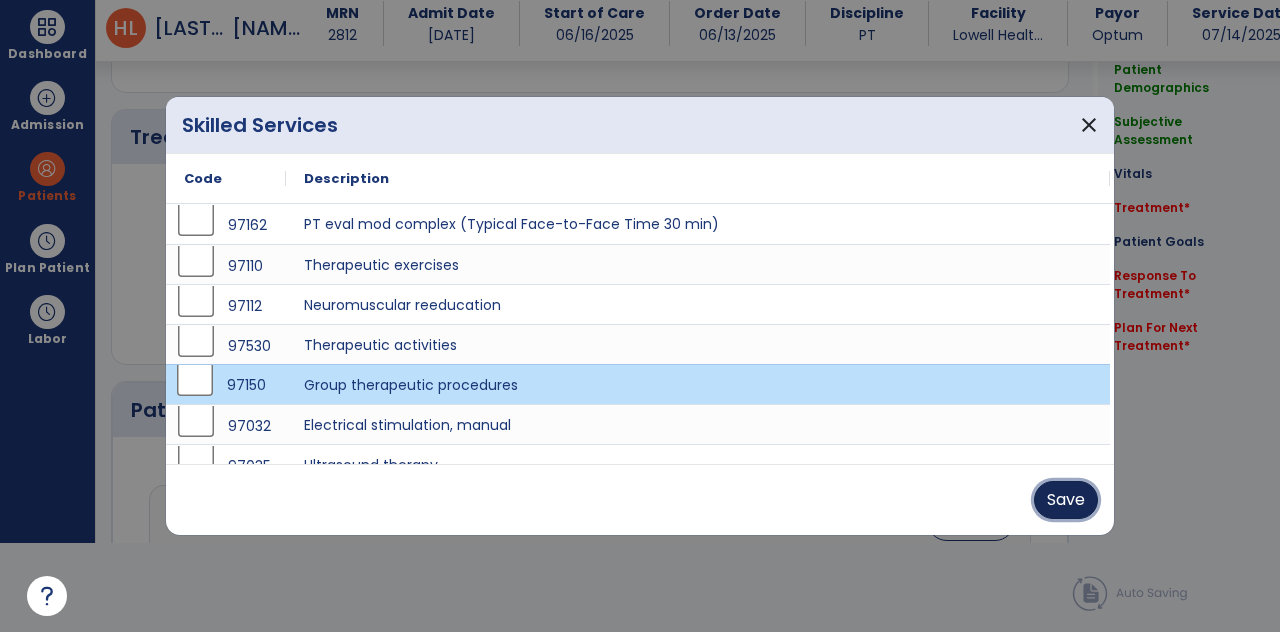 click on "Save" at bounding box center (1066, 500) 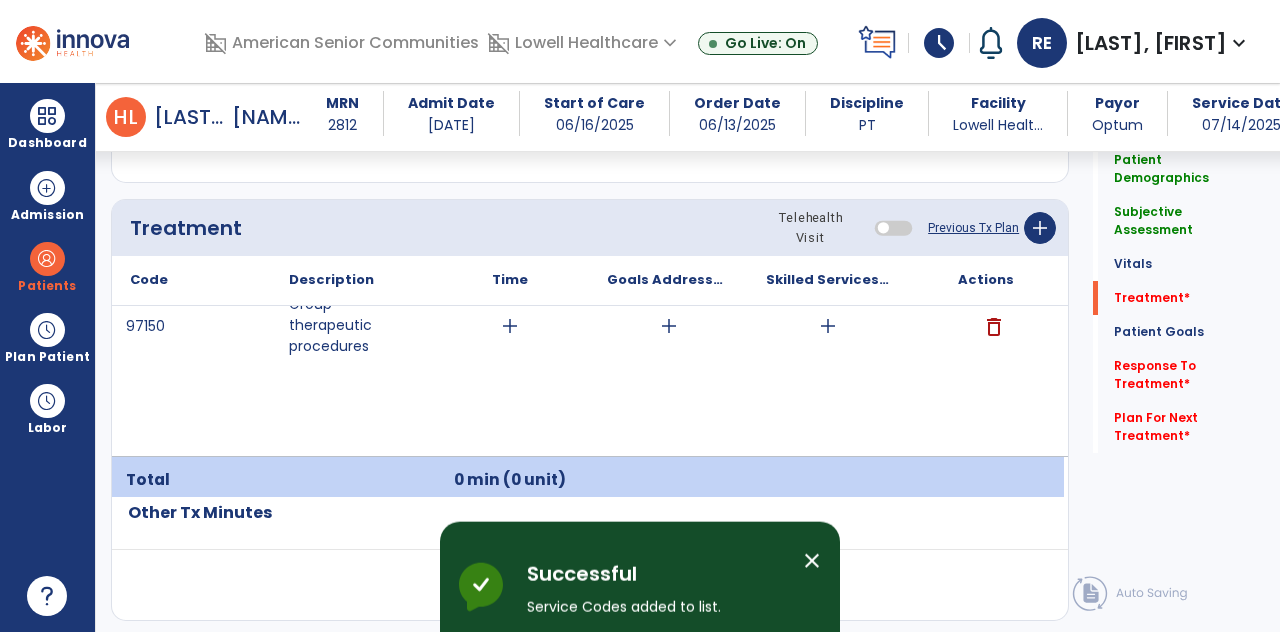 scroll, scrollTop: 89, scrollLeft: 0, axis: vertical 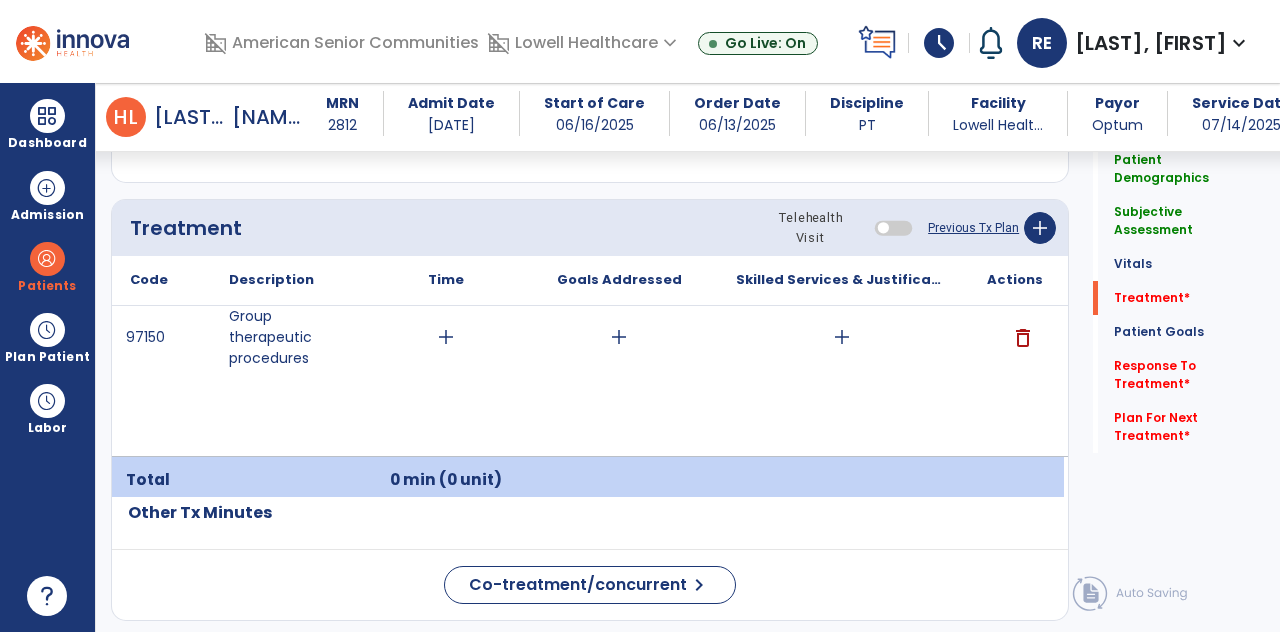 click on "add" at bounding box center (446, 337) 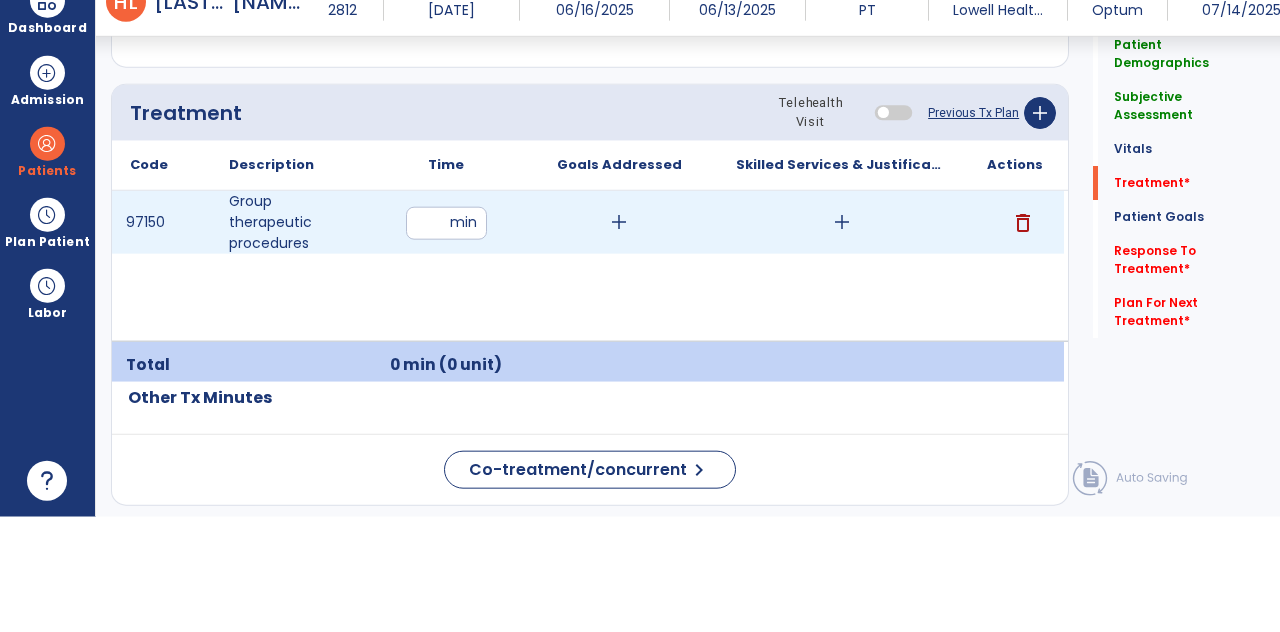 type on "**" 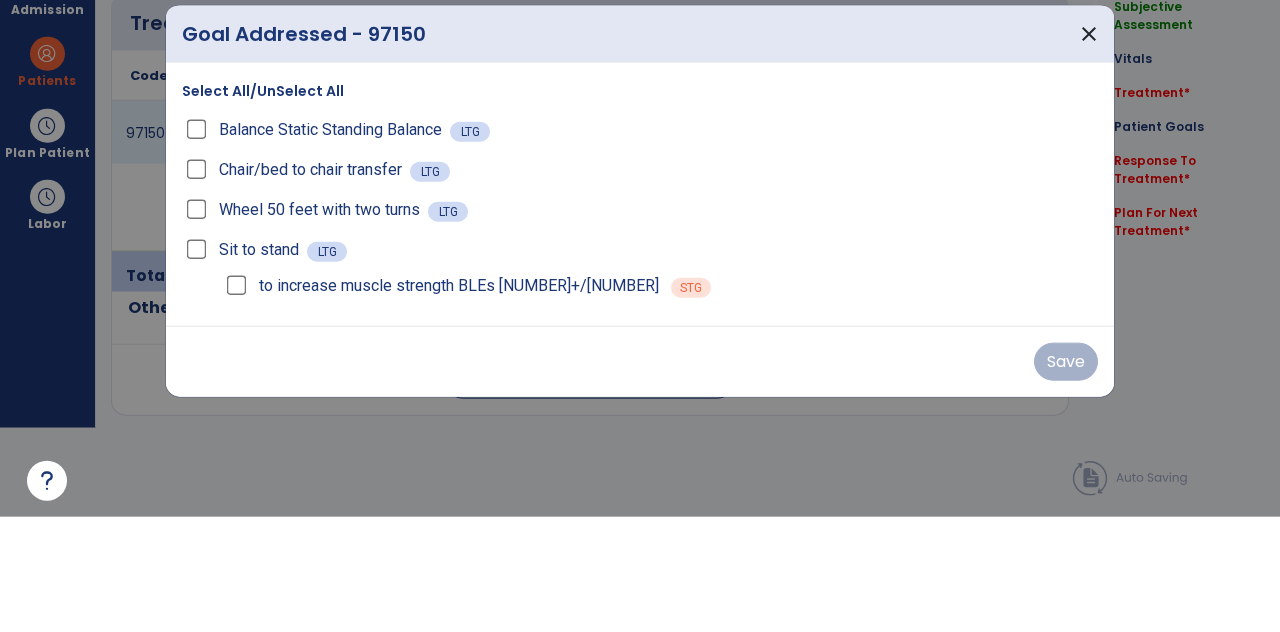 scroll, scrollTop: 0, scrollLeft: 0, axis: both 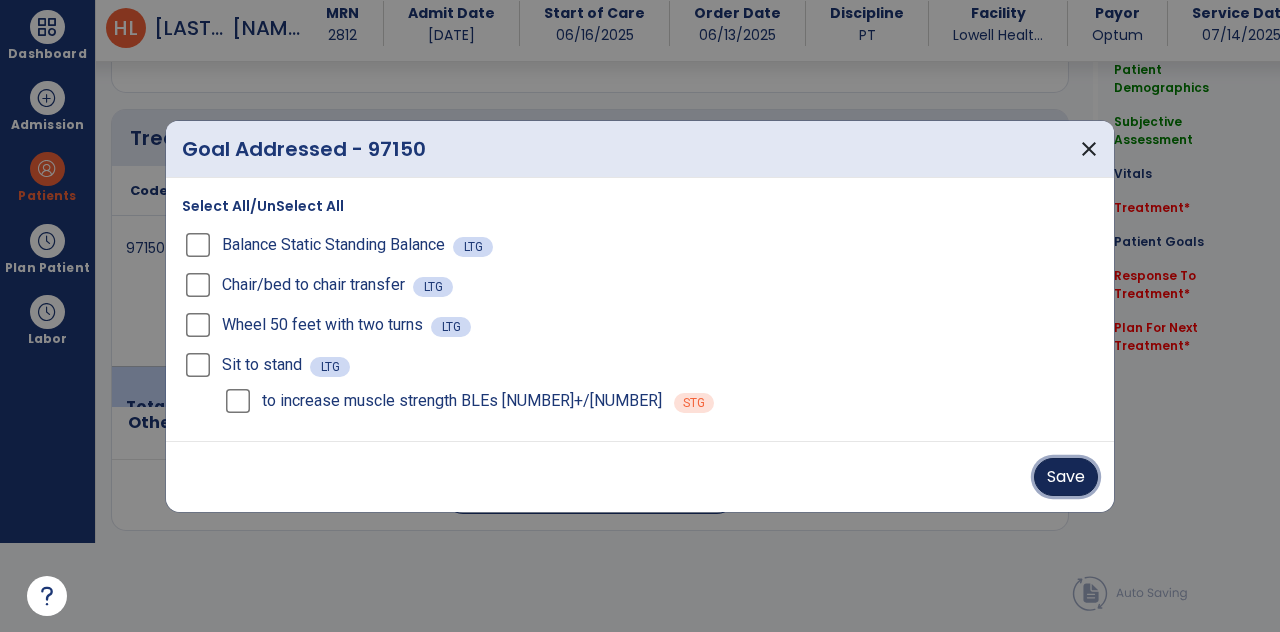 click on "Save" at bounding box center (1066, 477) 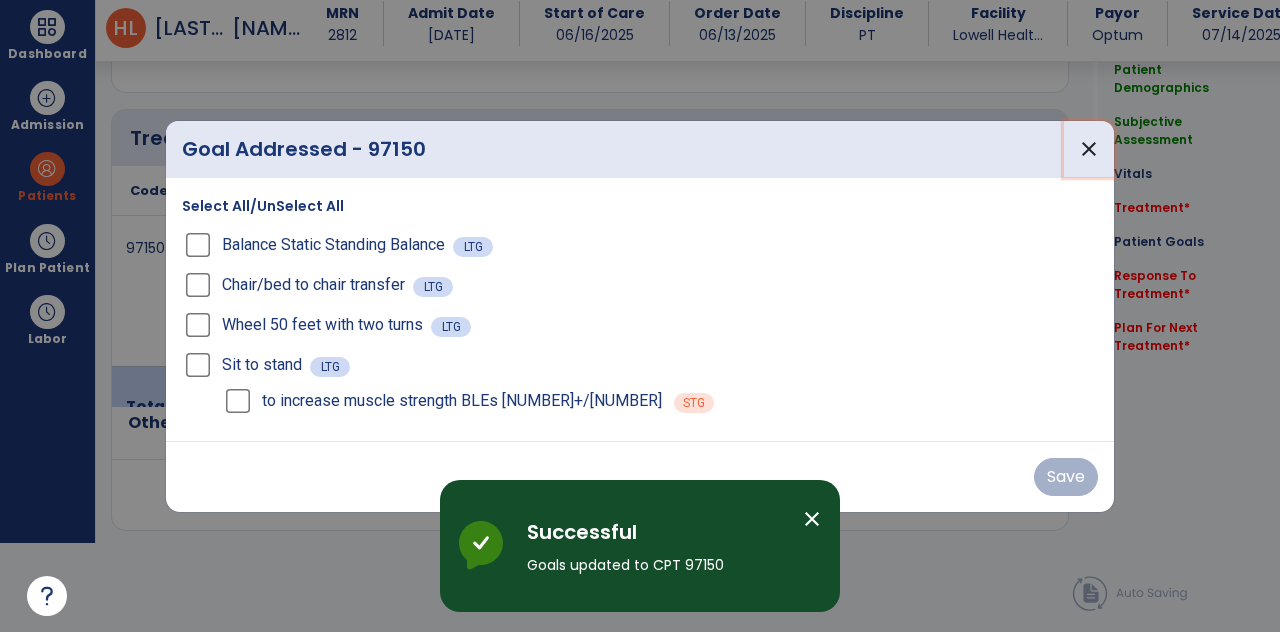 click on "close" at bounding box center [1089, 149] 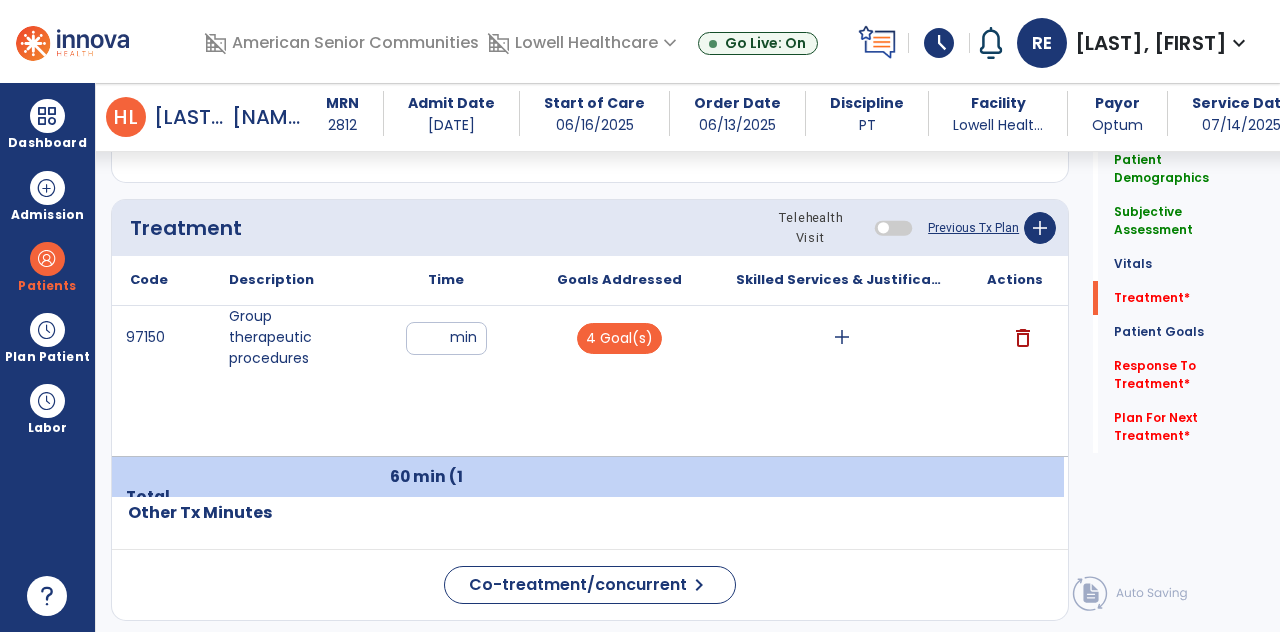 scroll, scrollTop: 89, scrollLeft: 0, axis: vertical 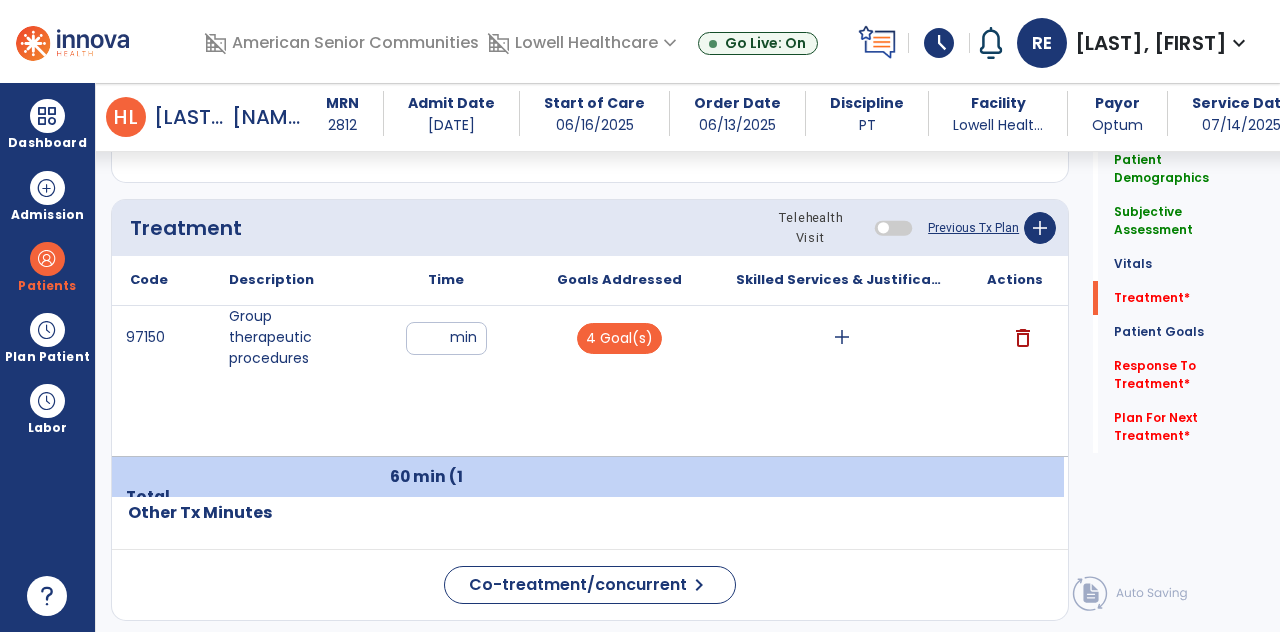 click on "4 Goal(s)" at bounding box center (619, 338) 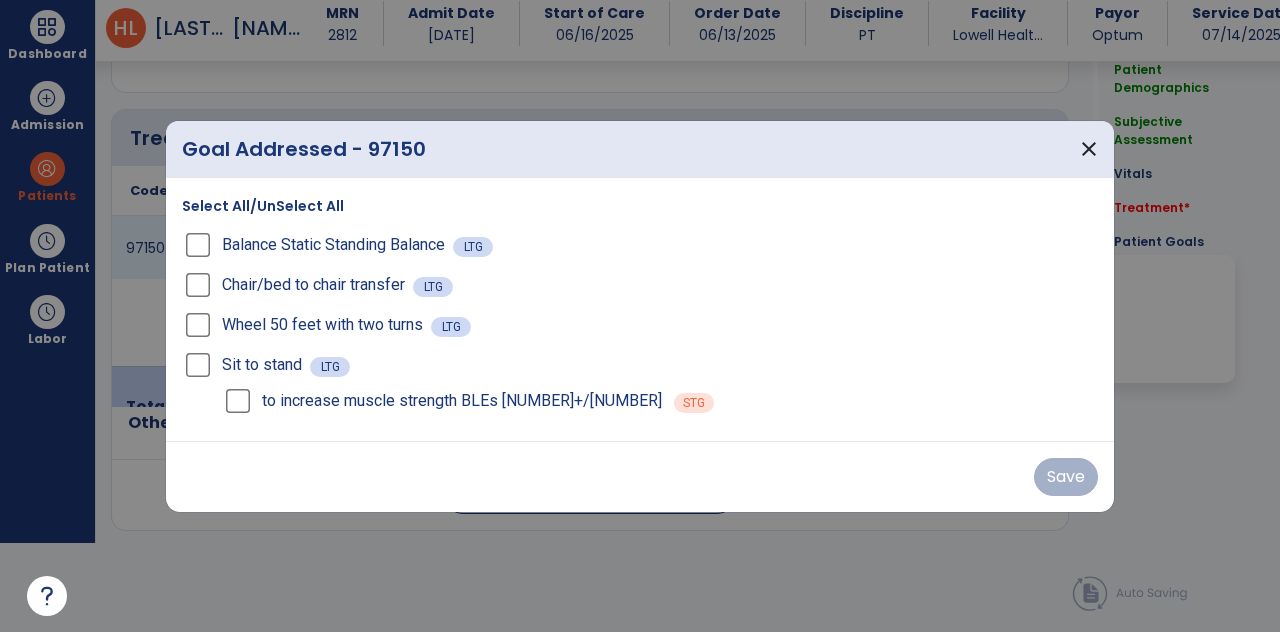 scroll, scrollTop: 0, scrollLeft: 0, axis: both 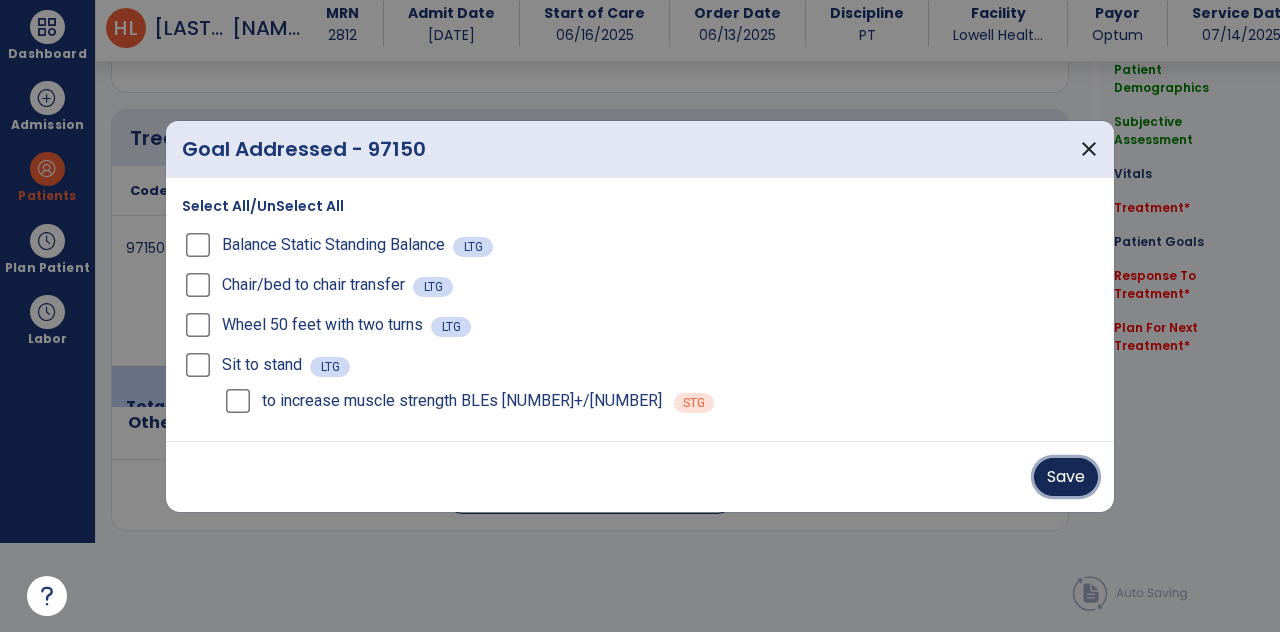 click on "Save" at bounding box center (1066, 477) 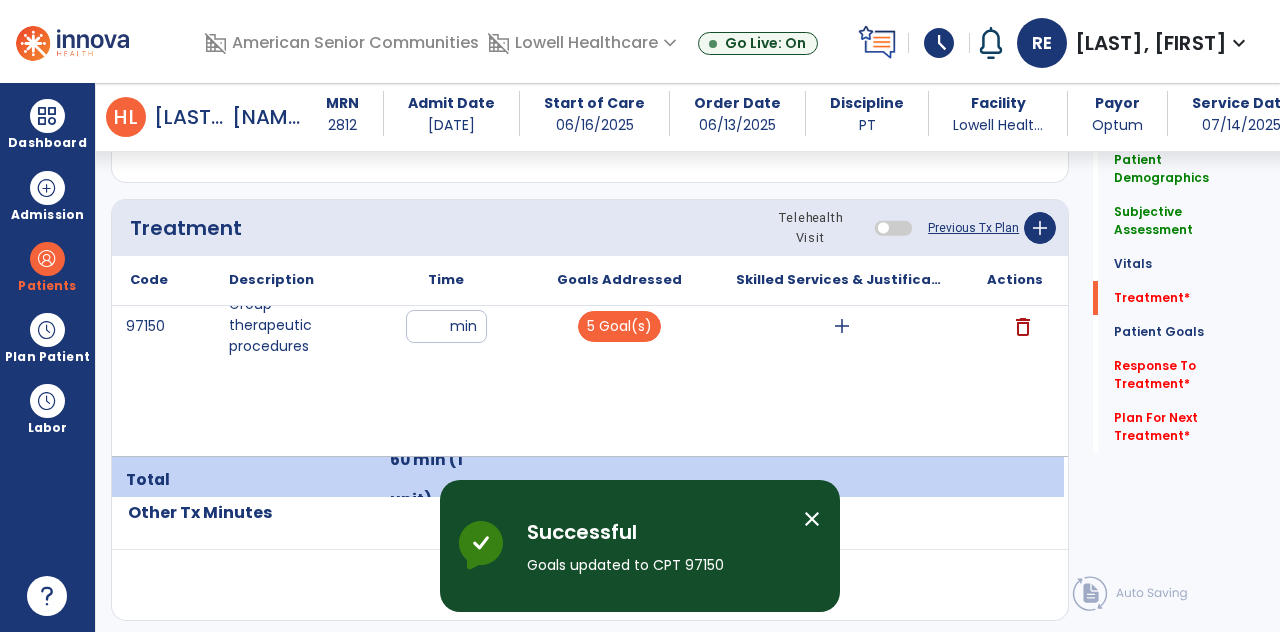 scroll, scrollTop: 89, scrollLeft: 0, axis: vertical 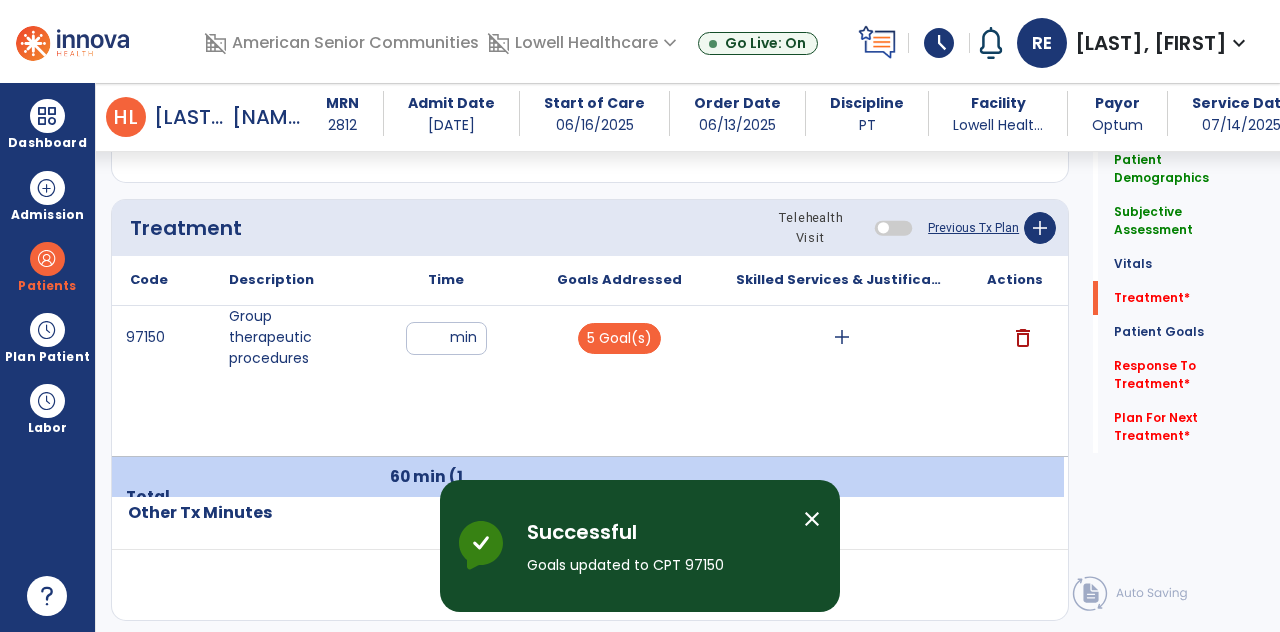 click on "add" at bounding box center [842, 337] 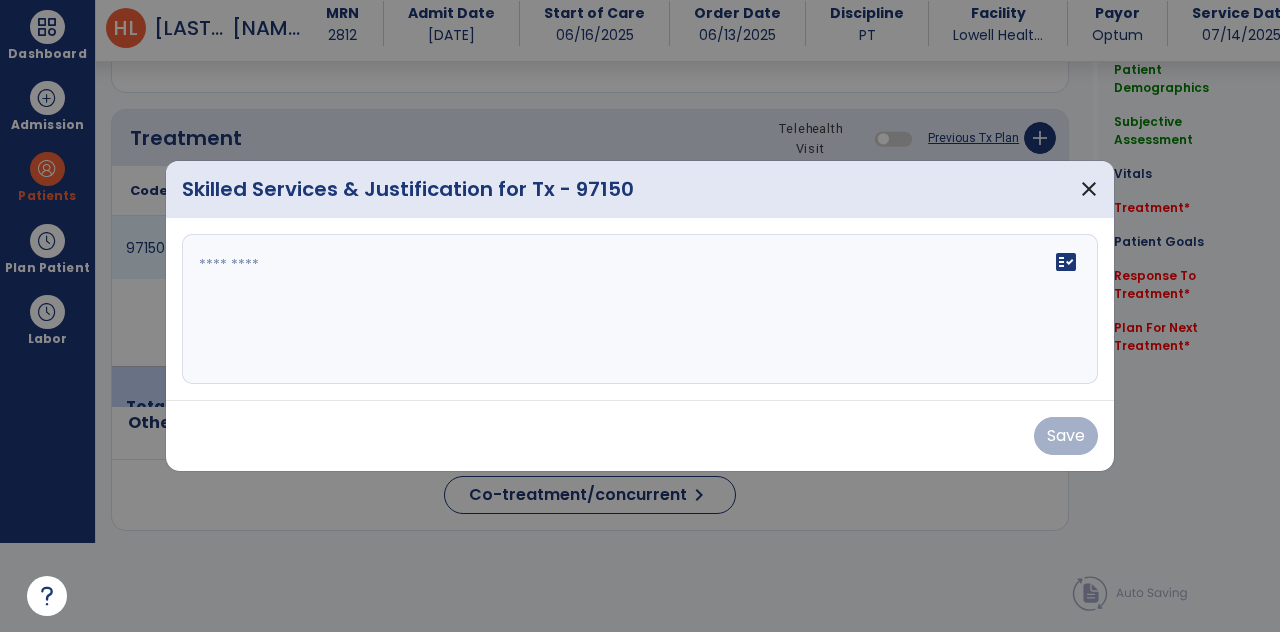scroll, scrollTop: 0, scrollLeft: 0, axis: both 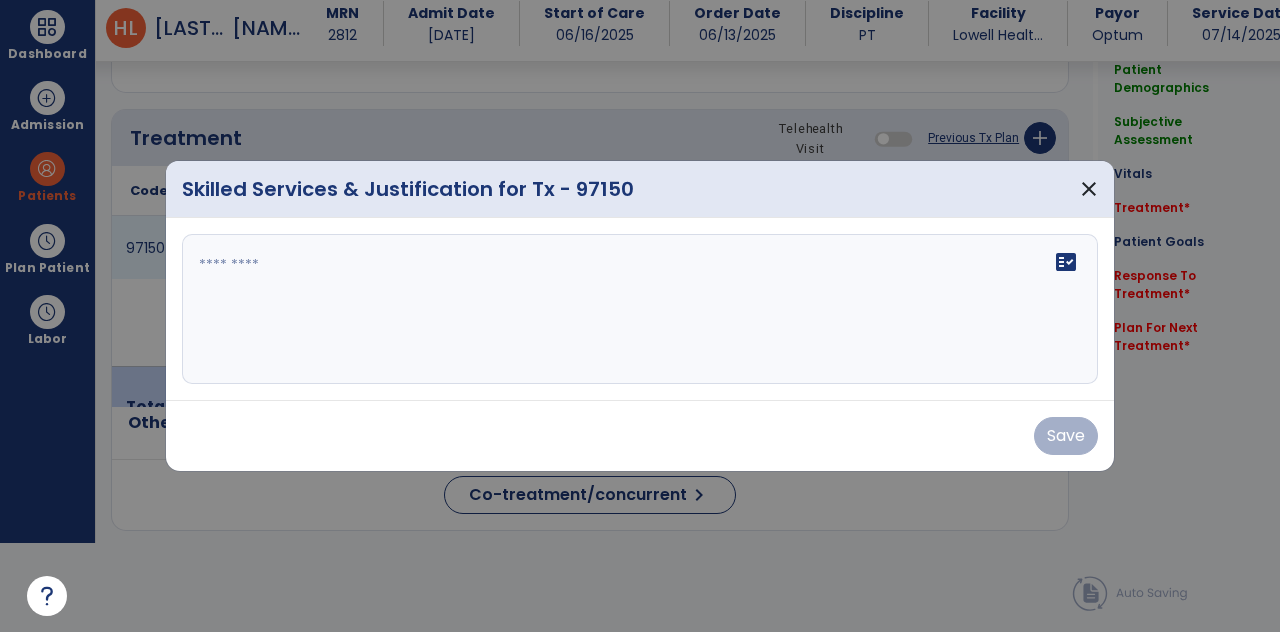 click on "fact_check" at bounding box center [640, 309] 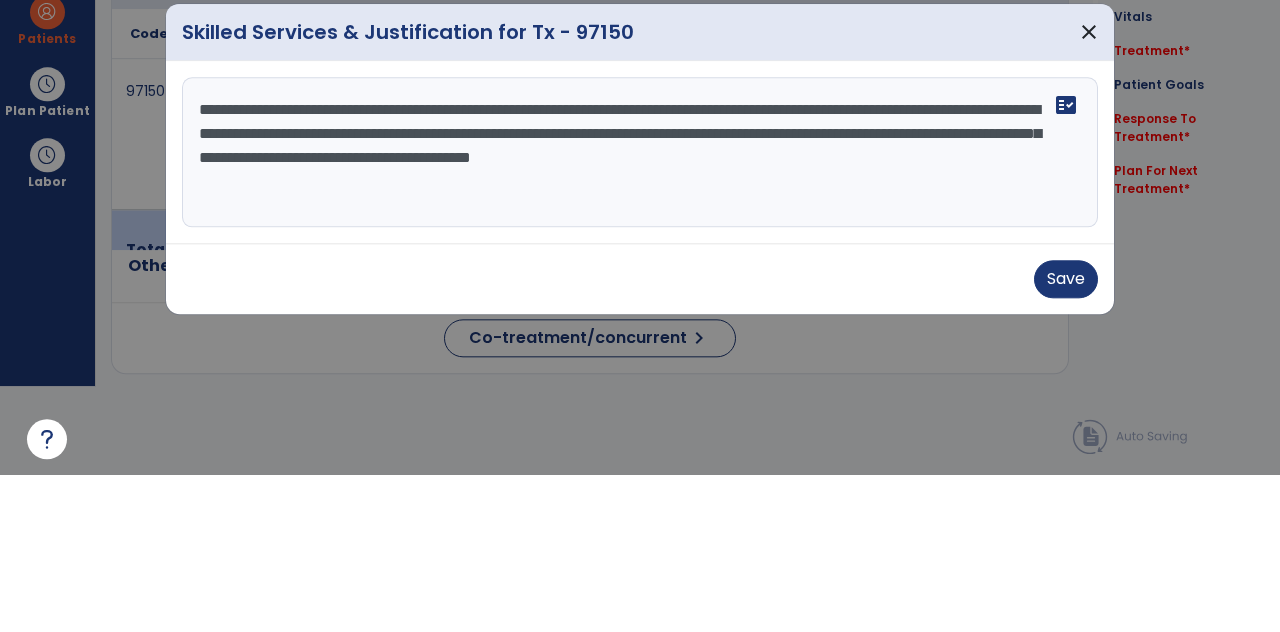 scroll, scrollTop: 0, scrollLeft: 0, axis: both 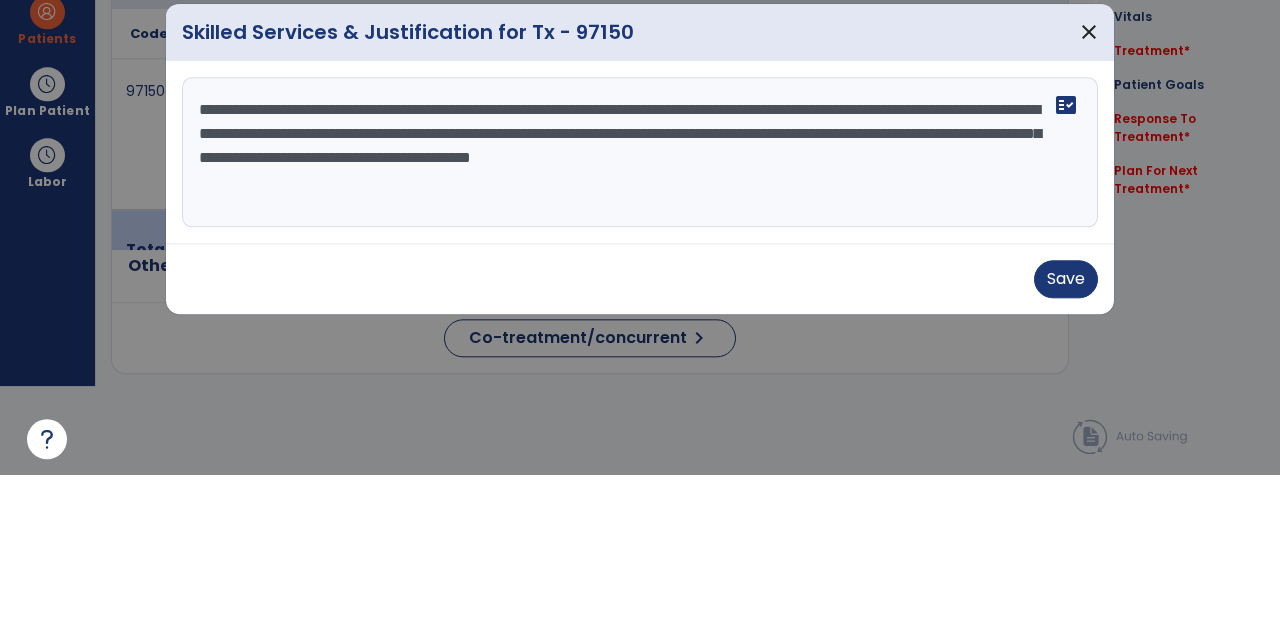 click on "**********" at bounding box center [640, 309] 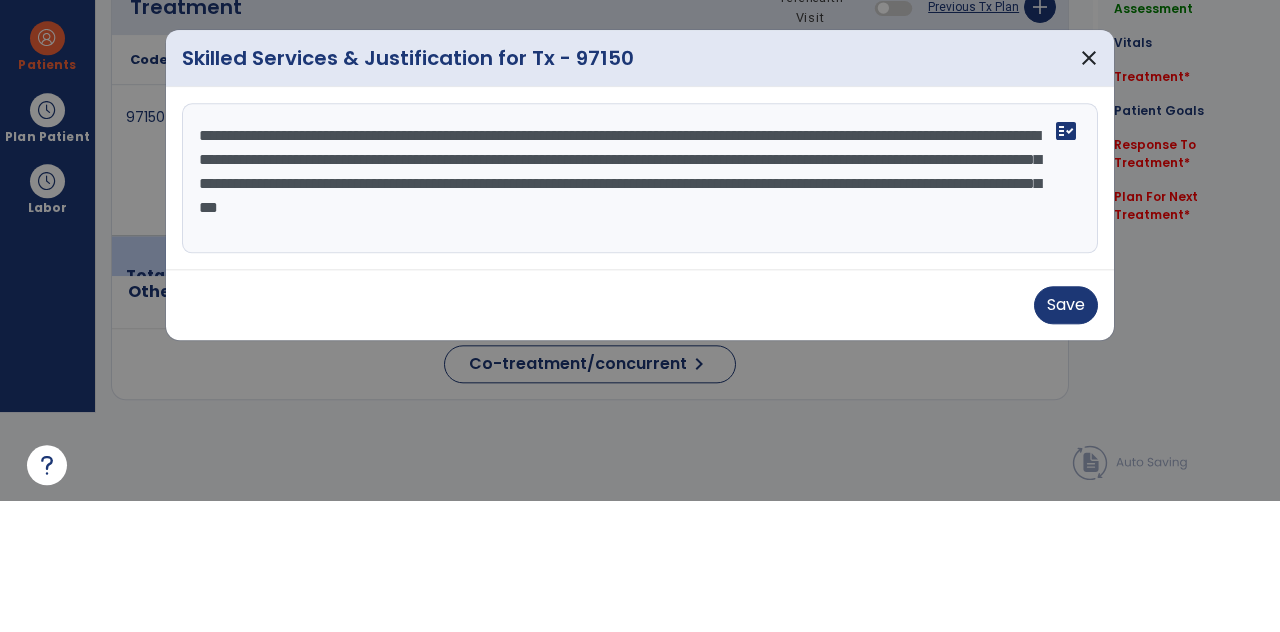 type on "**********" 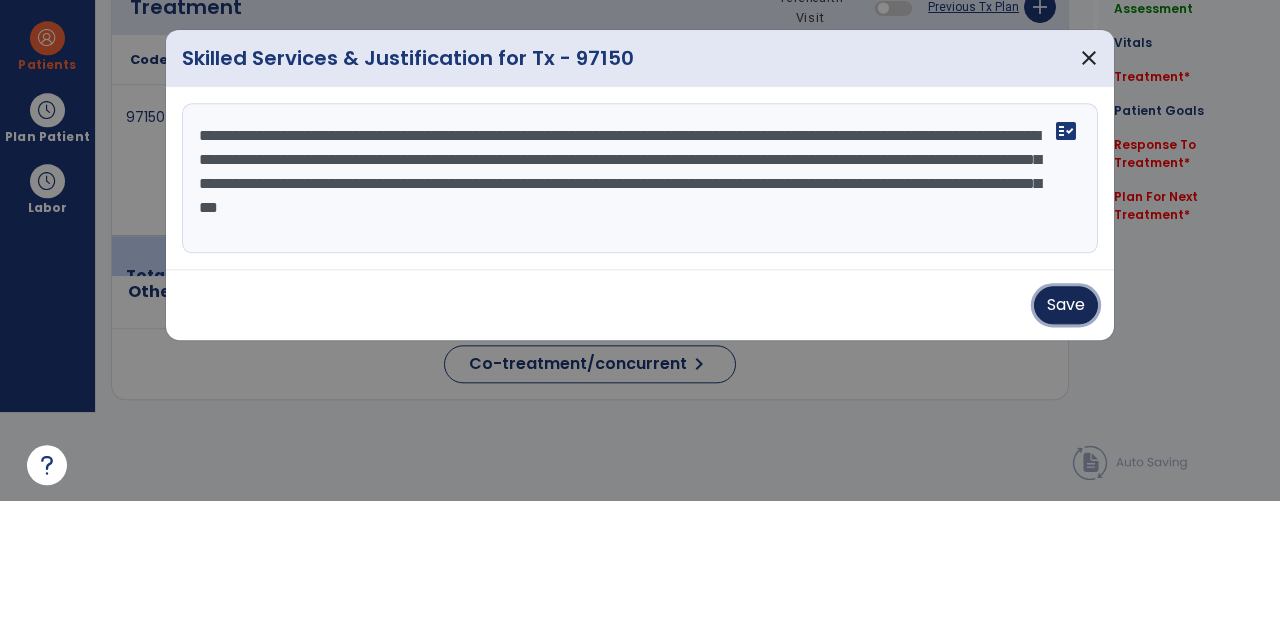click on "Save" at bounding box center (1066, 436) 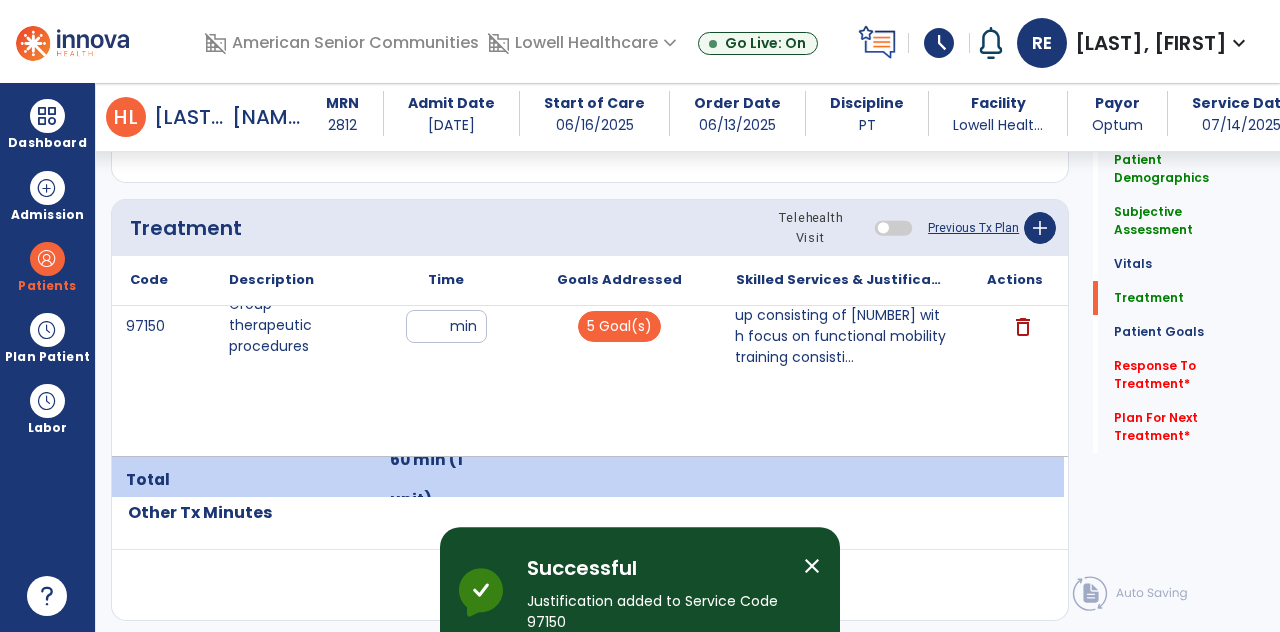 scroll, scrollTop: 89, scrollLeft: 0, axis: vertical 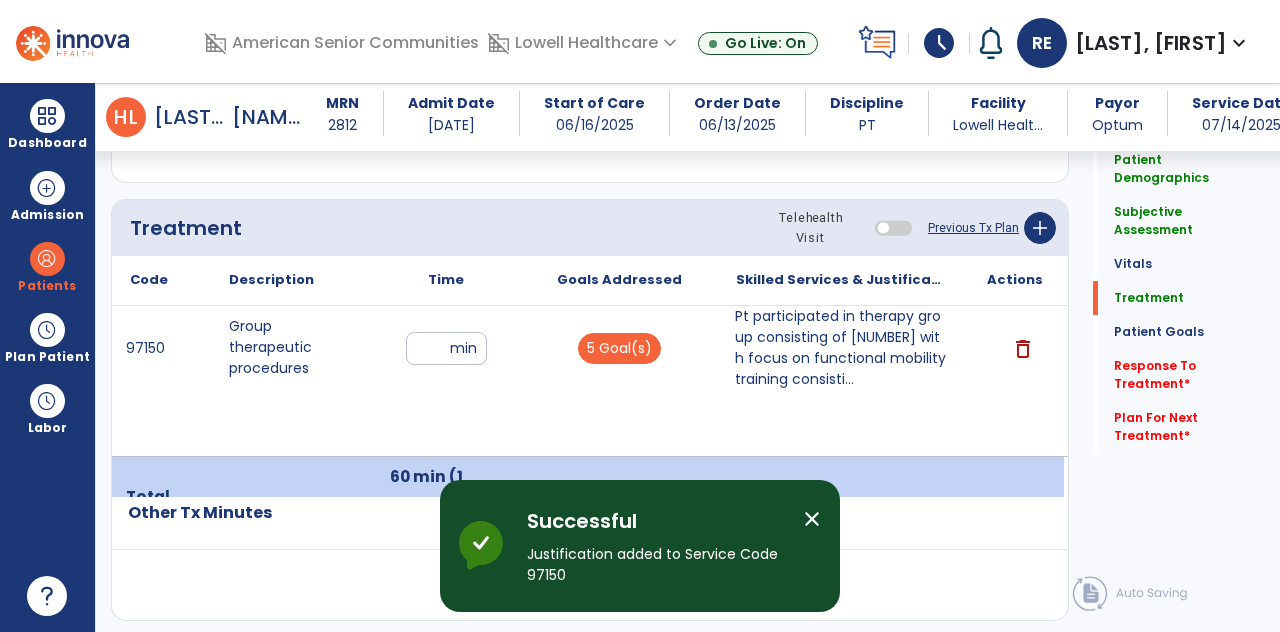 click on "Response To Treatment   *" 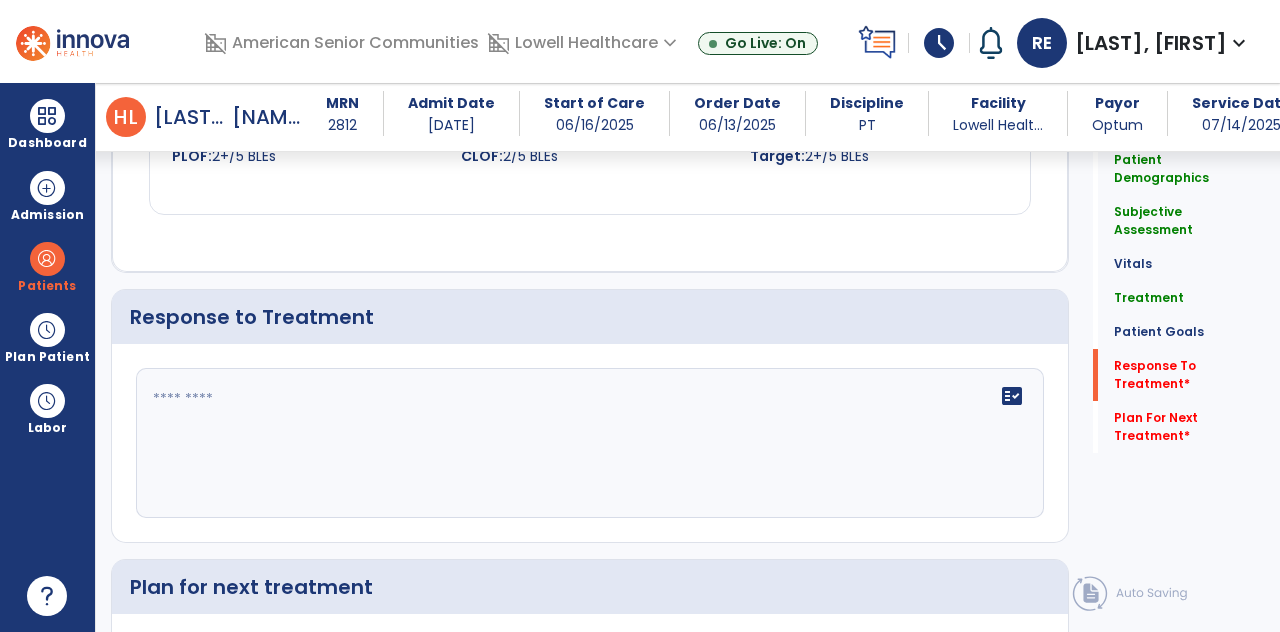 scroll, scrollTop: 2560, scrollLeft: 0, axis: vertical 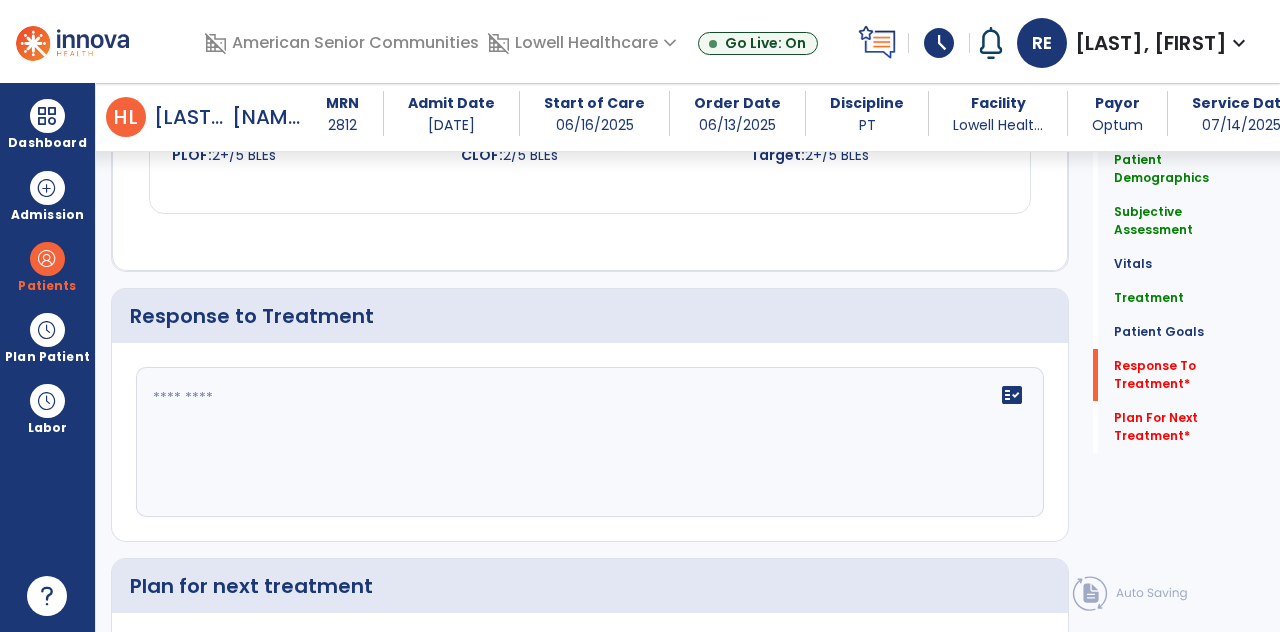 click on "fact_check" 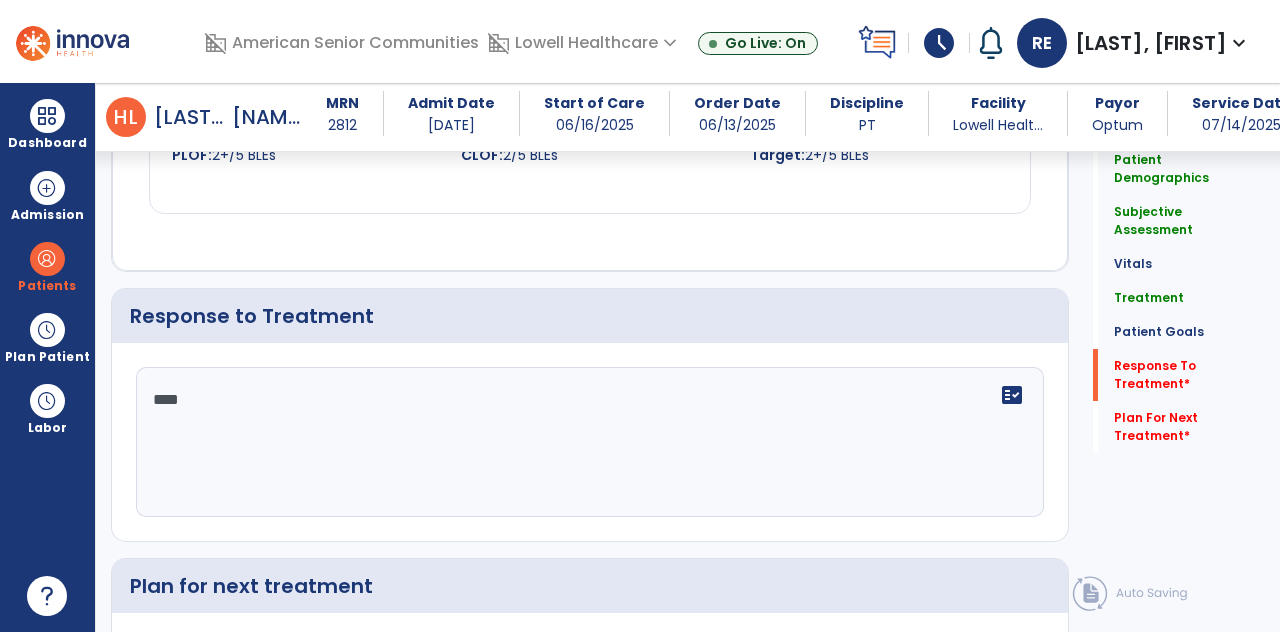 scroll, scrollTop: 89, scrollLeft: 0, axis: vertical 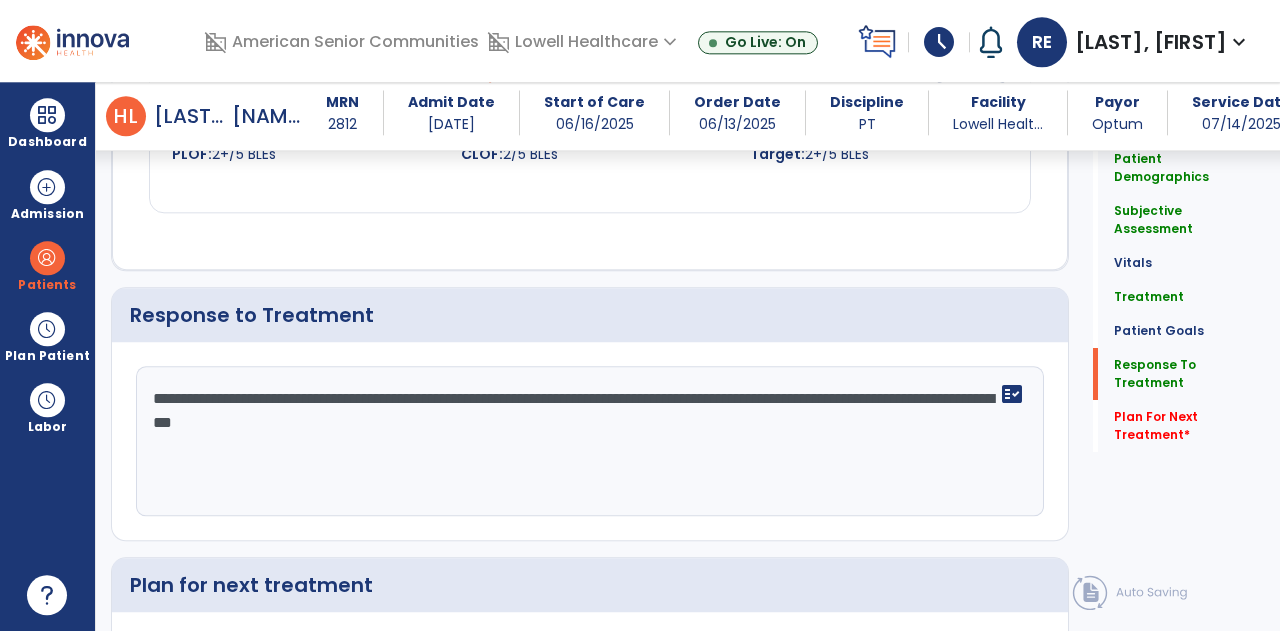 type on "**********" 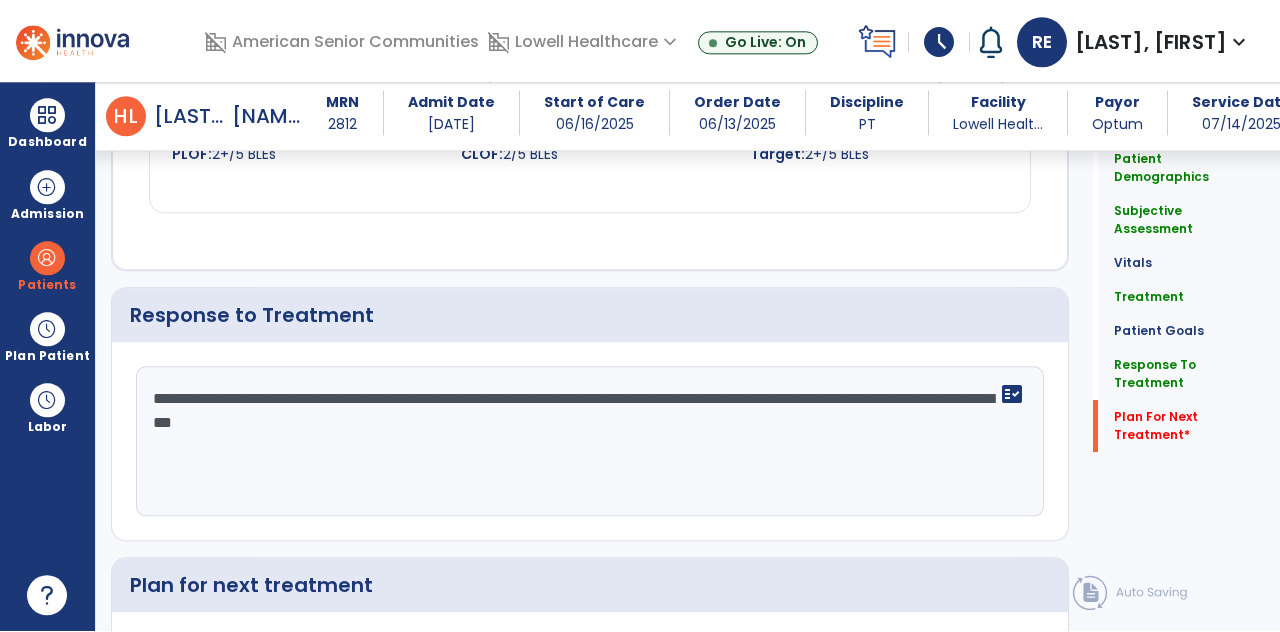 scroll, scrollTop: 89, scrollLeft: 0, axis: vertical 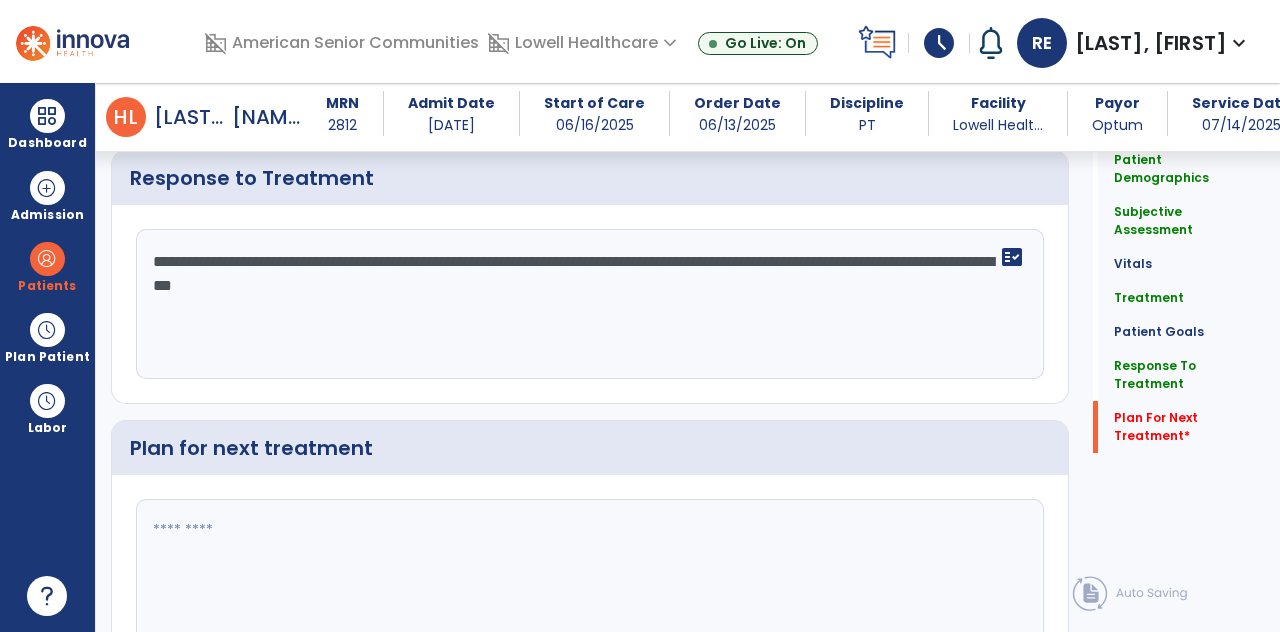 click 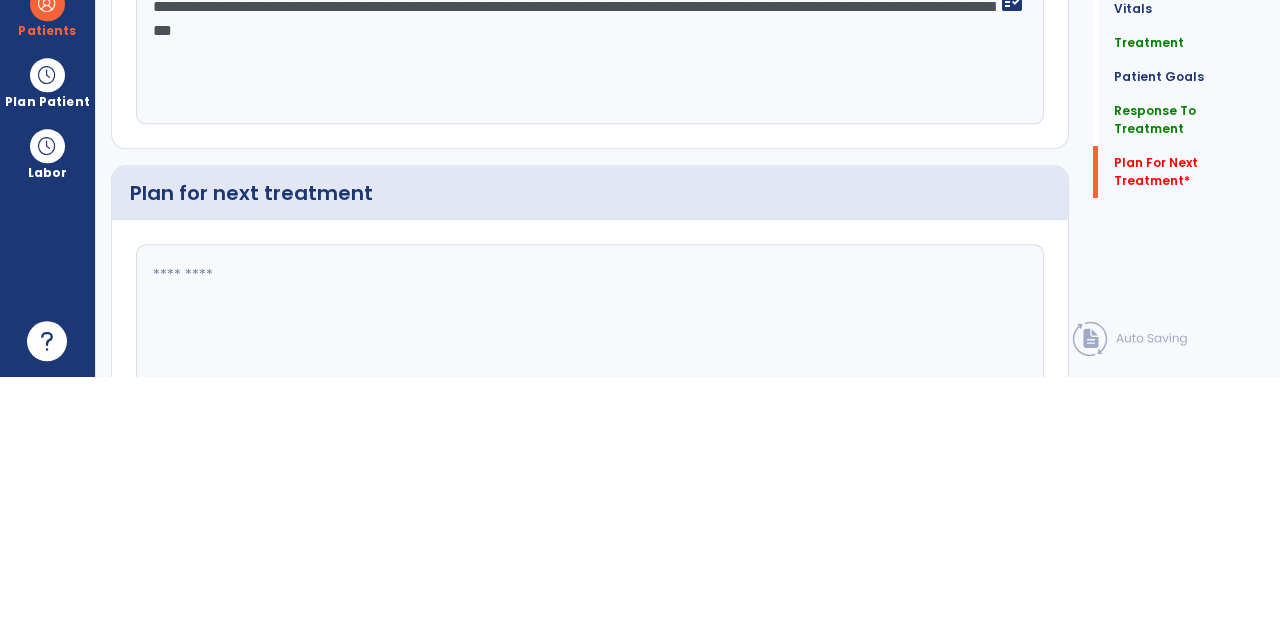 scroll, scrollTop: 96, scrollLeft: 0, axis: vertical 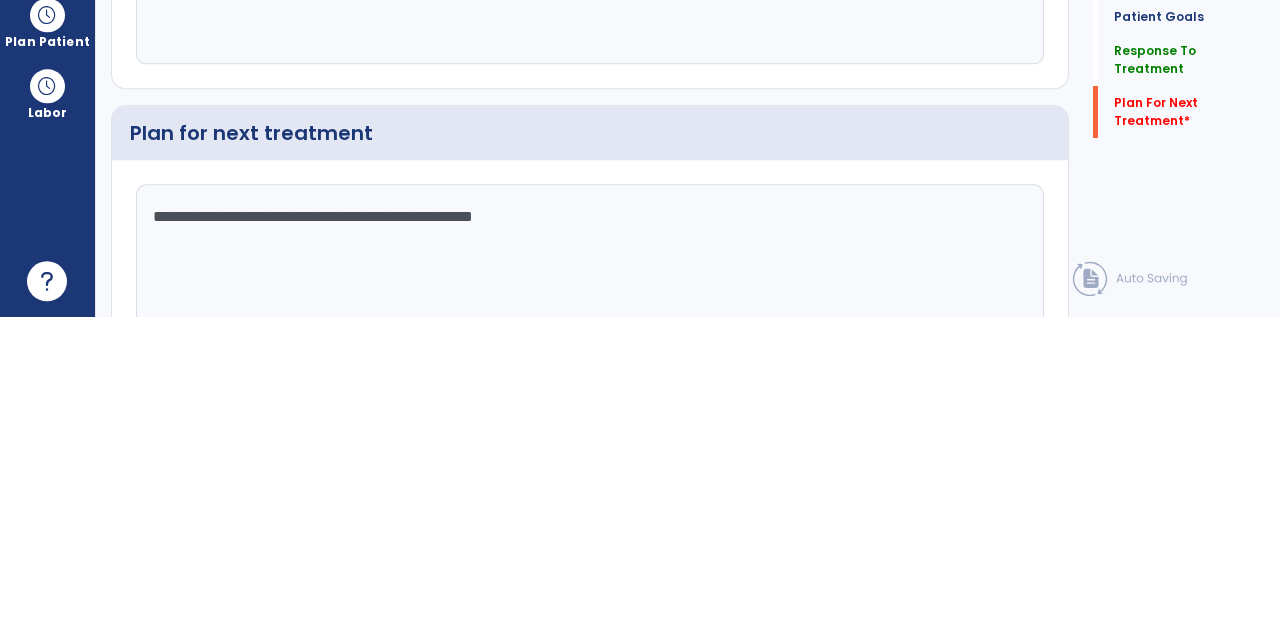 type on "**********" 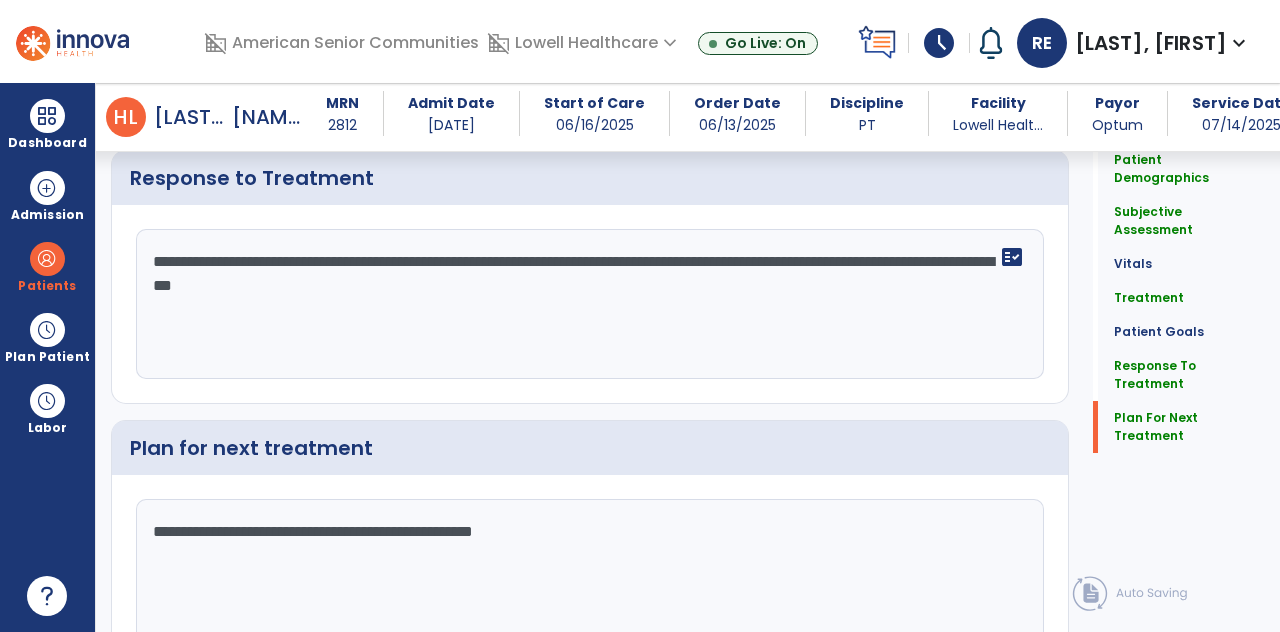 click on "Sign Doc" 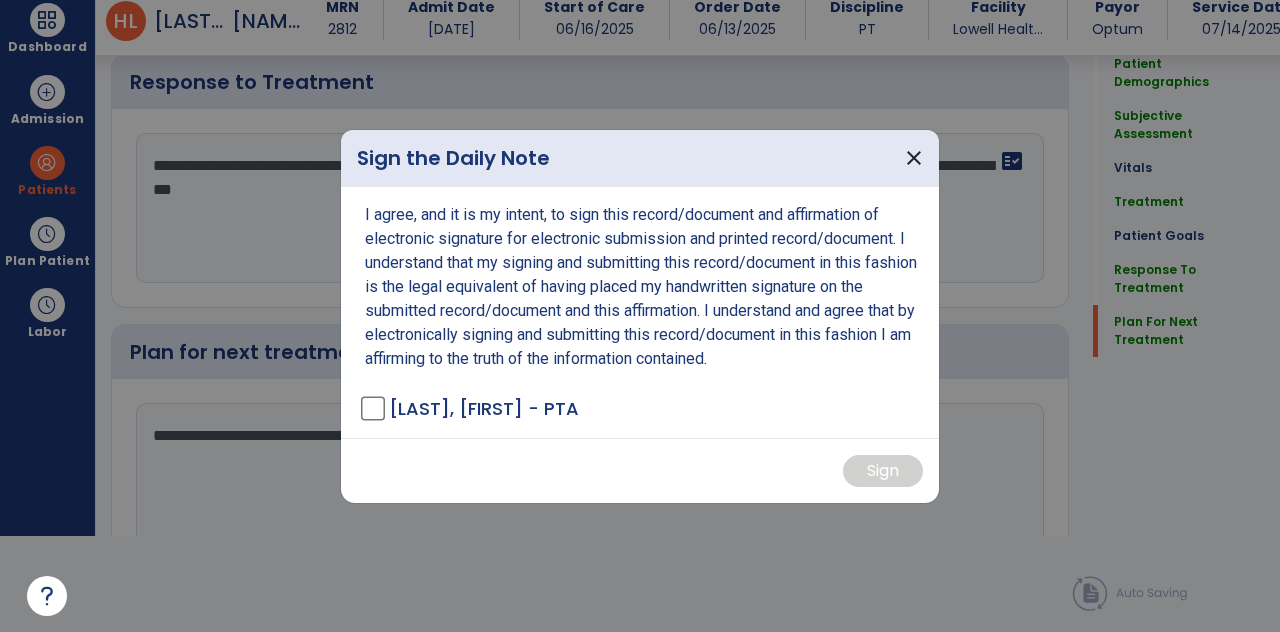 scroll, scrollTop: 0, scrollLeft: 0, axis: both 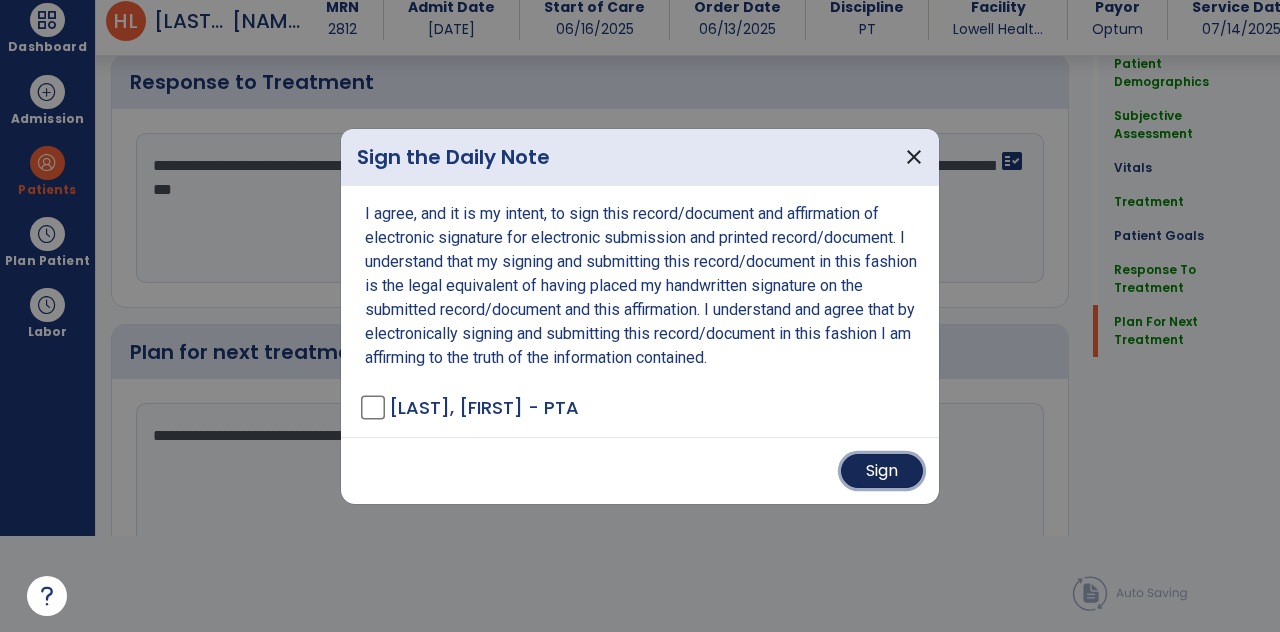 click on "Sign" at bounding box center [882, 471] 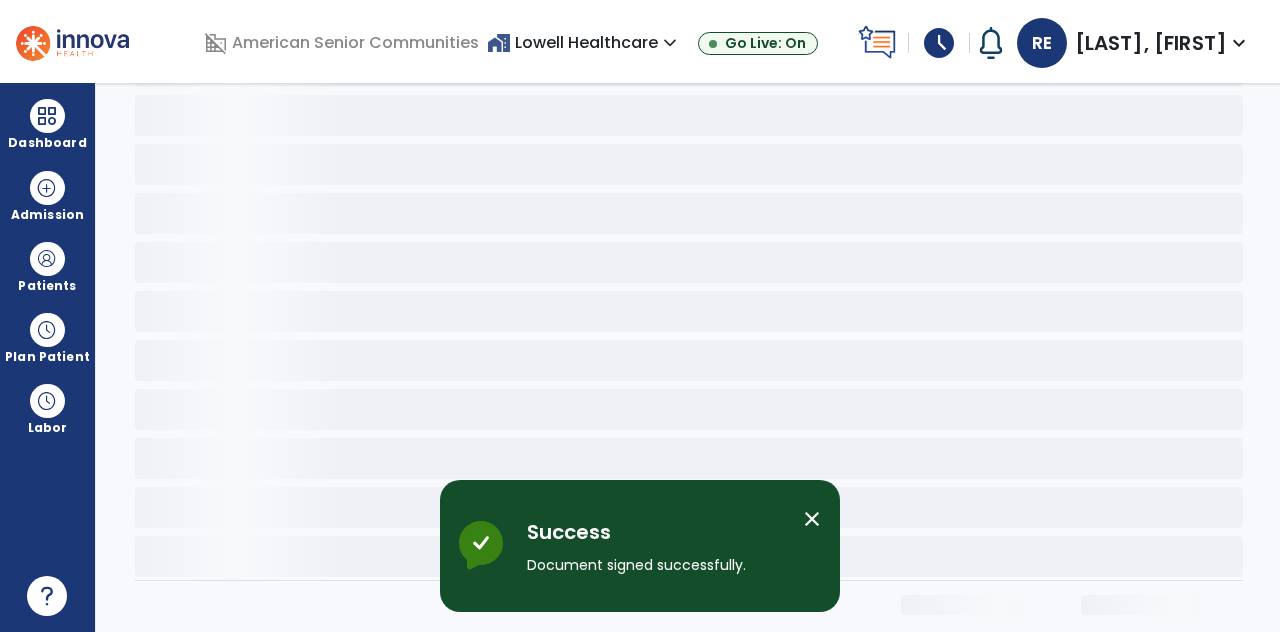 scroll, scrollTop: 0, scrollLeft: 0, axis: both 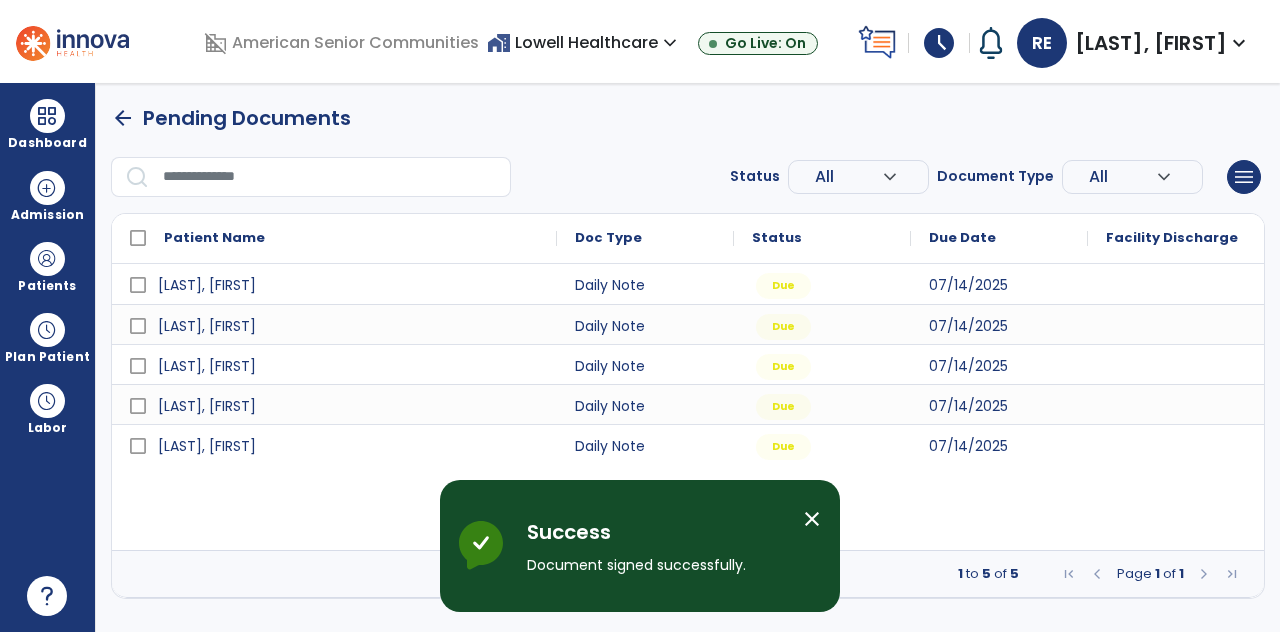 click on "close" at bounding box center (812, 519) 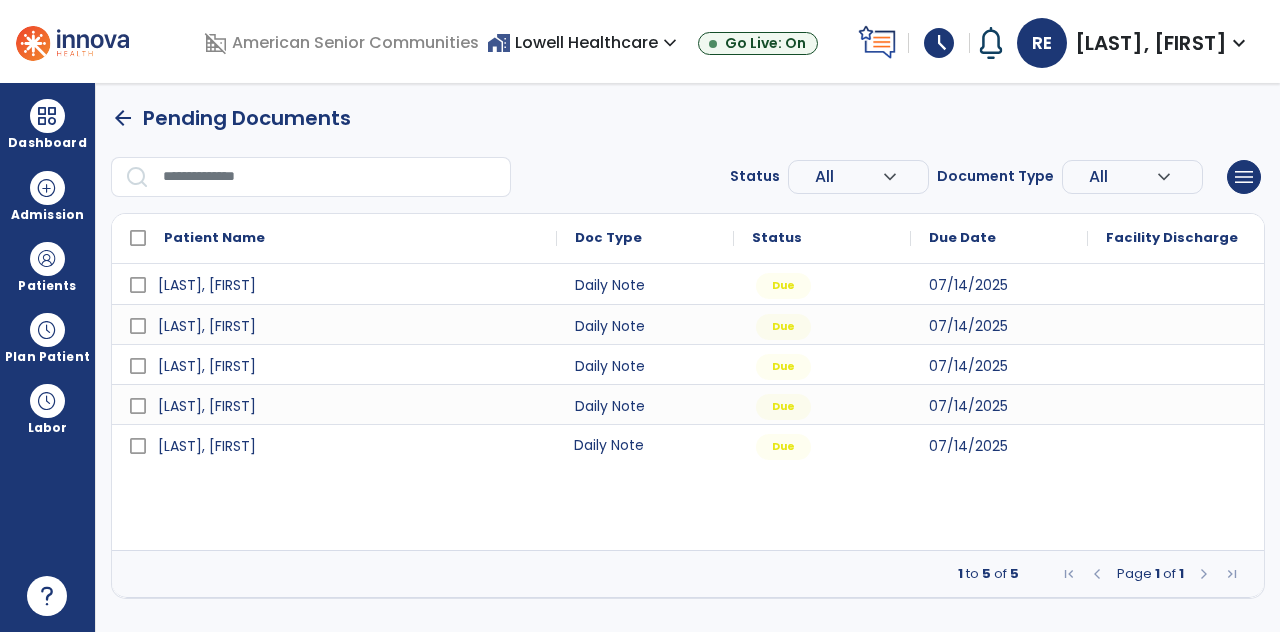 click on "Daily Note" at bounding box center (645, 444) 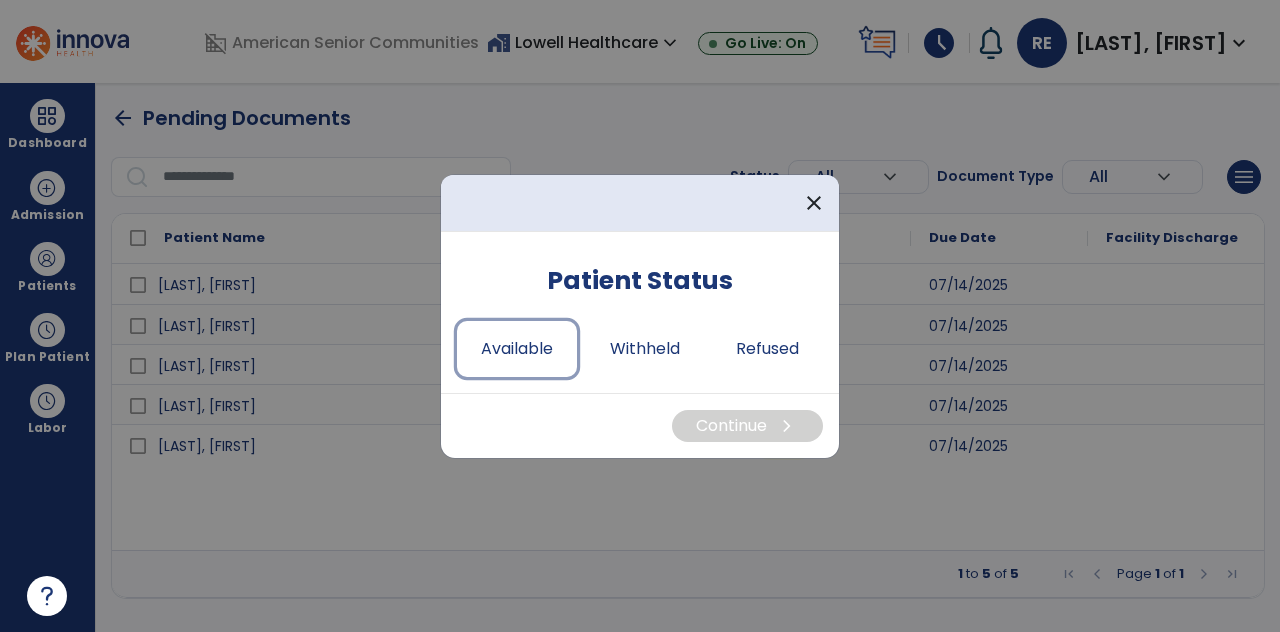 click on "Available" at bounding box center (517, 349) 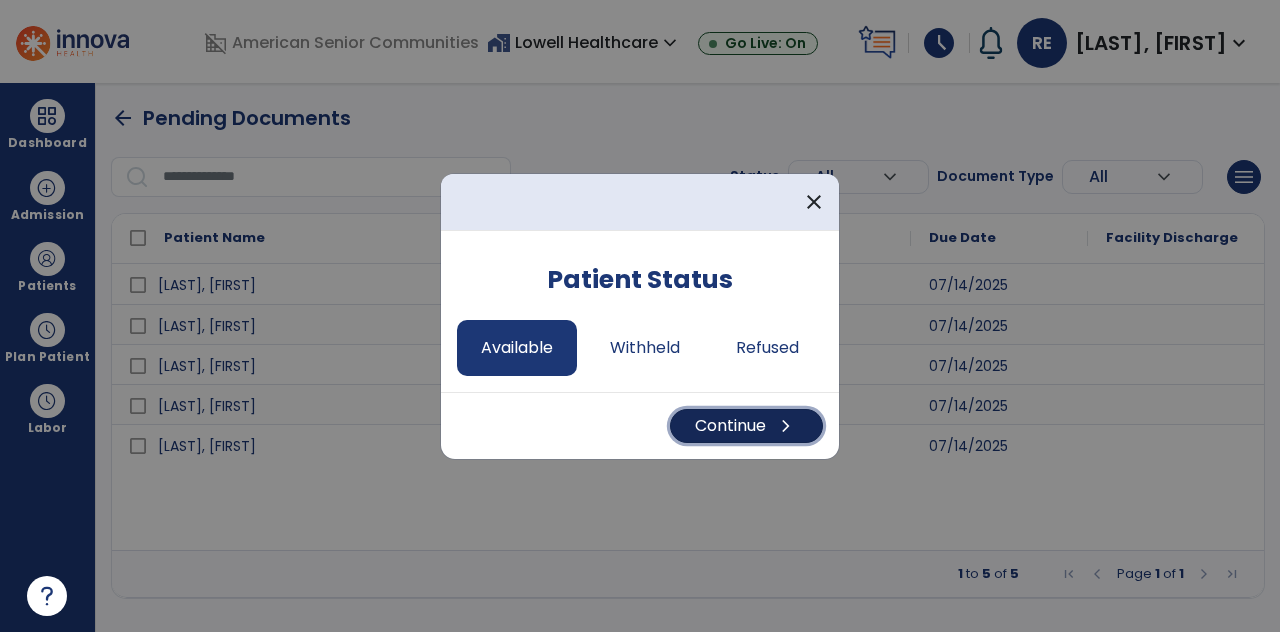click on "Continue   chevron_right" at bounding box center (746, 426) 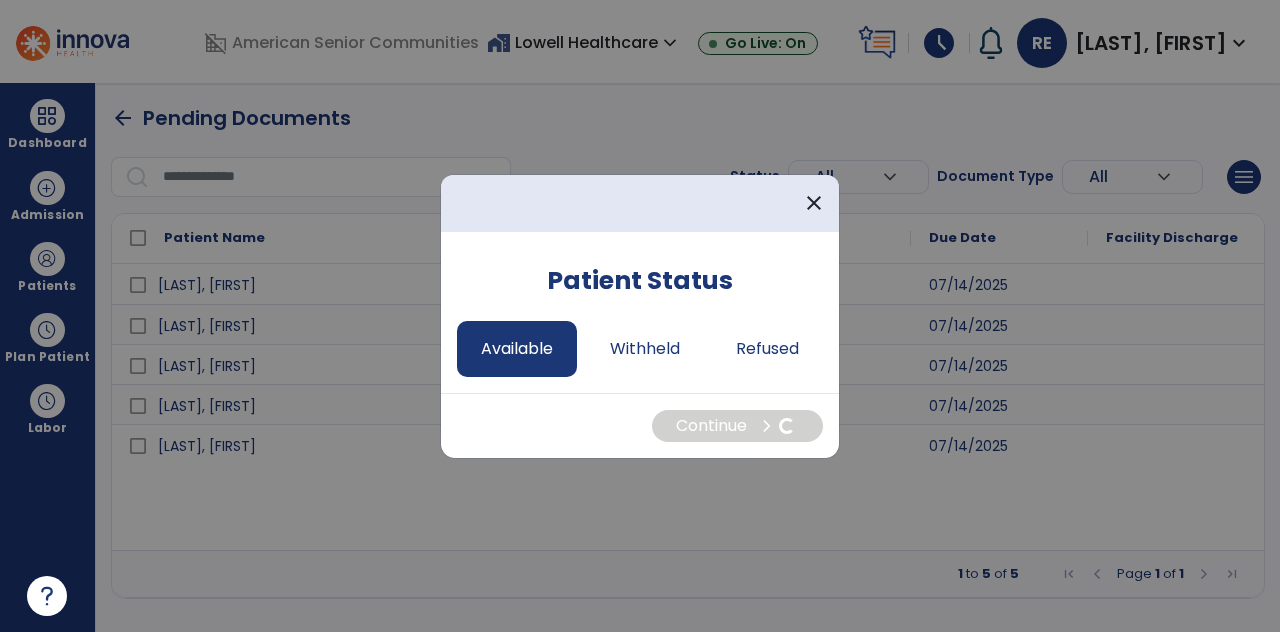 select on "*" 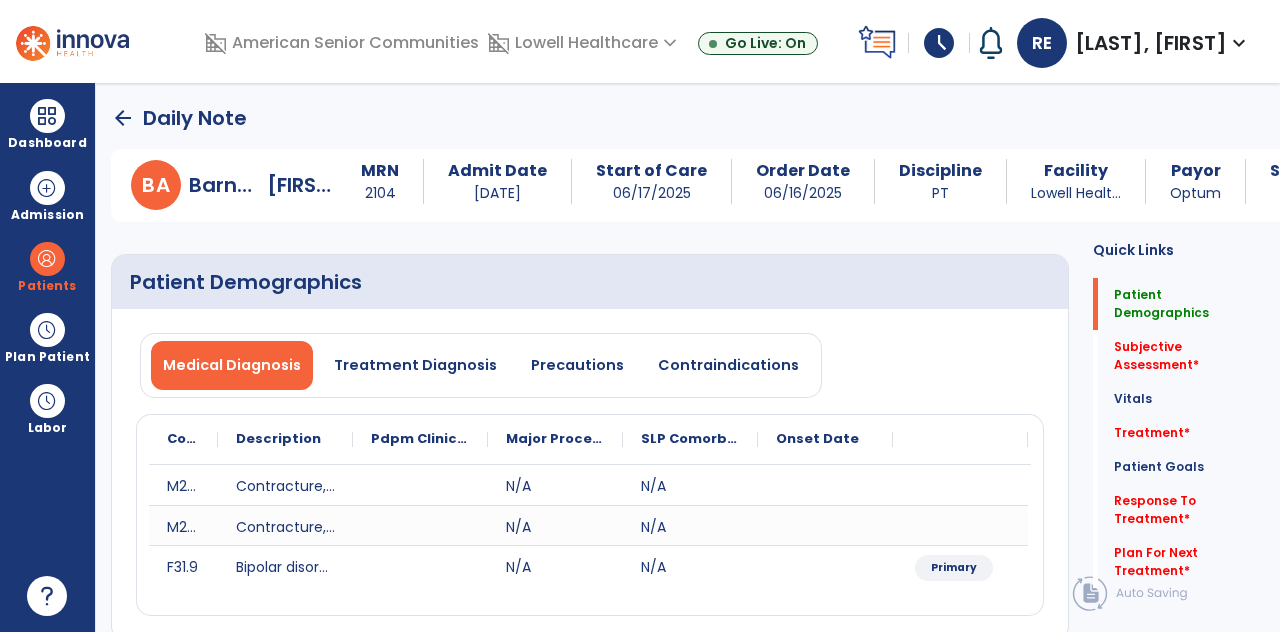 click on "Subjective Assessment   *" 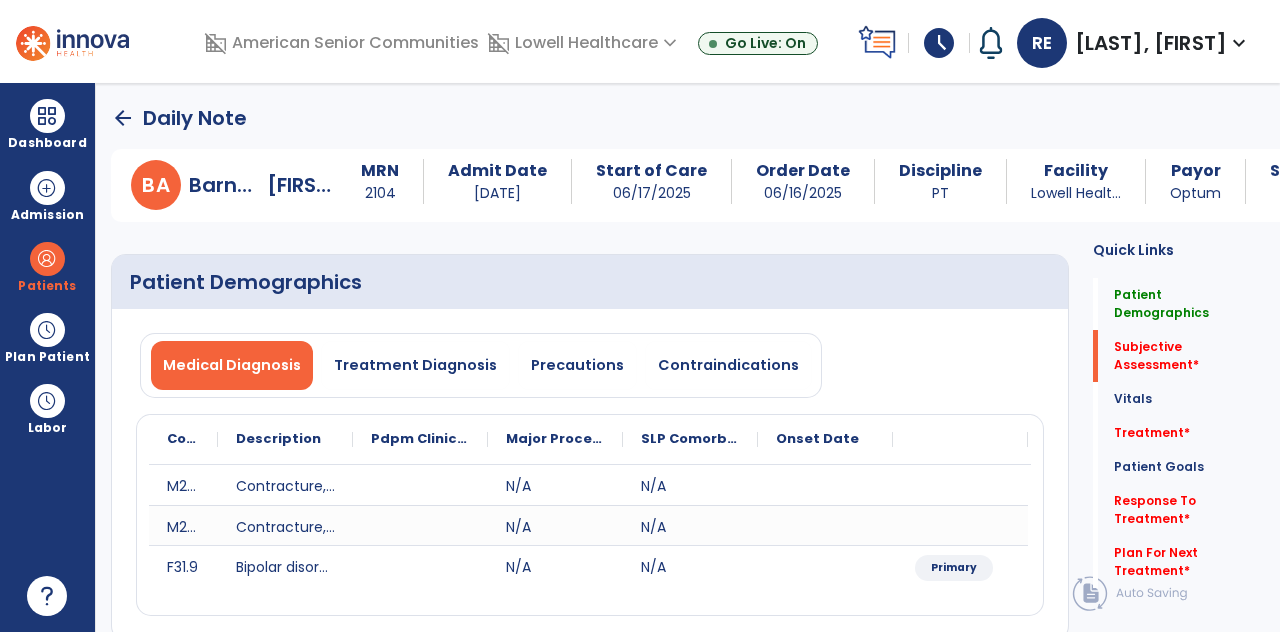 scroll, scrollTop: 80, scrollLeft: 0, axis: vertical 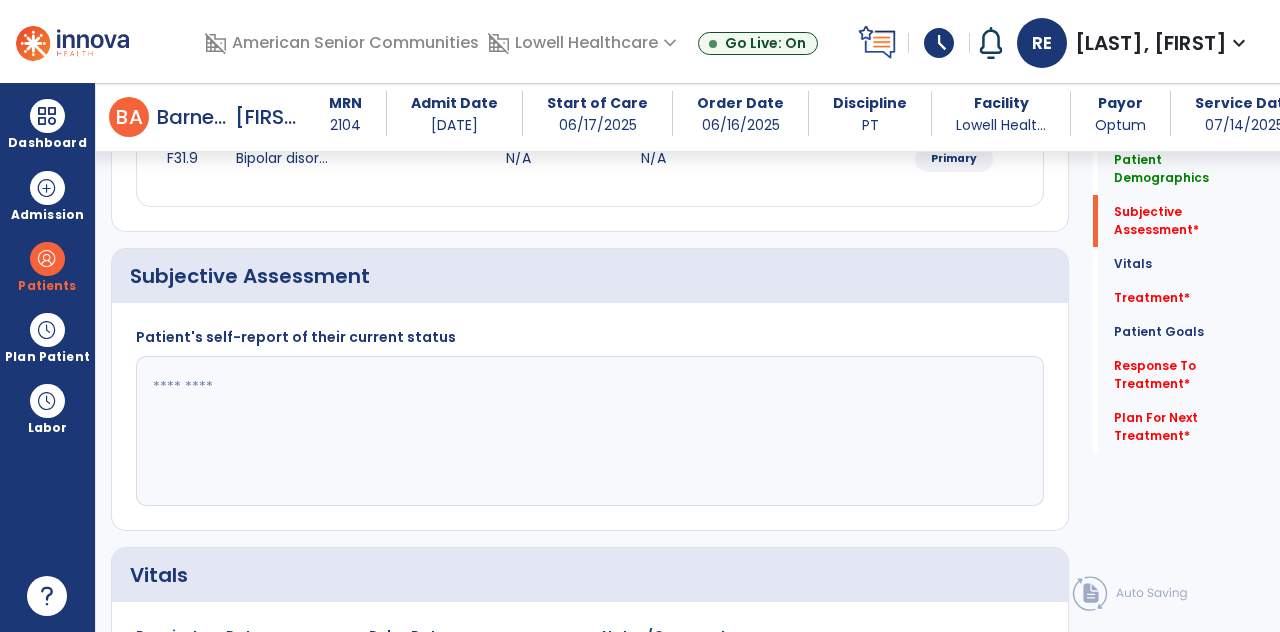 click 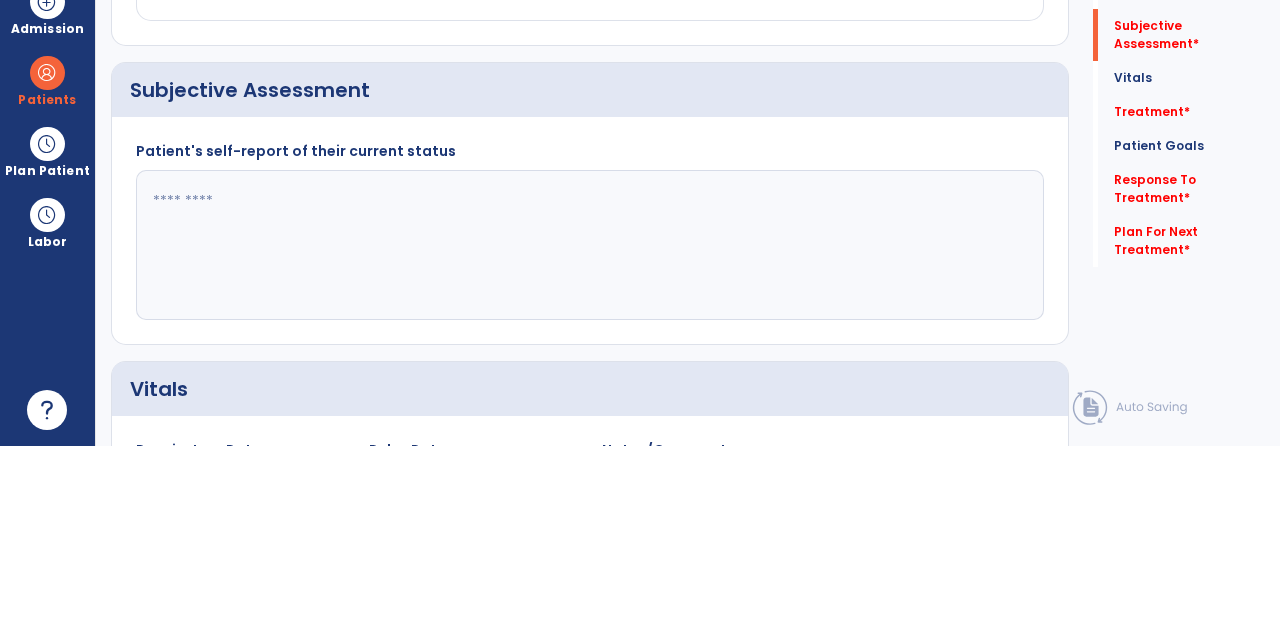 scroll, scrollTop: 89, scrollLeft: 0, axis: vertical 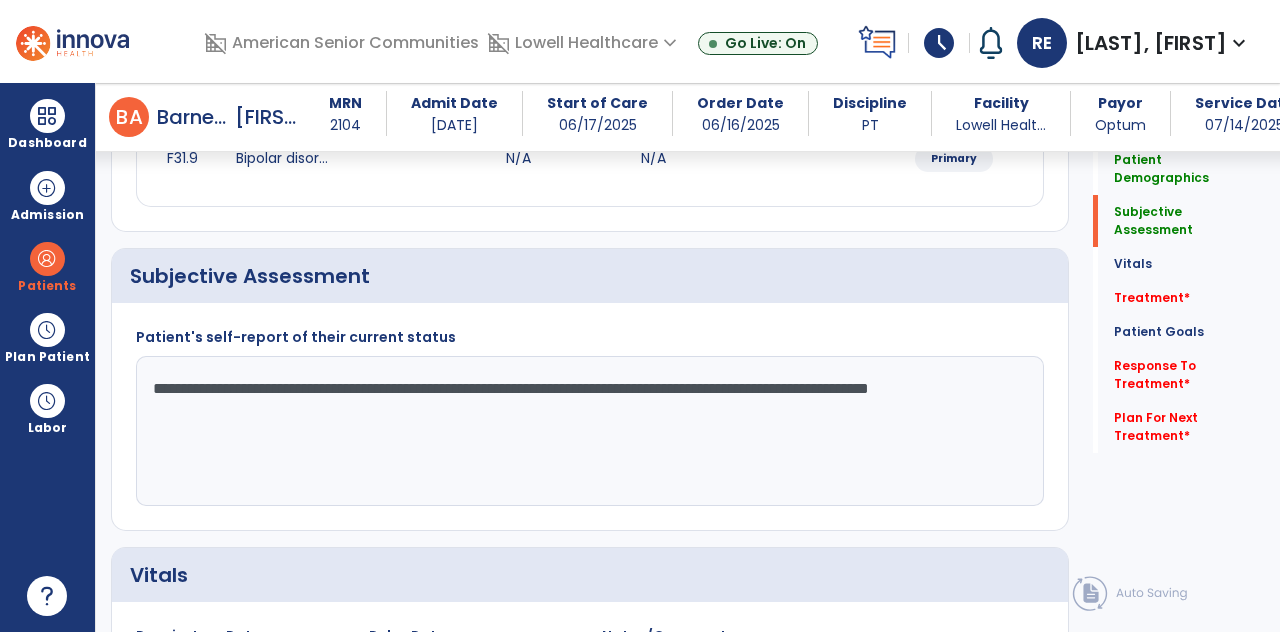 type on "**********" 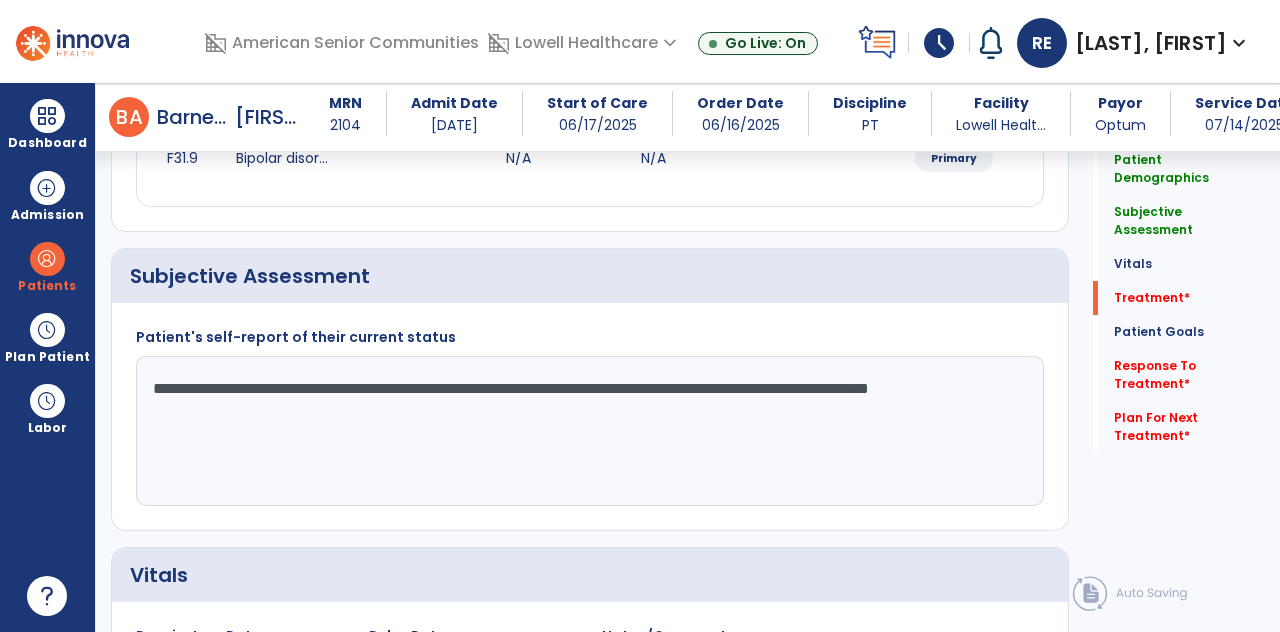 scroll, scrollTop: 458, scrollLeft: 0, axis: vertical 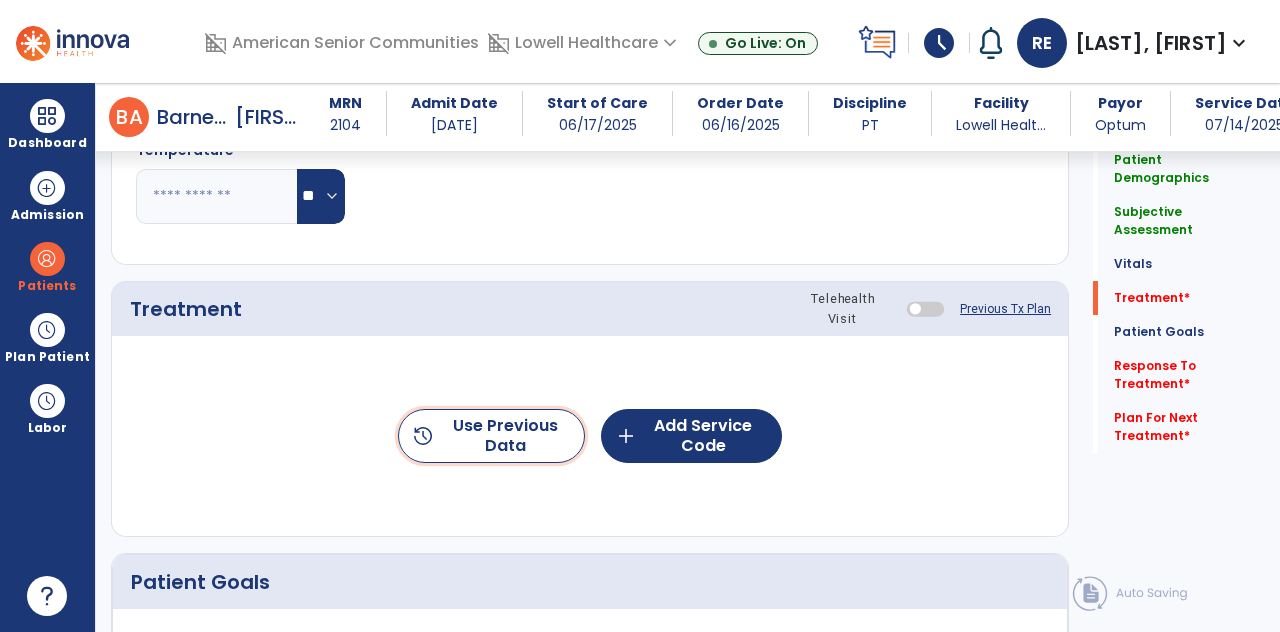 click on "history  Use Previous Data" 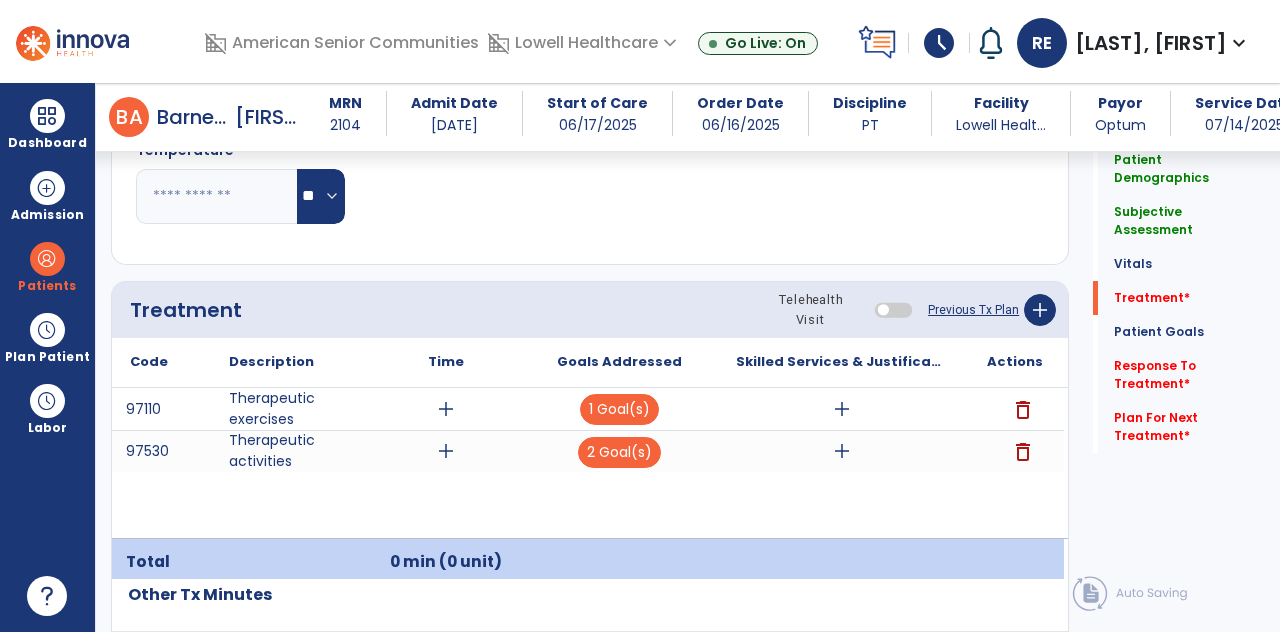 click on "add" at bounding box center [446, 409] 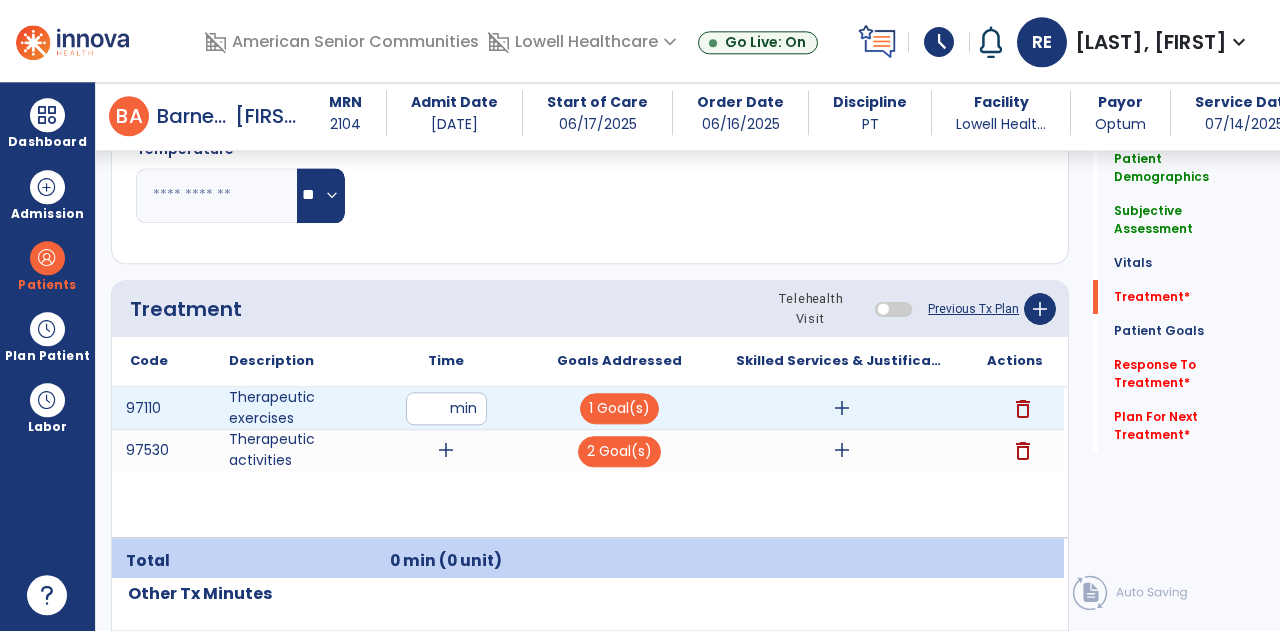 scroll, scrollTop: 89, scrollLeft: 0, axis: vertical 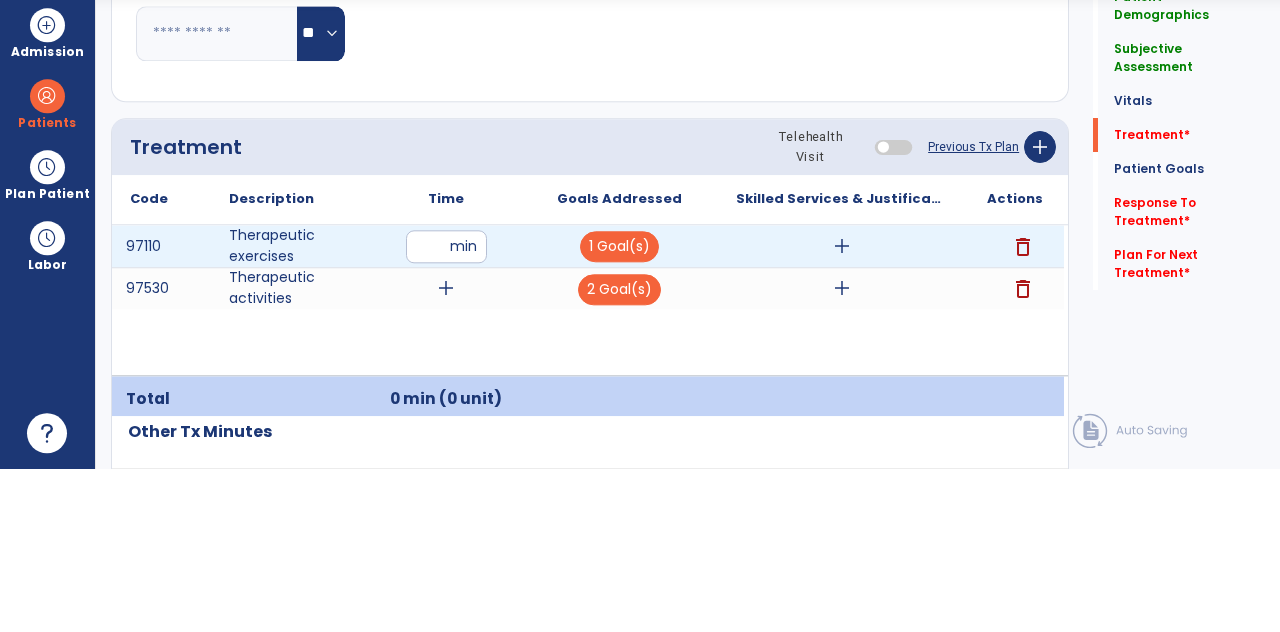 type on "**" 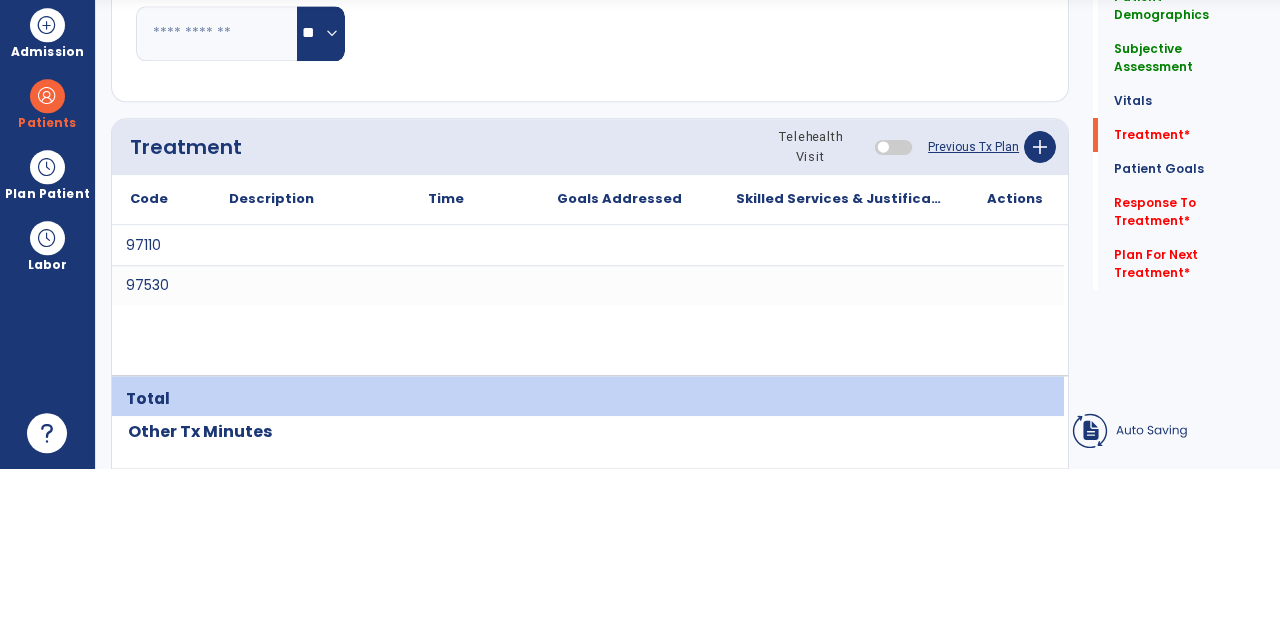 click on "Treatment Telehealth Visit  Previous Tx Plan   add" 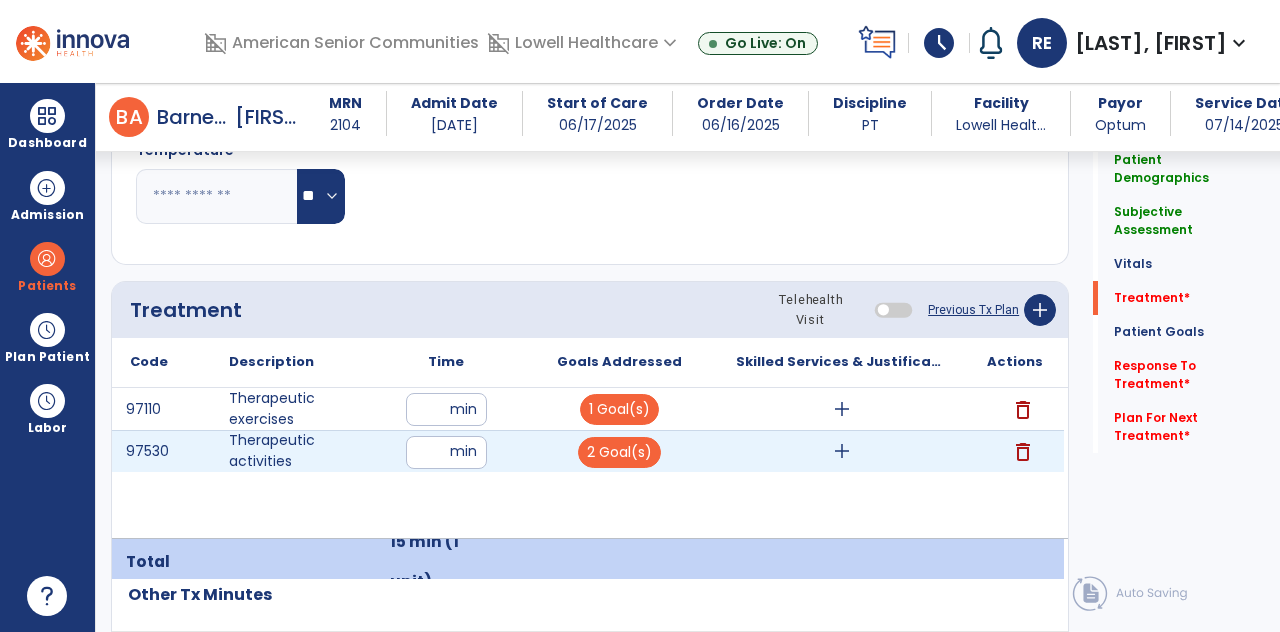 scroll, scrollTop: 89, scrollLeft: 0, axis: vertical 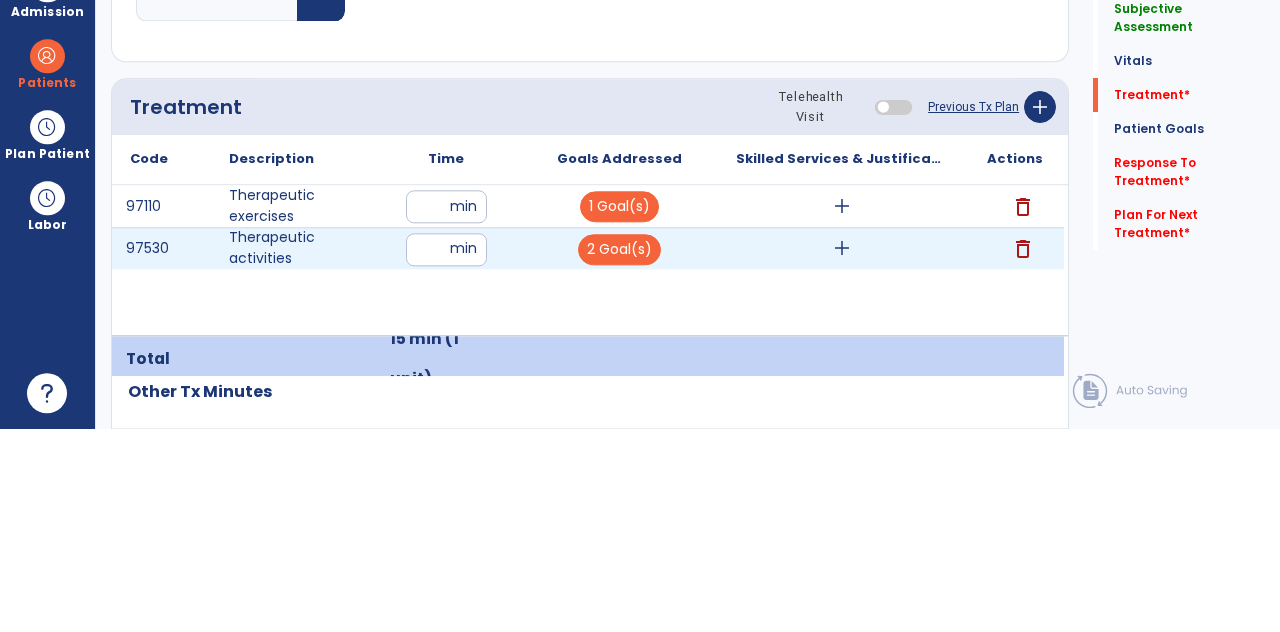 type on "**" 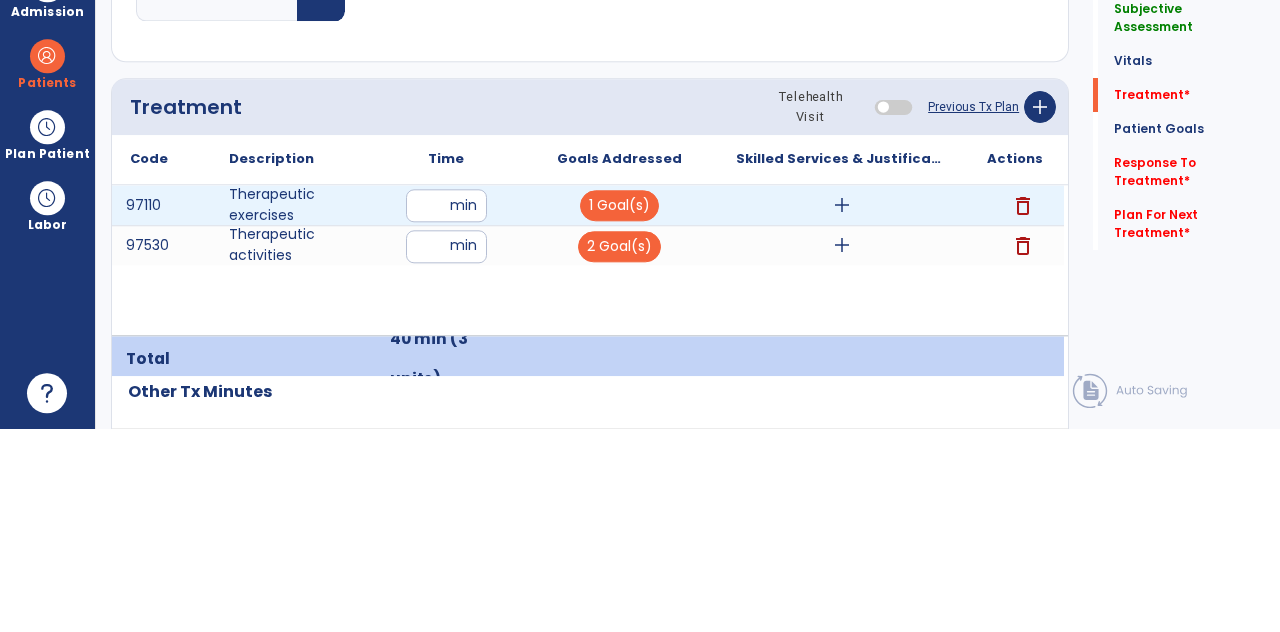 scroll, scrollTop: 0, scrollLeft: 0, axis: both 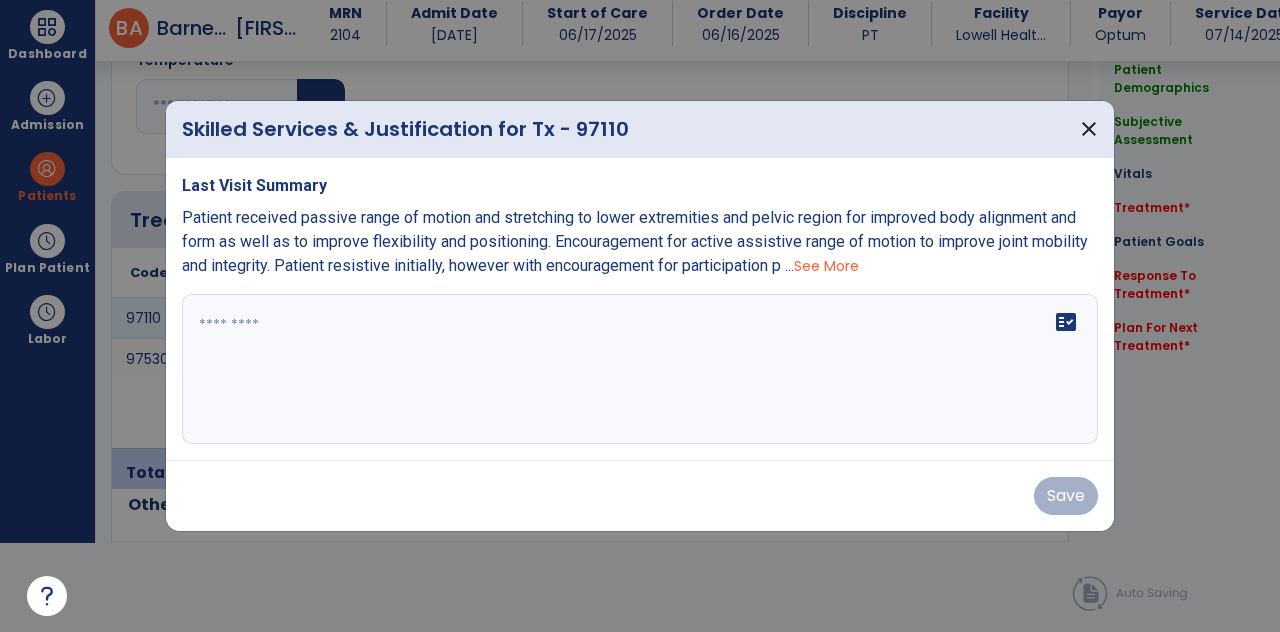 click at bounding box center (640, 369) 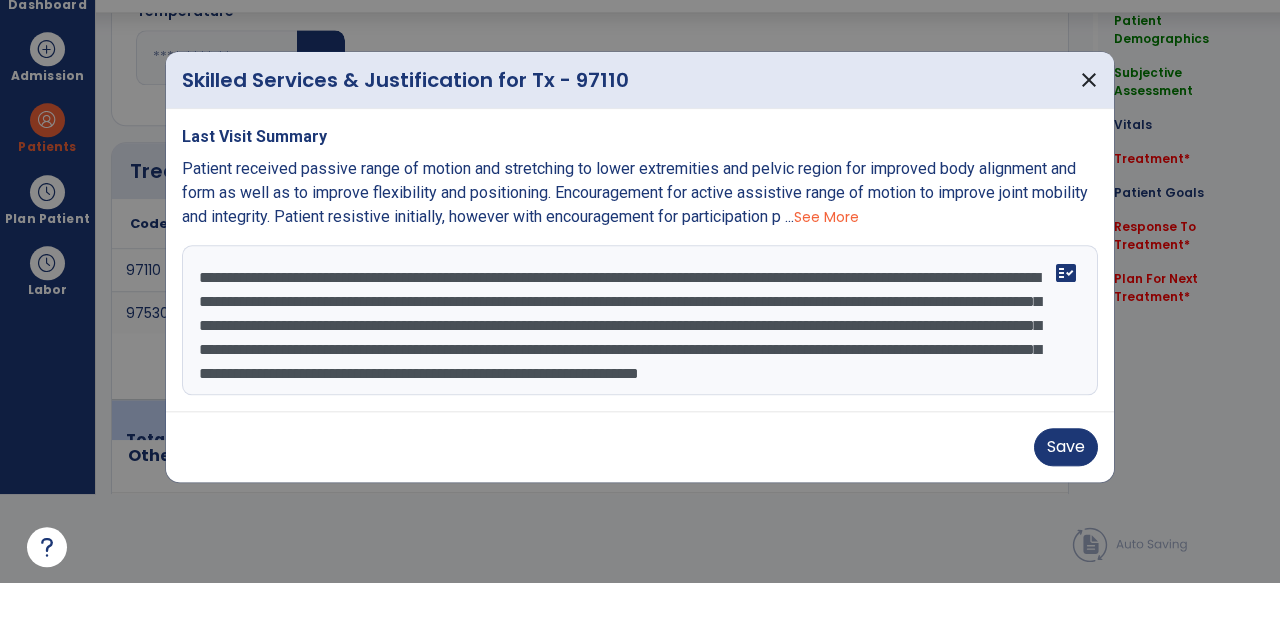 scroll, scrollTop: 39, scrollLeft: 0, axis: vertical 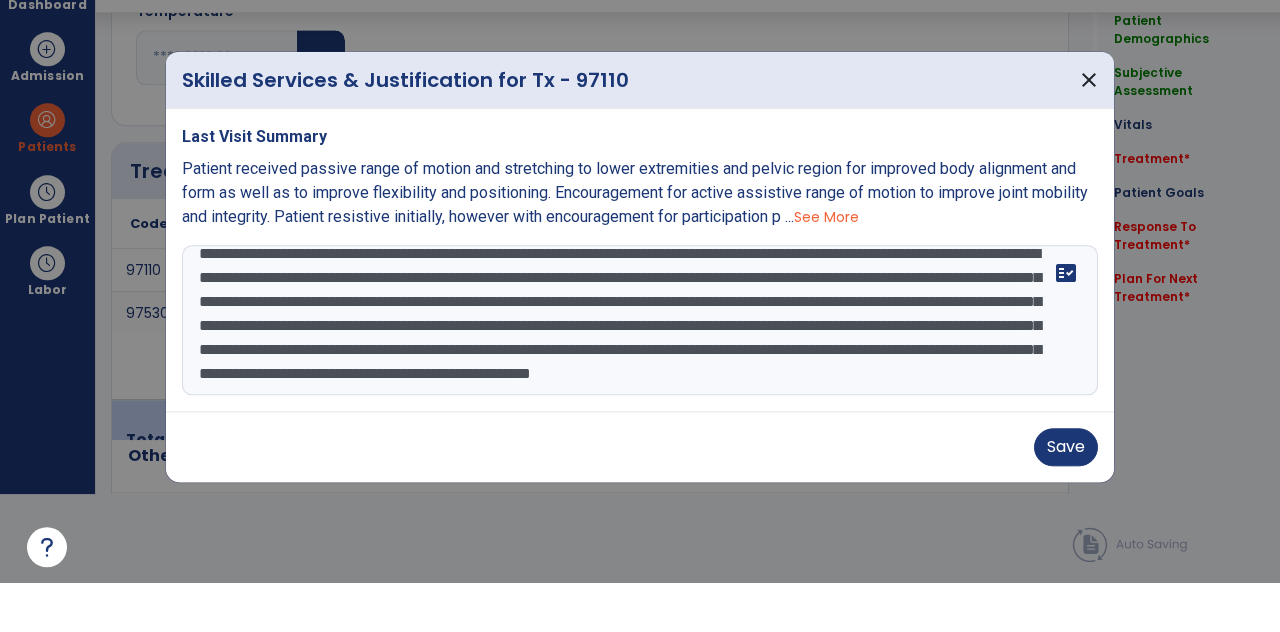 click at bounding box center [640, 316] 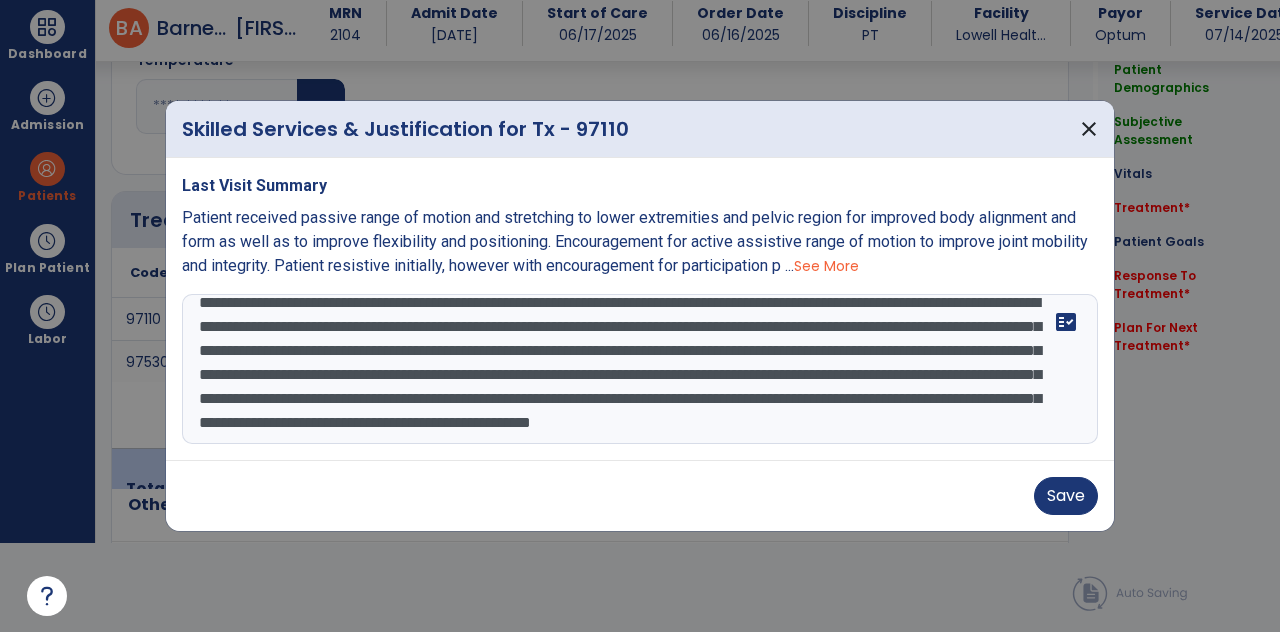scroll, scrollTop: 0, scrollLeft: 0, axis: both 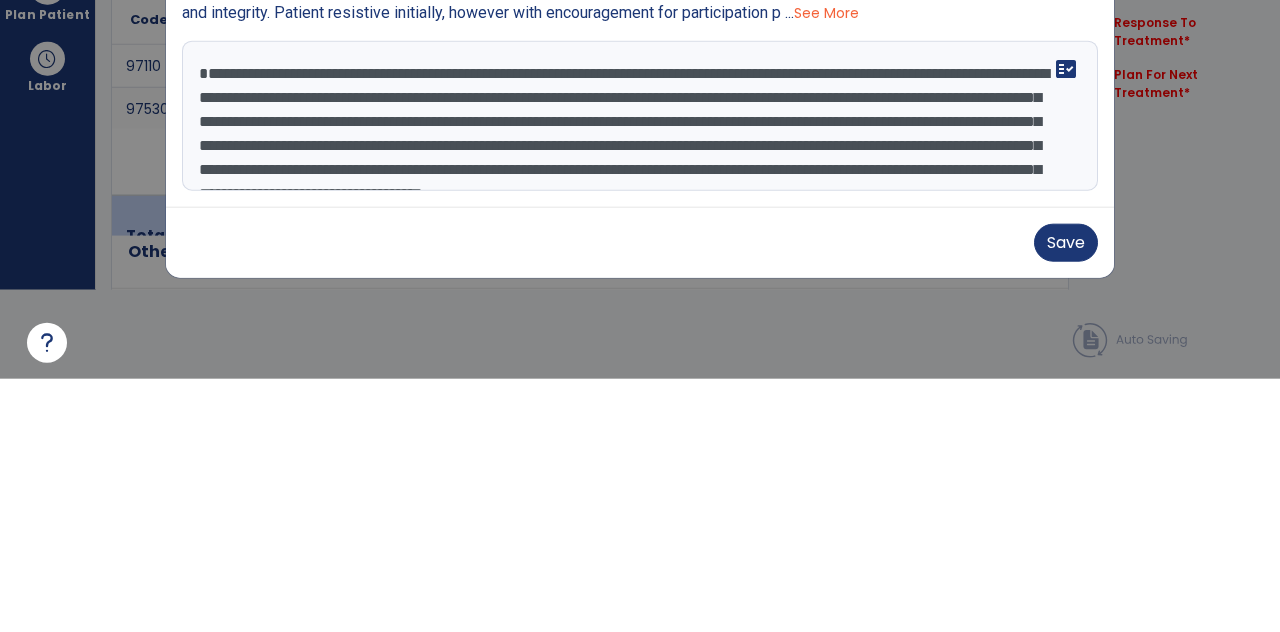 click on "**********" at bounding box center [640, 369] 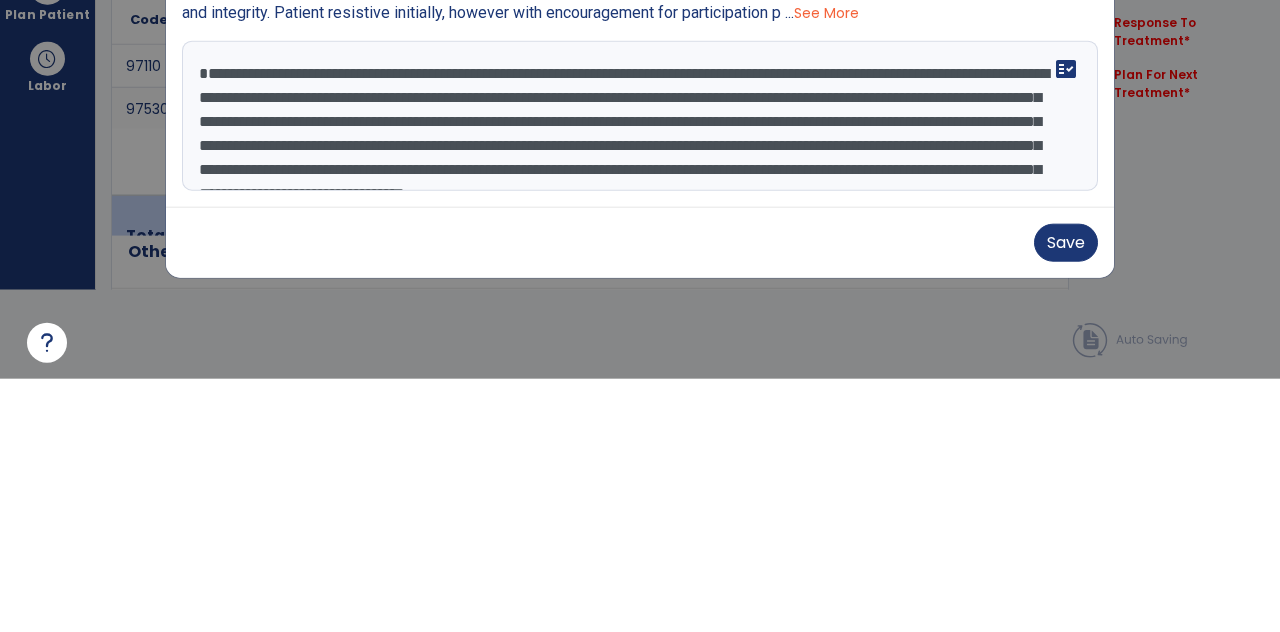 click at bounding box center [640, 316] 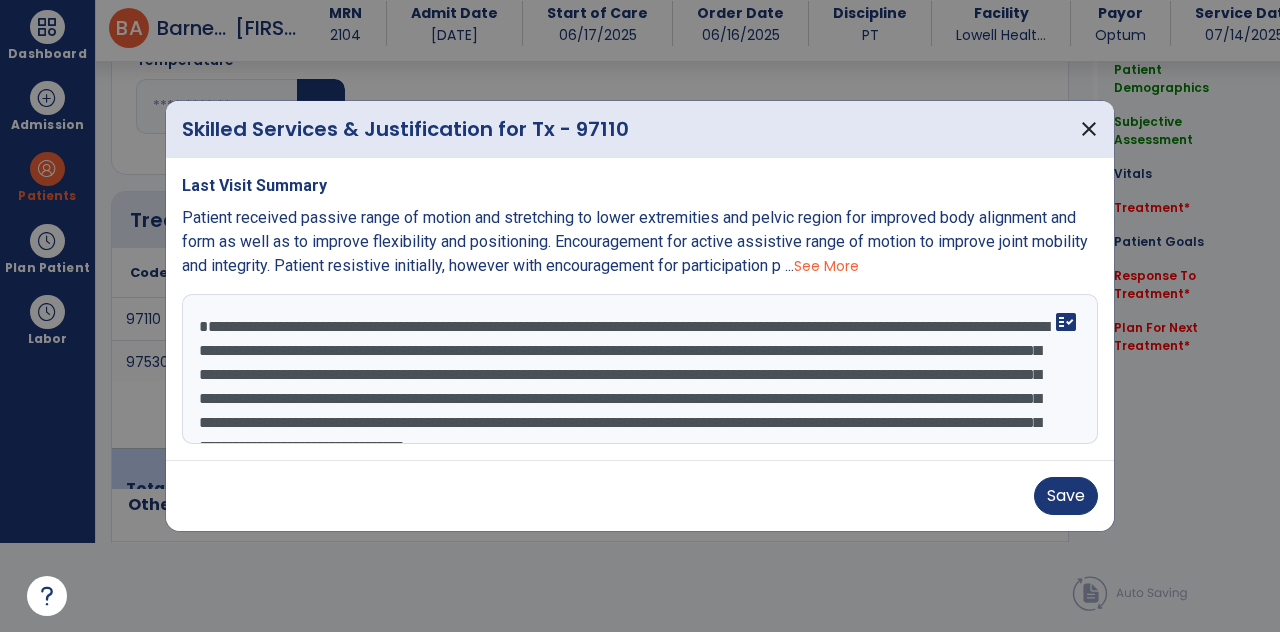 click on "**********" at bounding box center (640, 369) 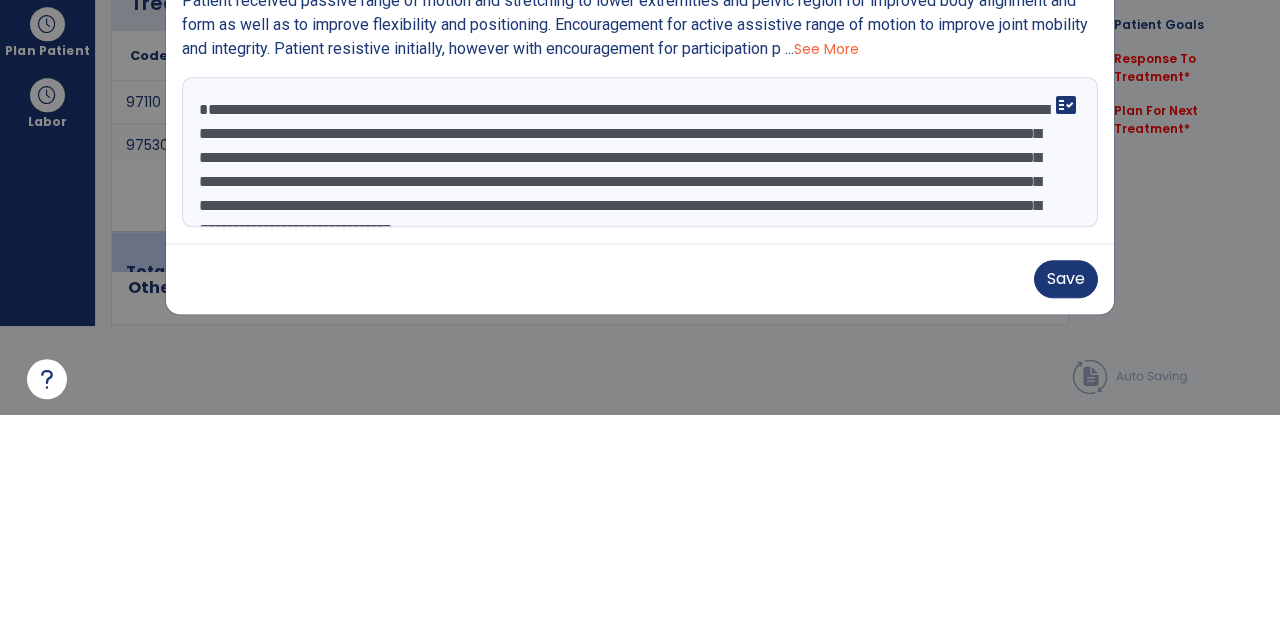click on "**********" at bounding box center (640, 369) 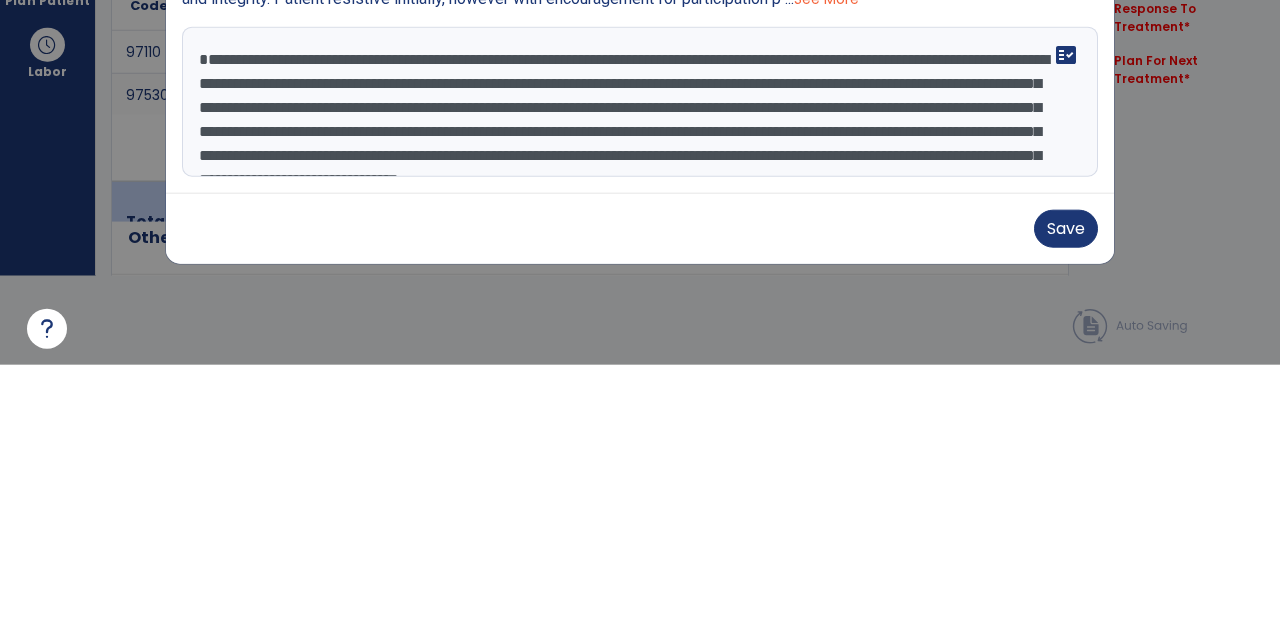 click at bounding box center [640, 316] 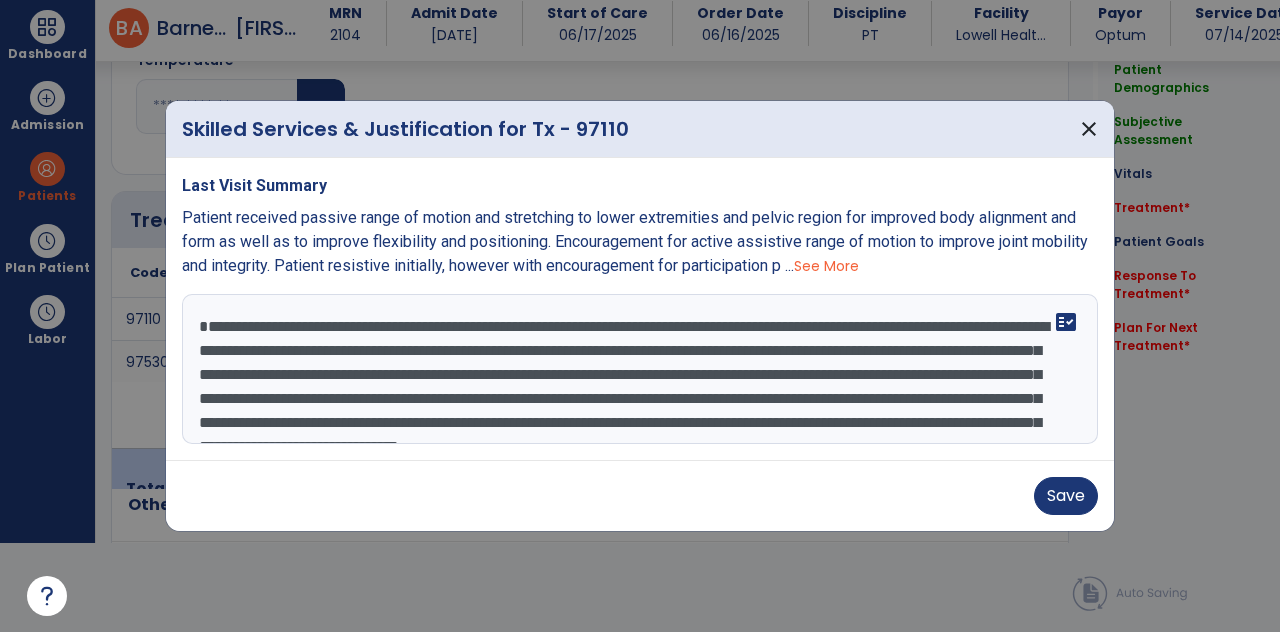 scroll, scrollTop: 34, scrollLeft: 0, axis: vertical 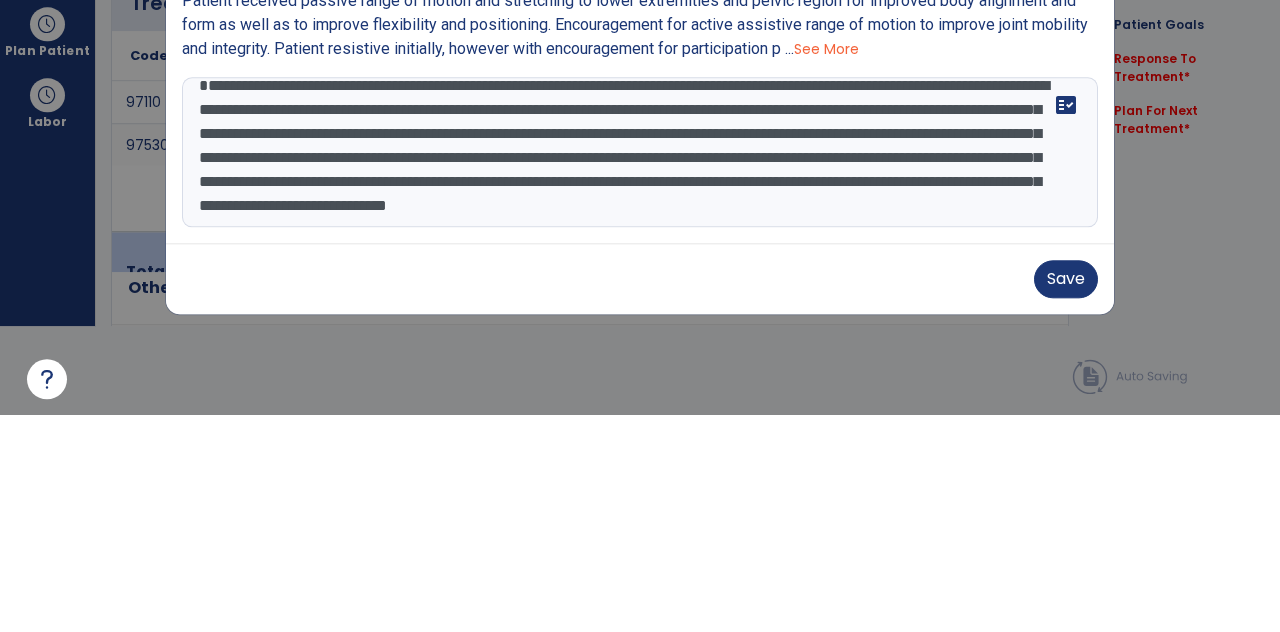type on "**********" 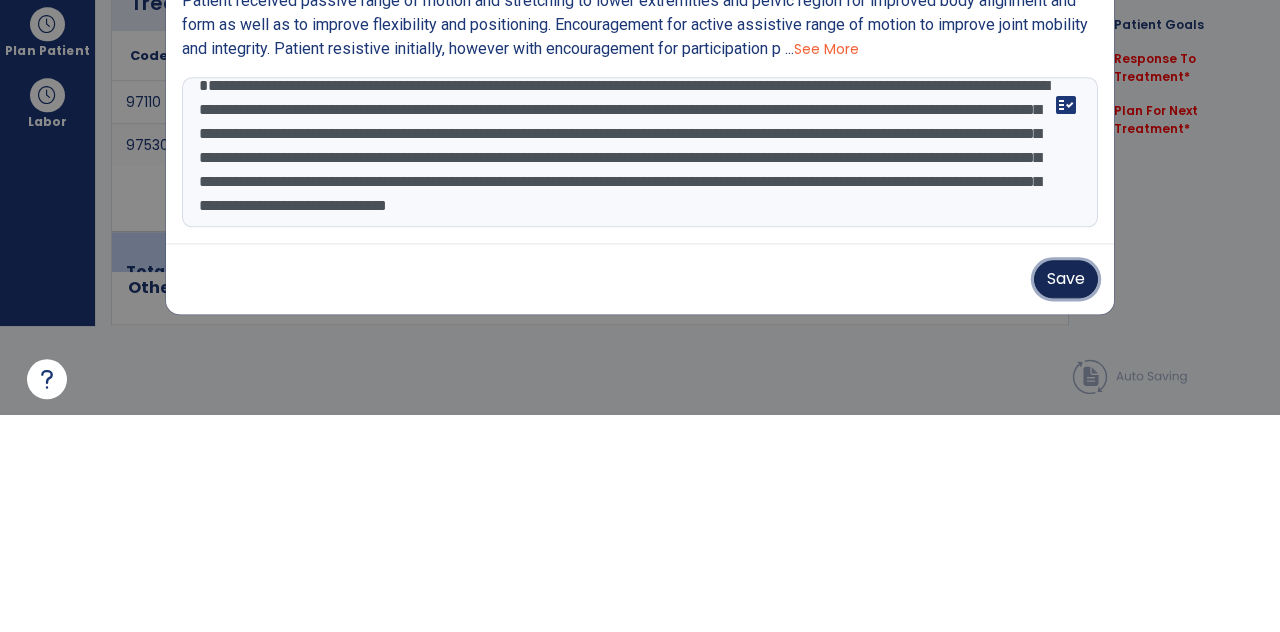 click on "Save" at bounding box center (1066, 496) 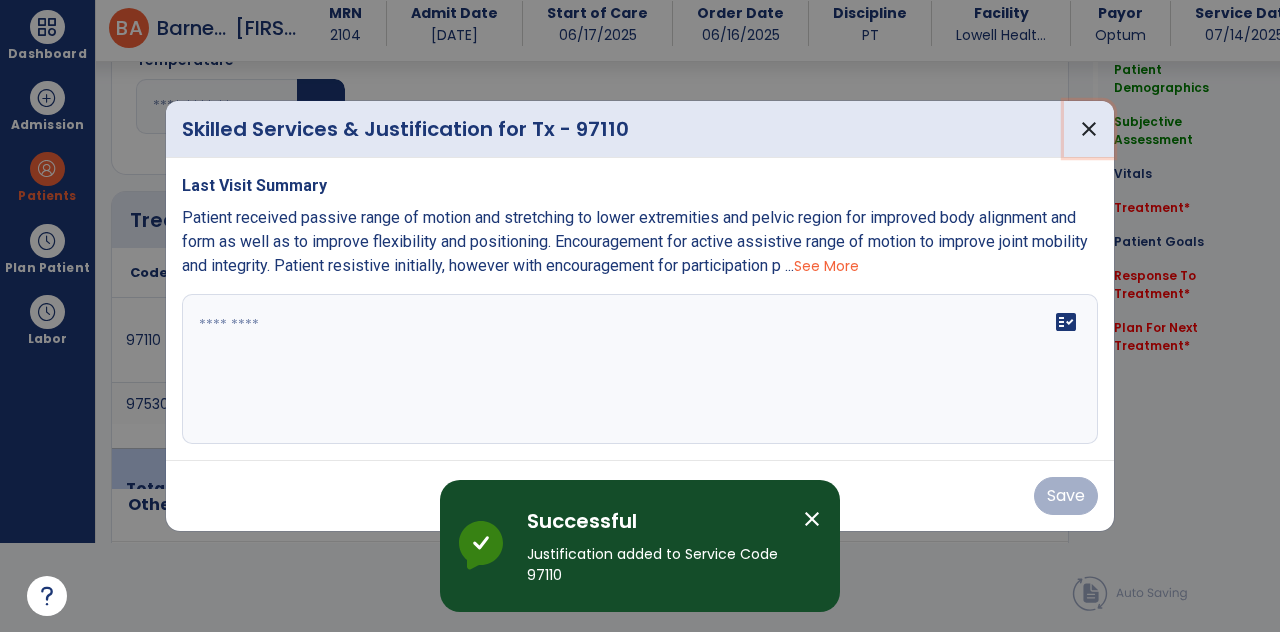 click on "close" at bounding box center [1089, 129] 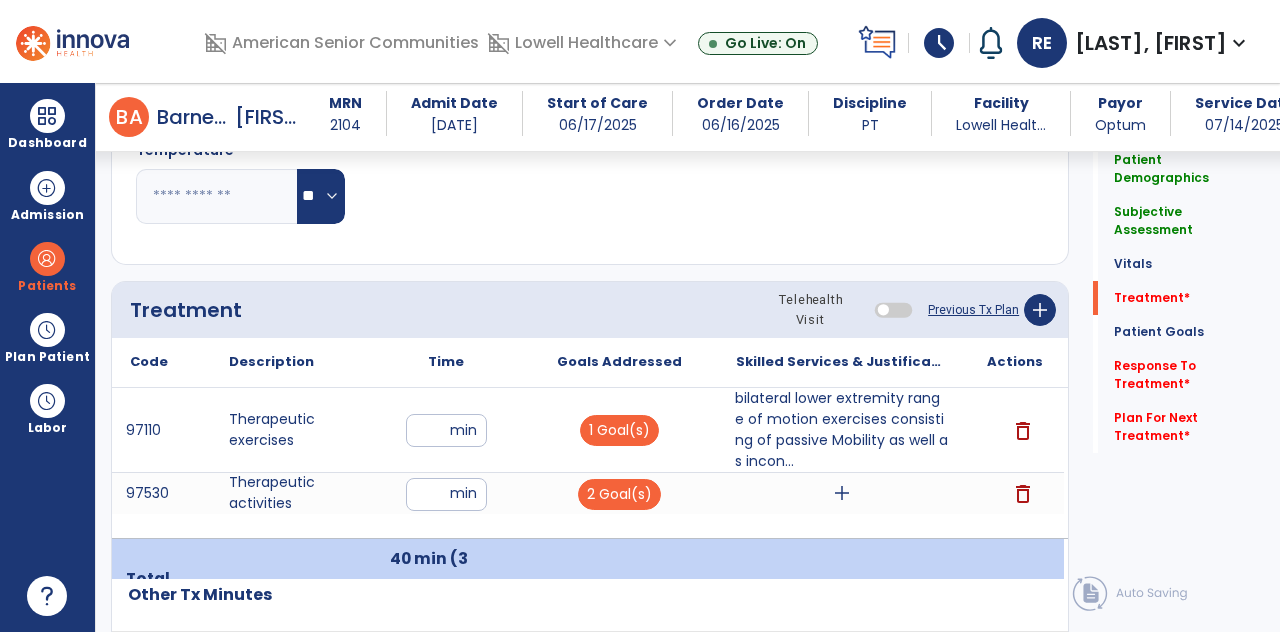 scroll, scrollTop: 89, scrollLeft: 0, axis: vertical 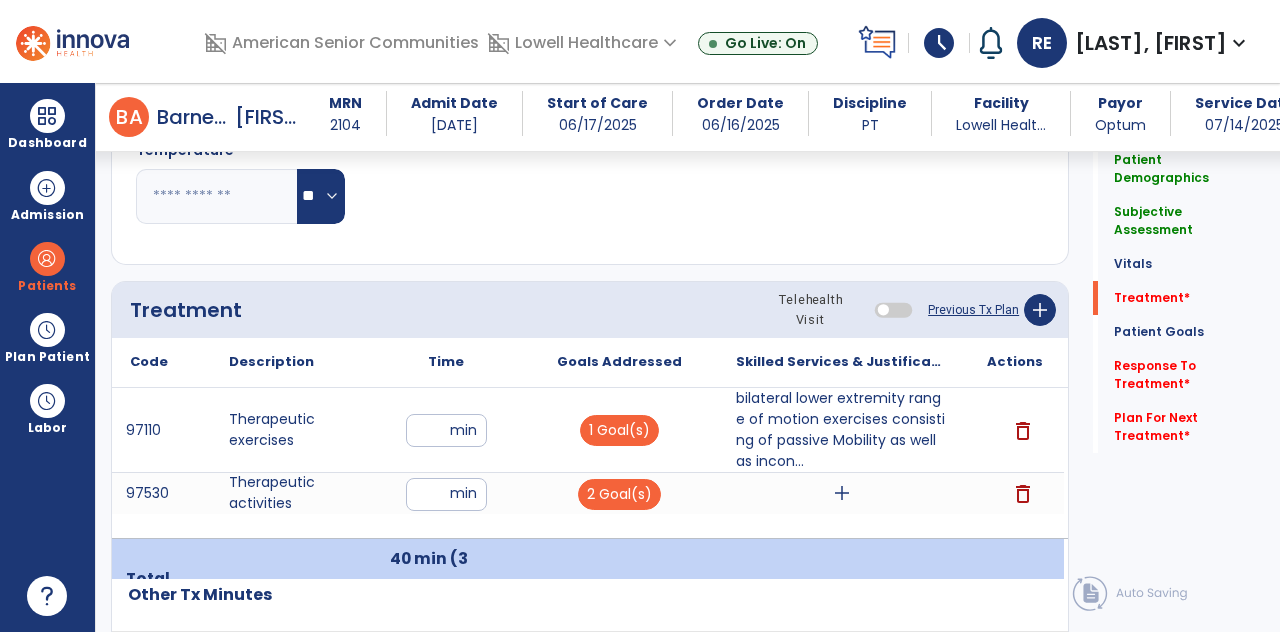 click on "add" at bounding box center [841, 493] 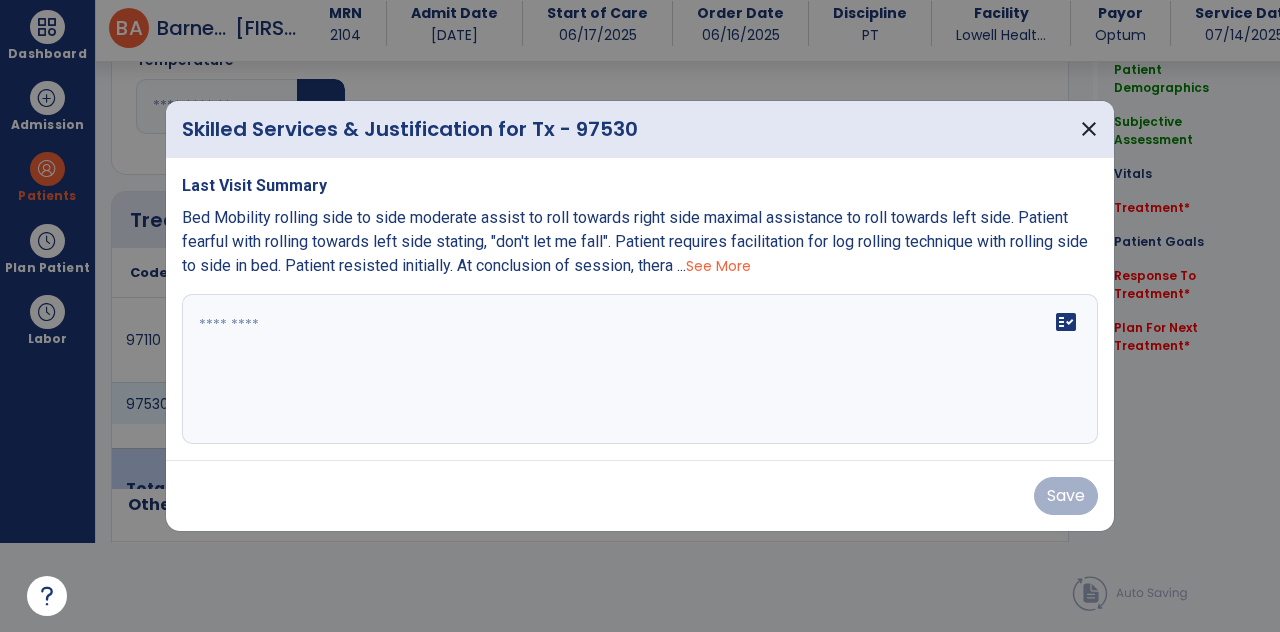 scroll, scrollTop: 0, scrollLeft: 0, axis: both 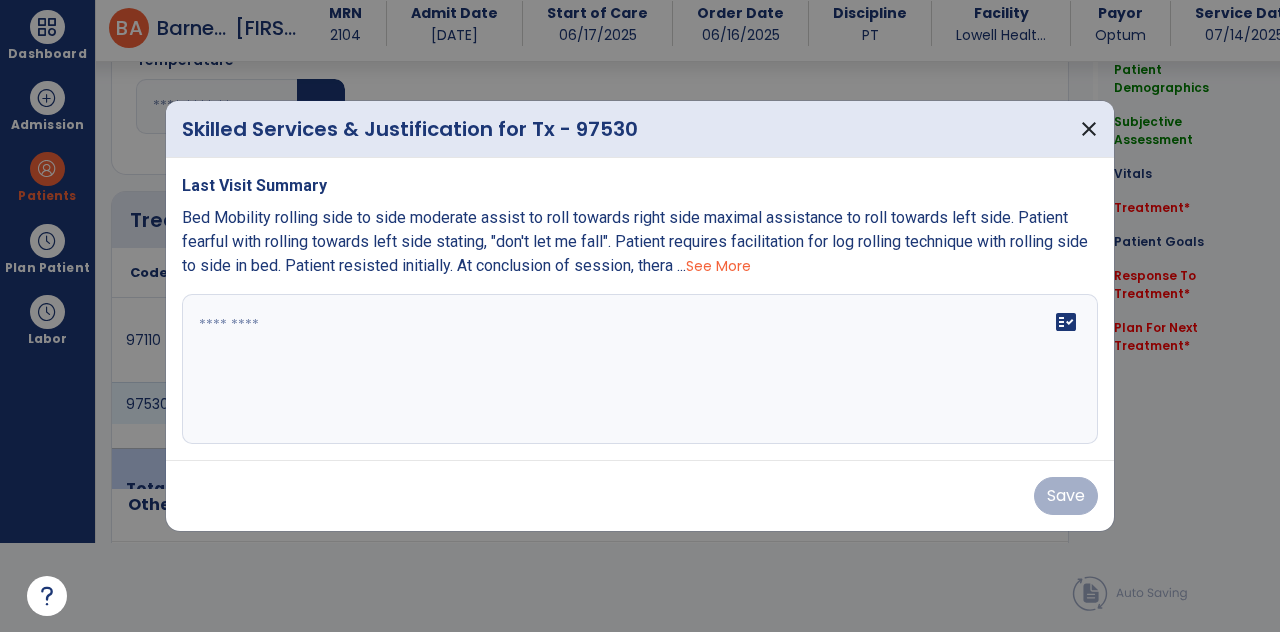 click on "fact_check" at bounding box center (640, 369) 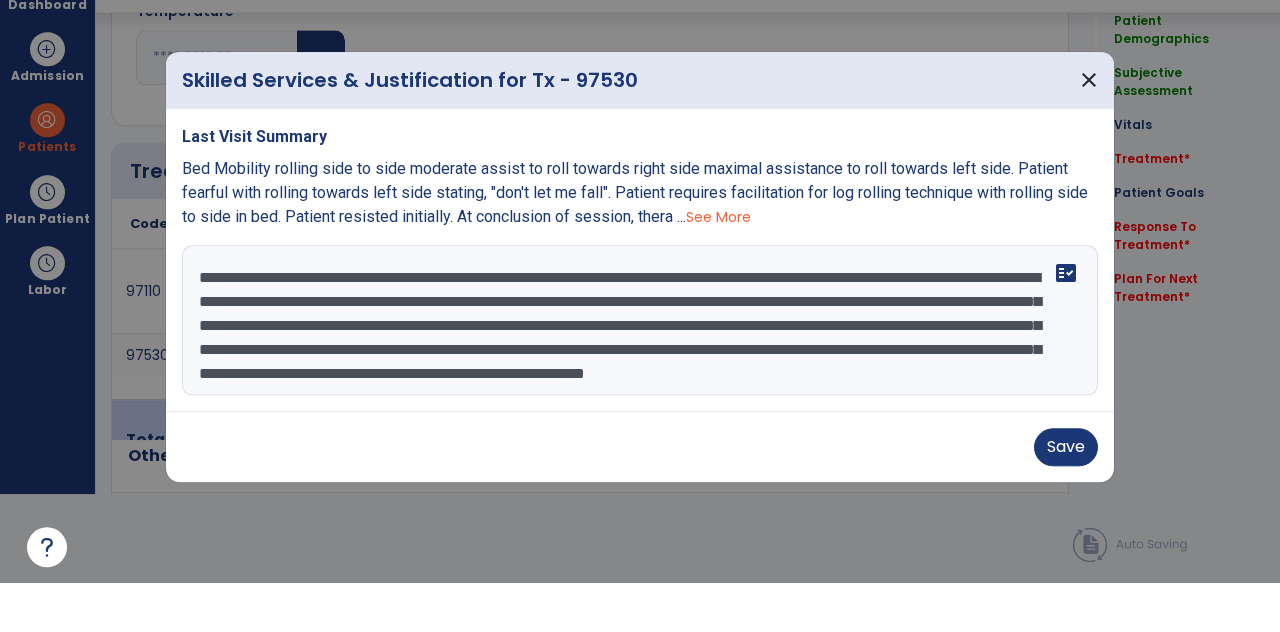 scroll, scrollTop: 39, scrollLeft: 0, axis: vertical 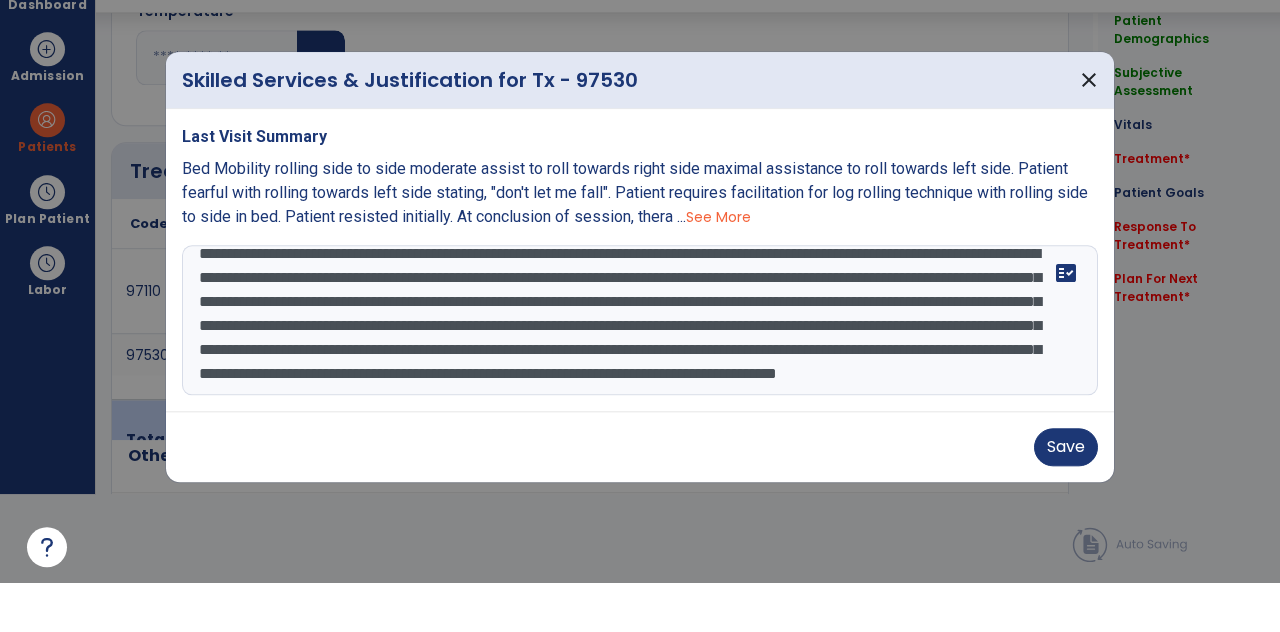type on "**********" 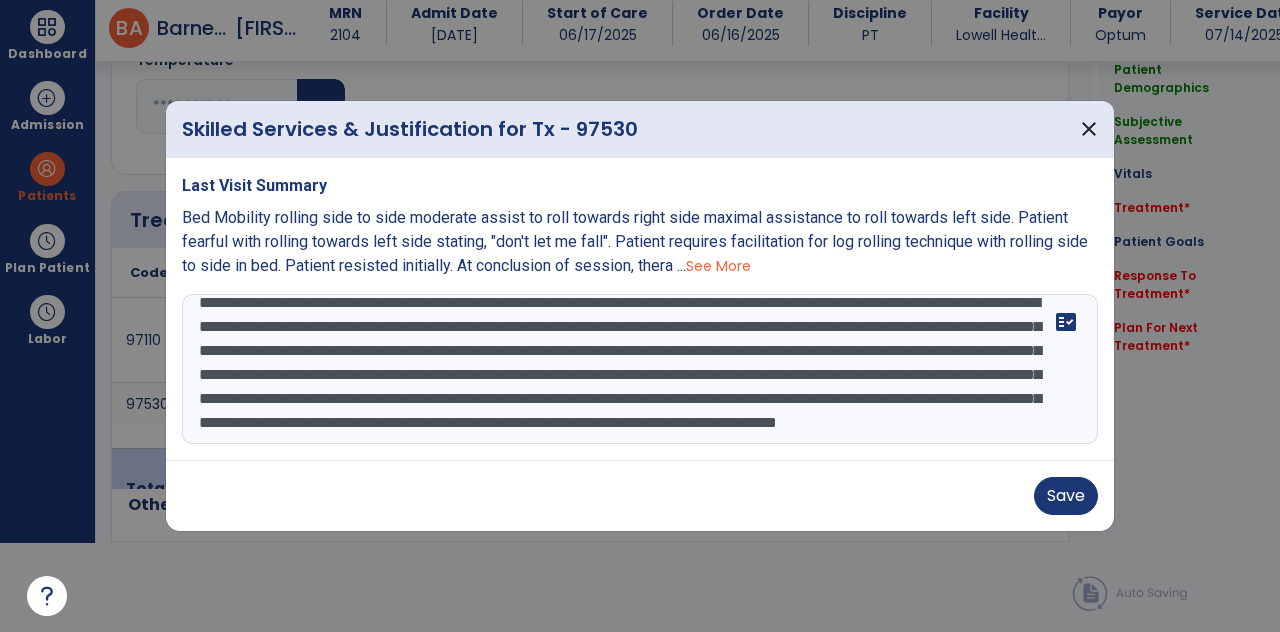 scroll, scrollTop: 0, scrollLeft: 0, axis: both 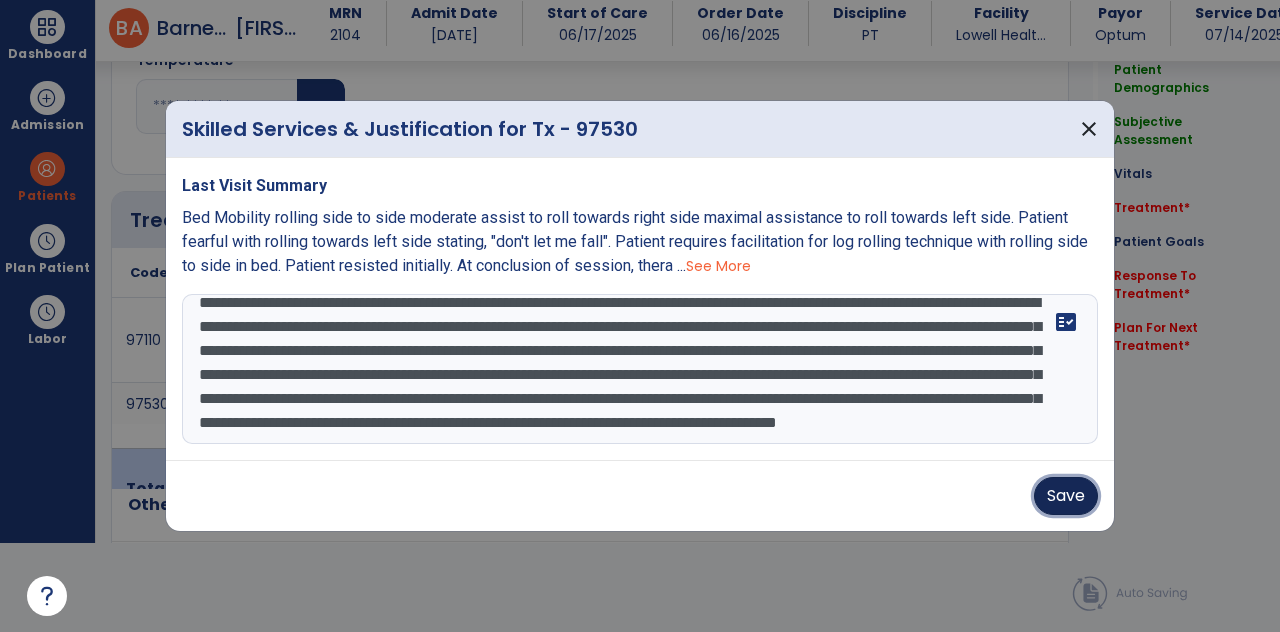 click on "Save" at bounding box center (1066, 496) 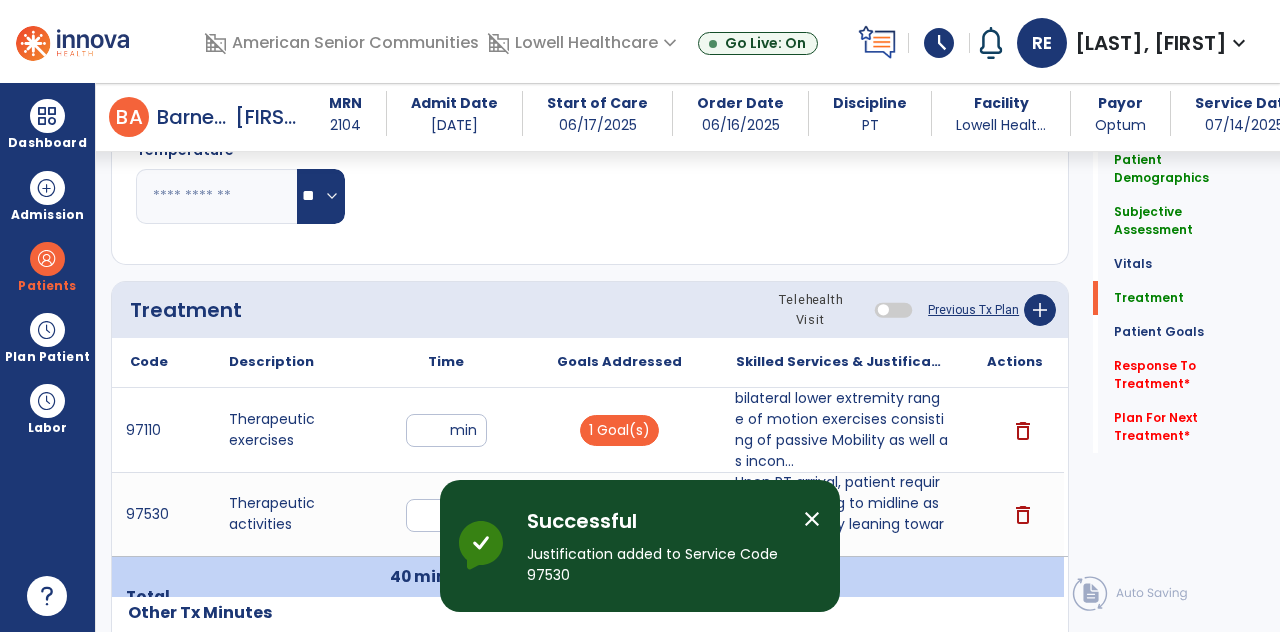 click on "bilateral lower extremity range of motion exercises consisting of passive Mobility as well as incon..." at bounding box center [841, 430] 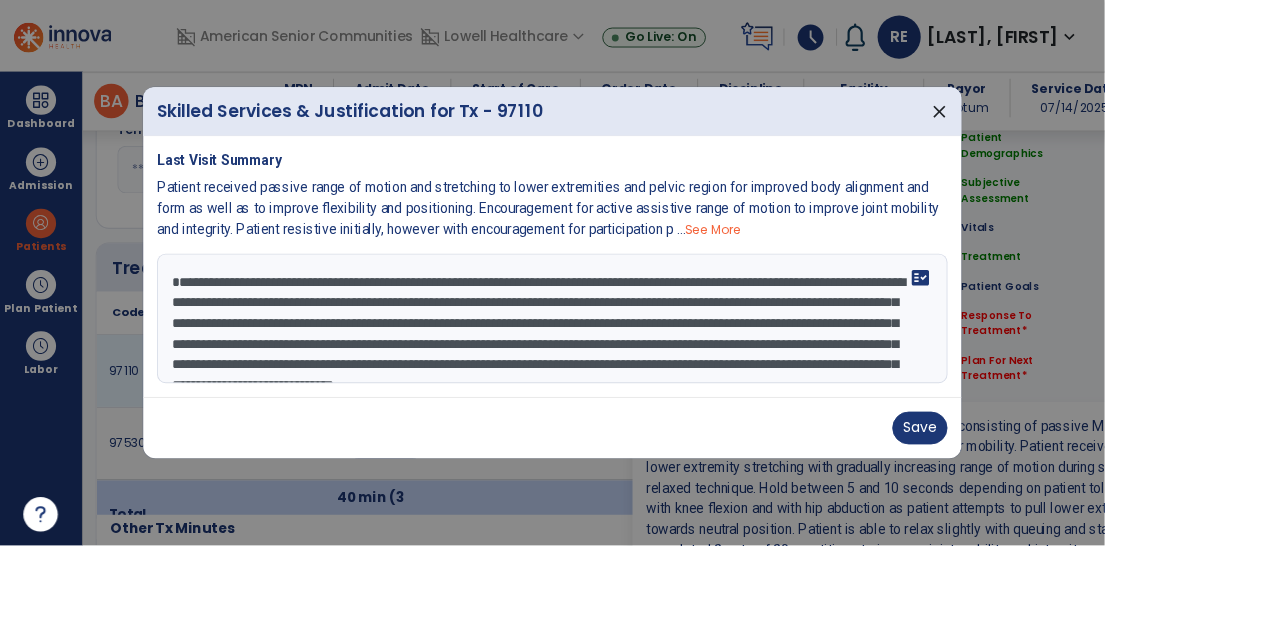 click at bounding box center (640, 316) 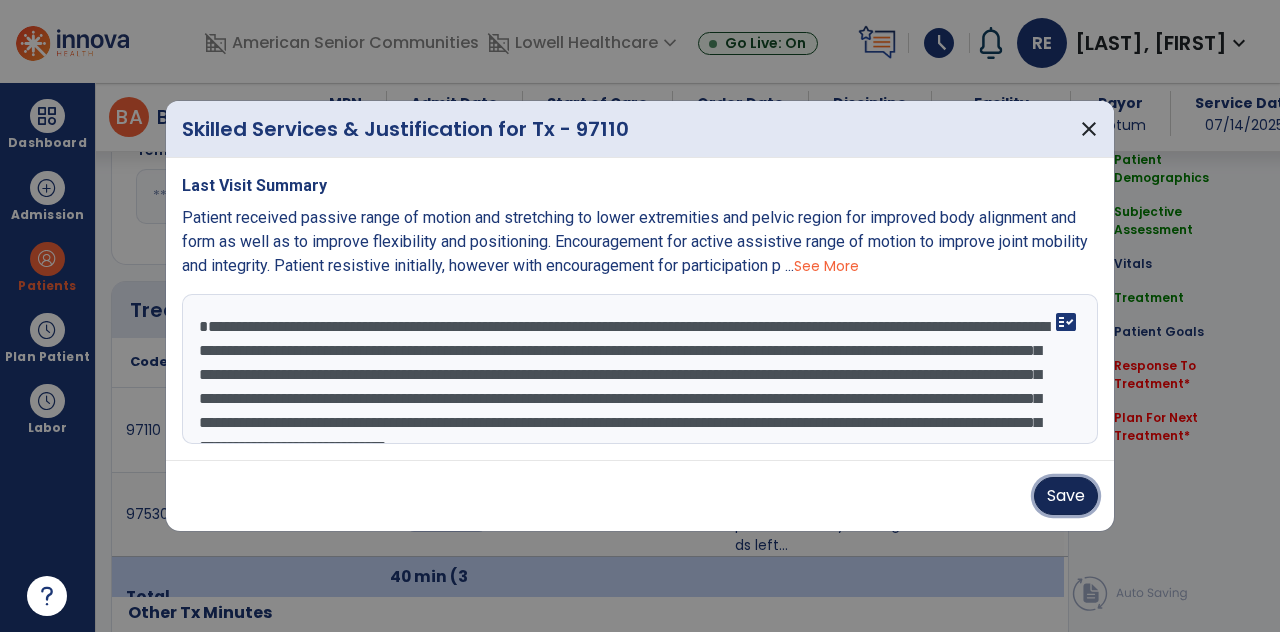 click on "Save" at bounding box center [1066, 496] 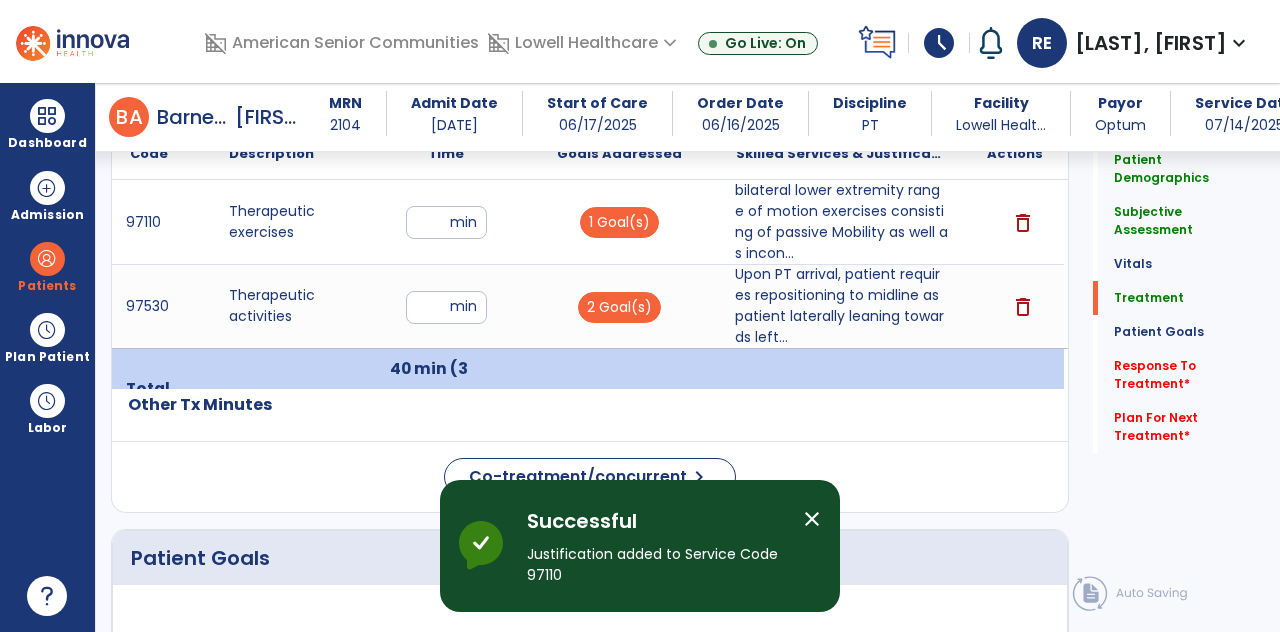 click on "Upon PT arrival, patient requires repositioning to midline as patient laterally leaning towards left..." at bounding box center [841, 306] 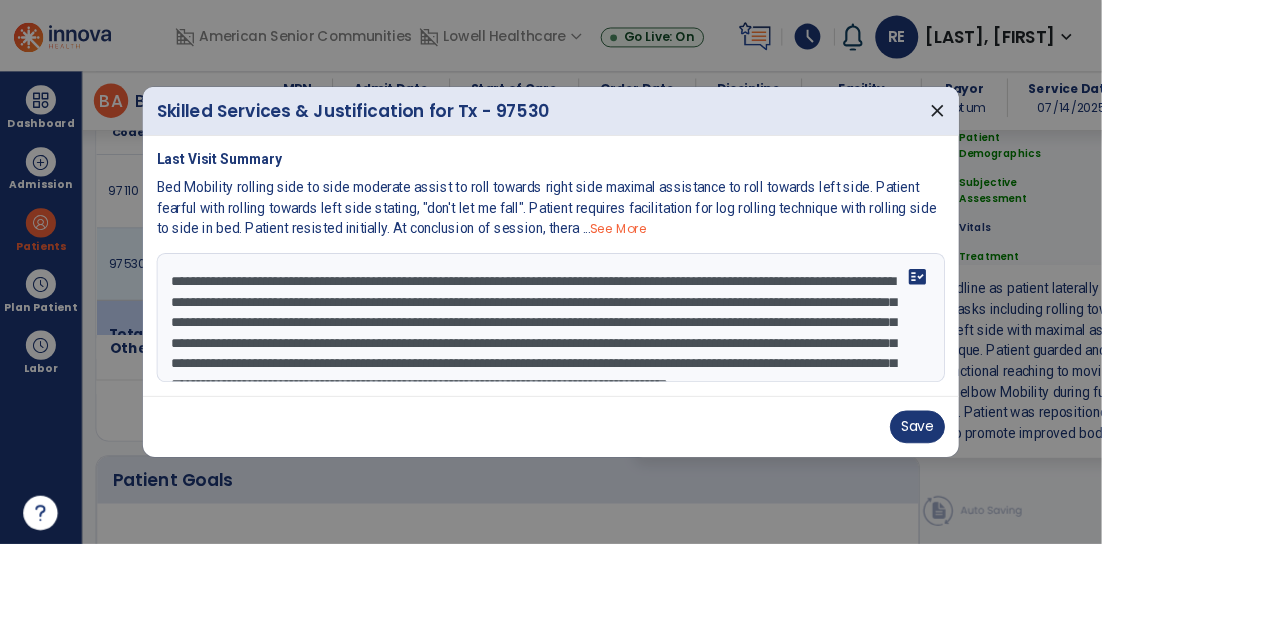click on "**********" at bounding box center (640, 369) 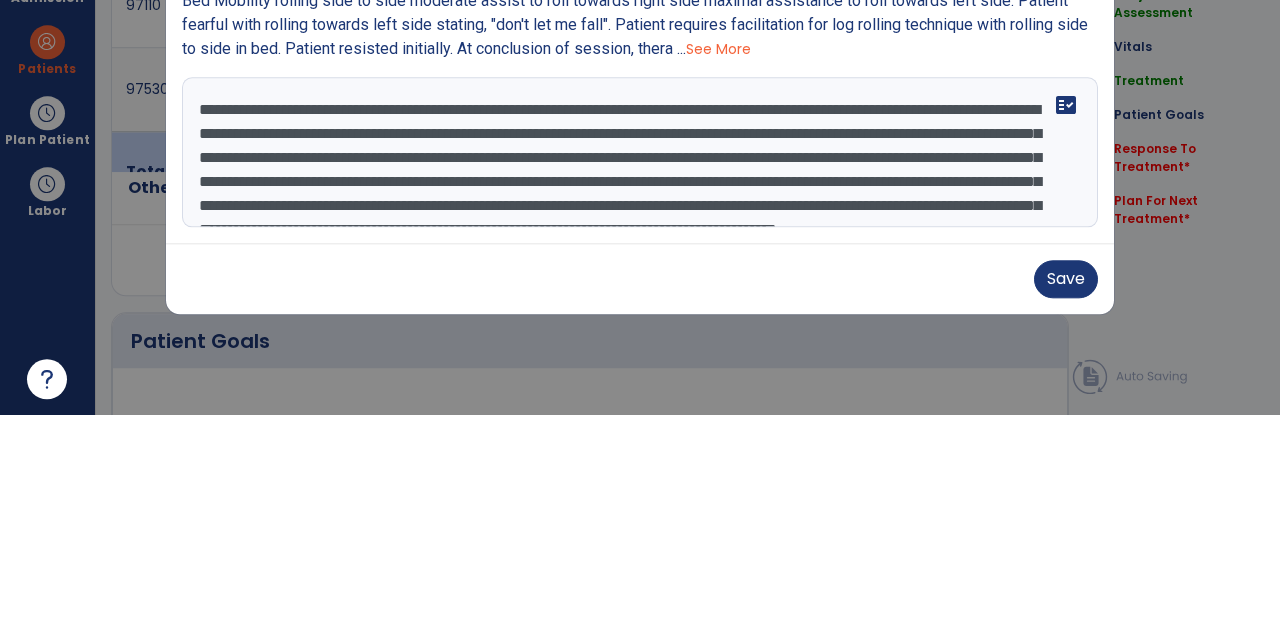 click on "See More" at bounding box center [718, 266] 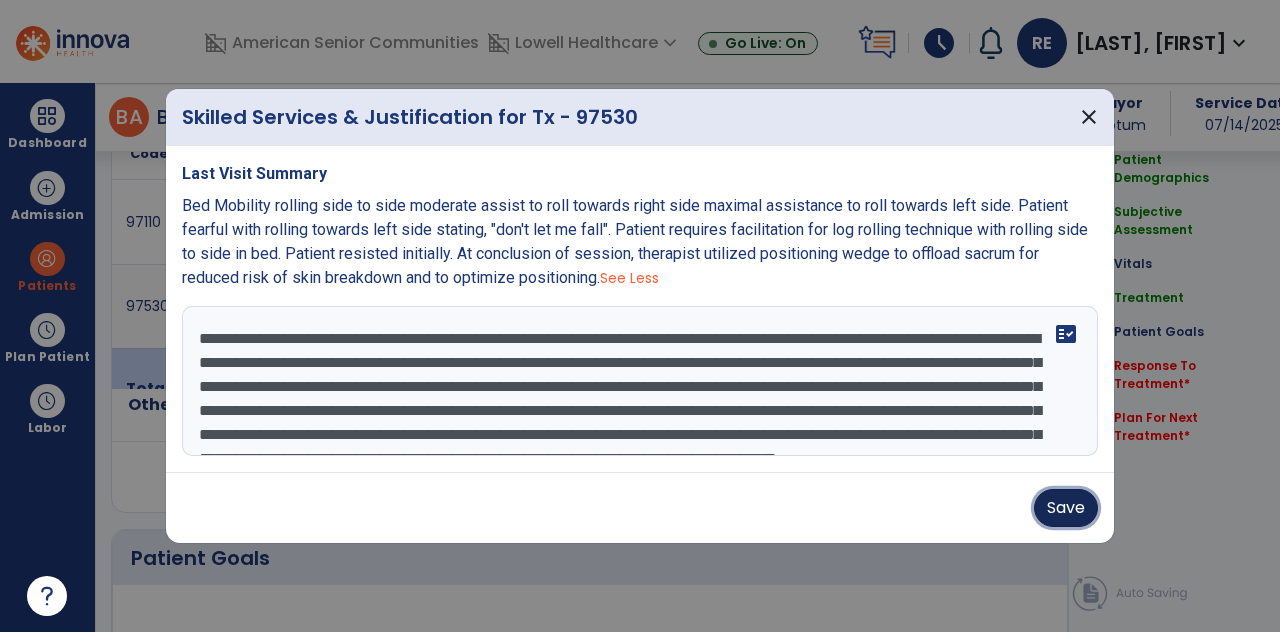 click on "Save" at bounding box center [1066, 508] 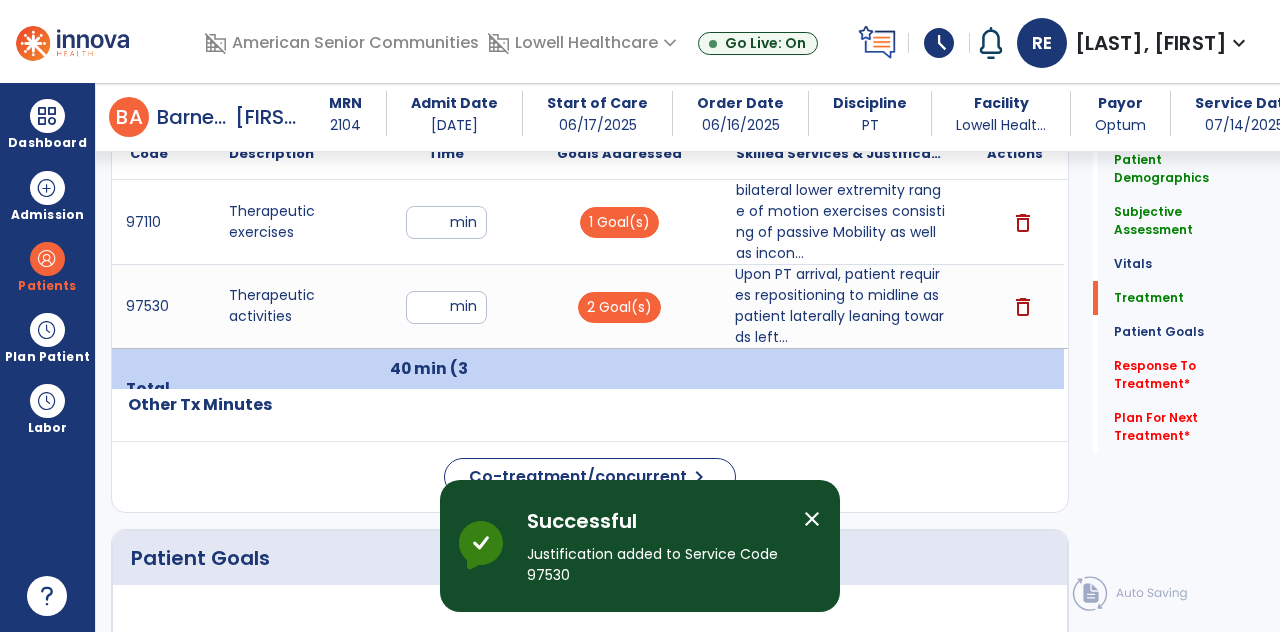 click on "Response To Treatment   *" 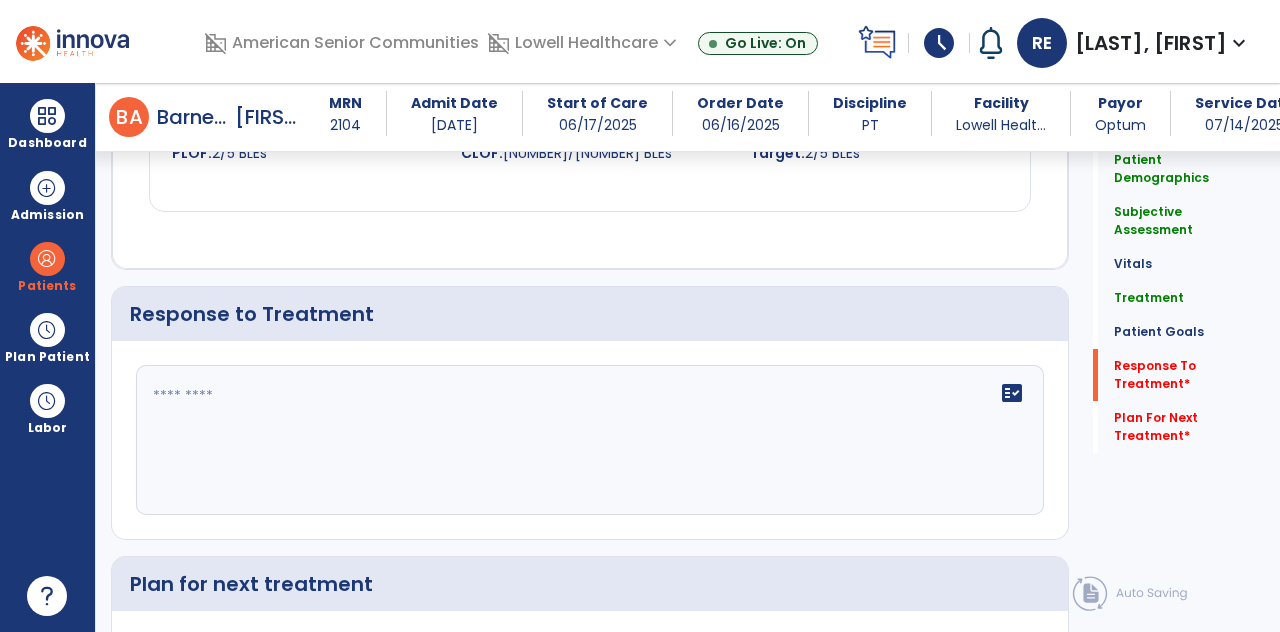 click 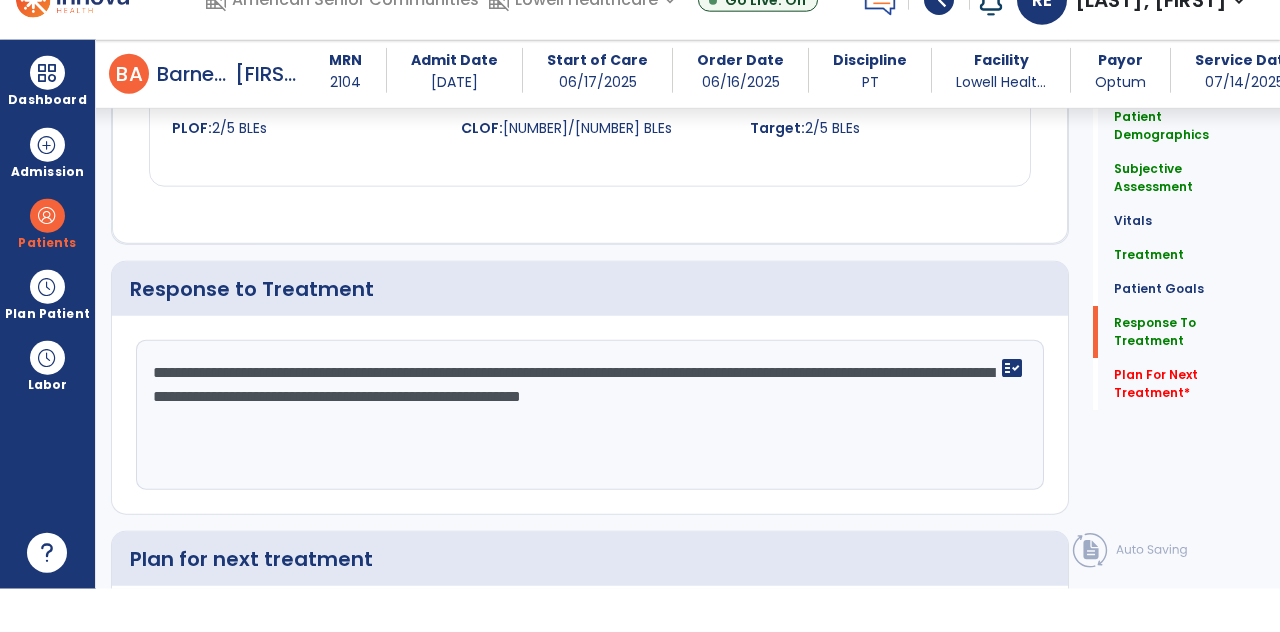 scroll, scrollTop: 2174, scrollLeft: 0, axis: vertical 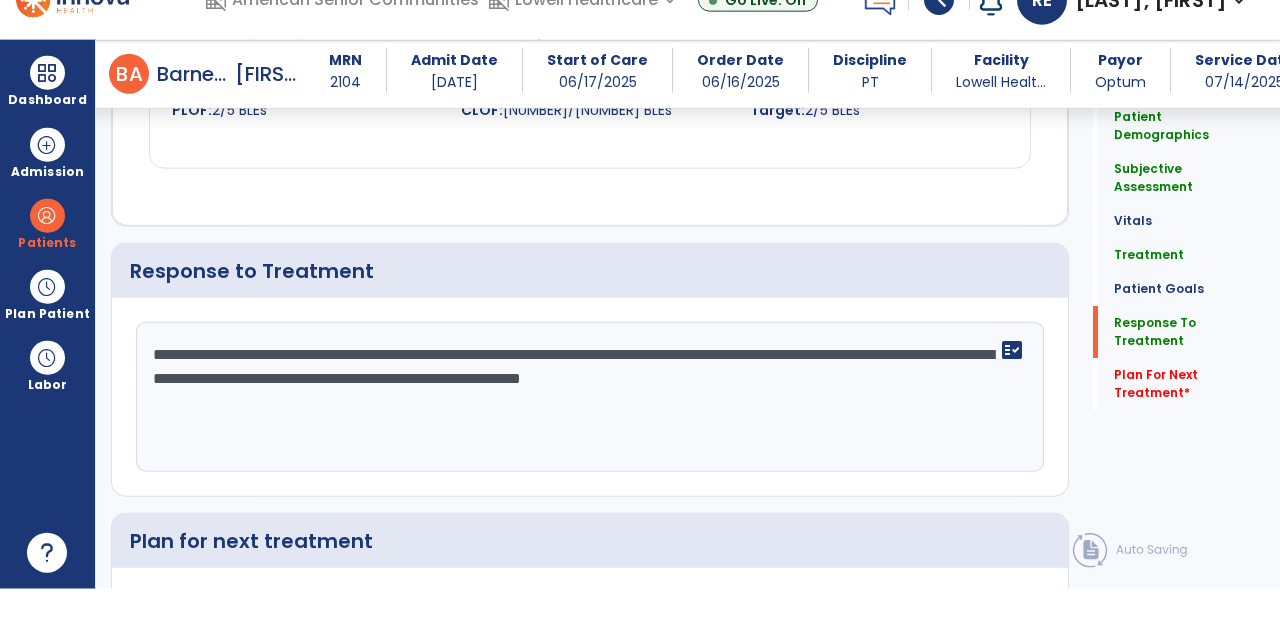 type on "**********" 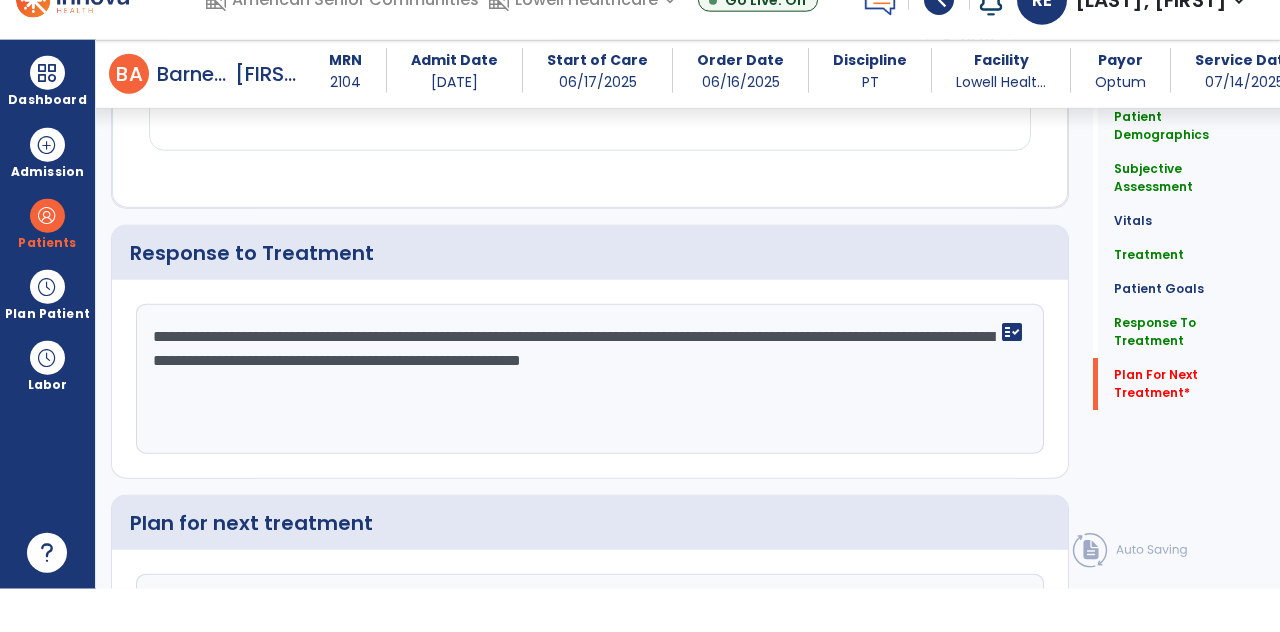 scroll, scrollTop: 89, scrollLeft: 0, axis: vertical 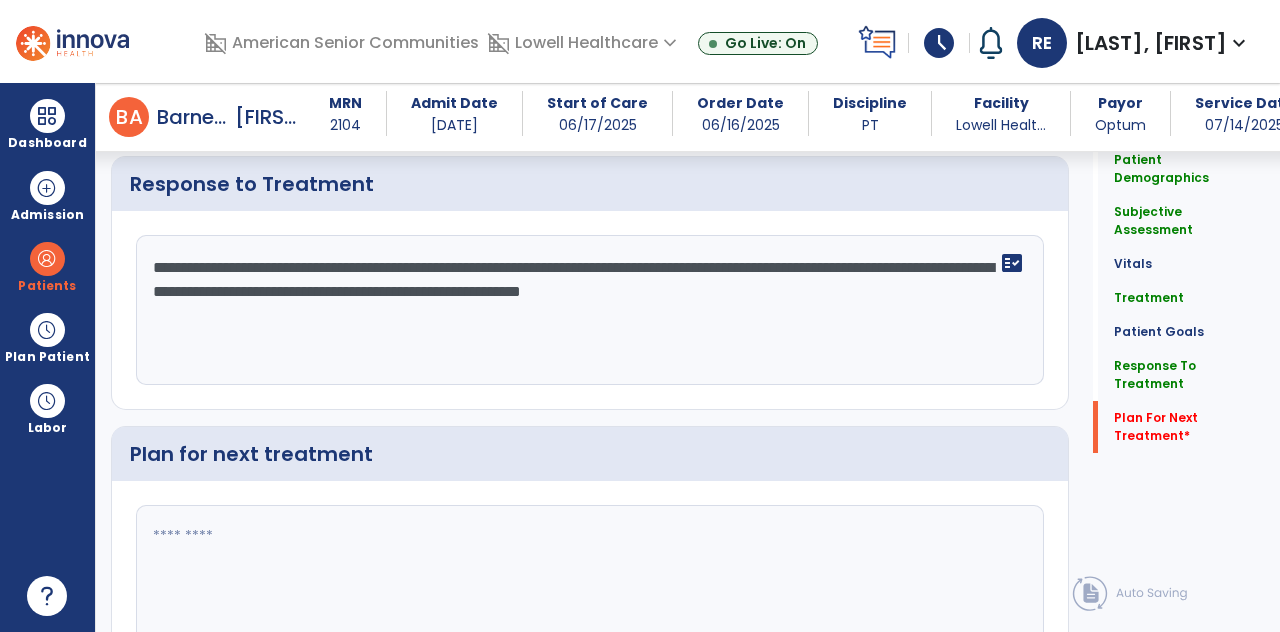 click 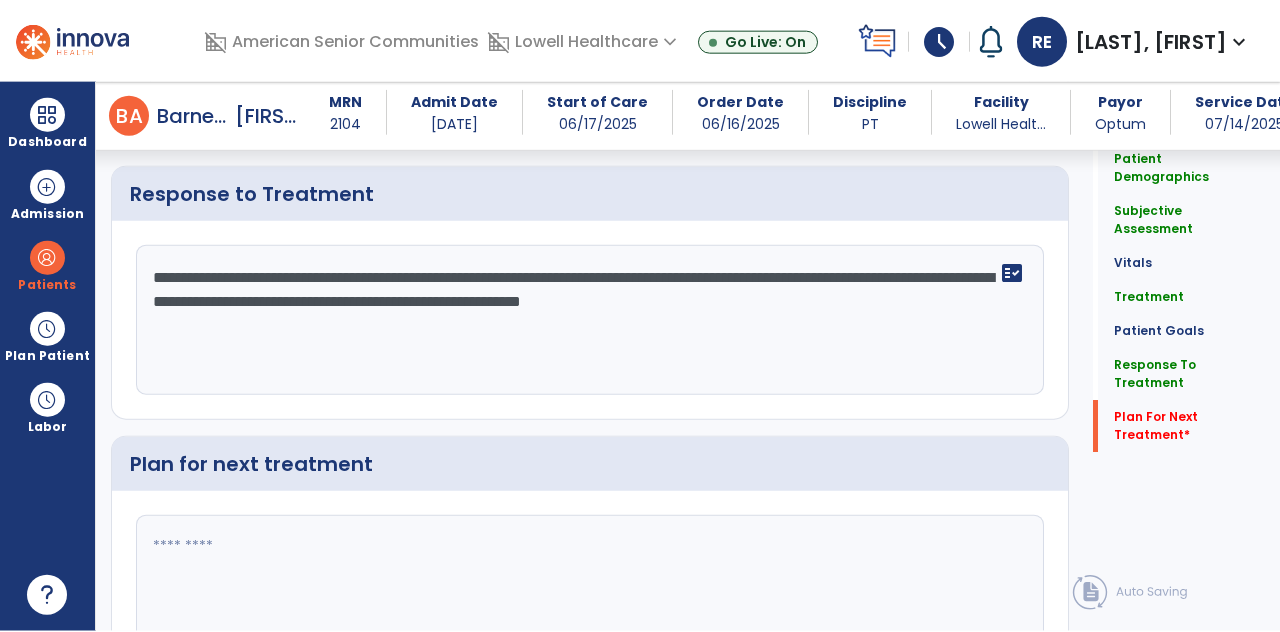 scroll, scrollTop: 96, scrollLeft: 0, axis: vertical 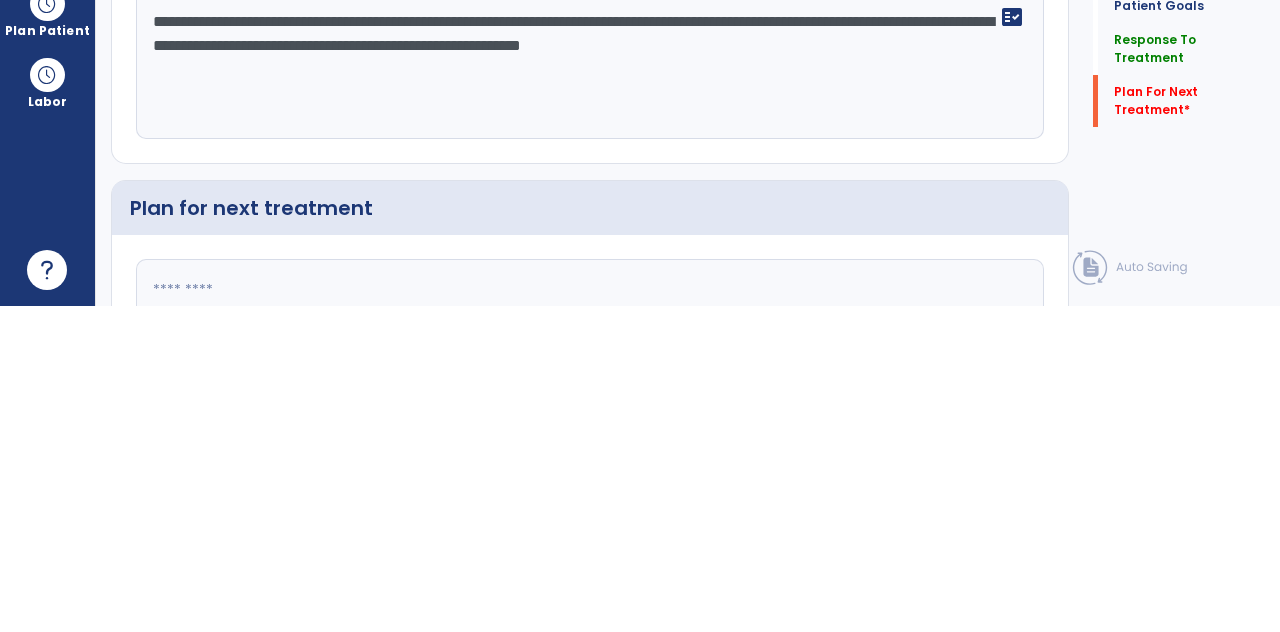 click 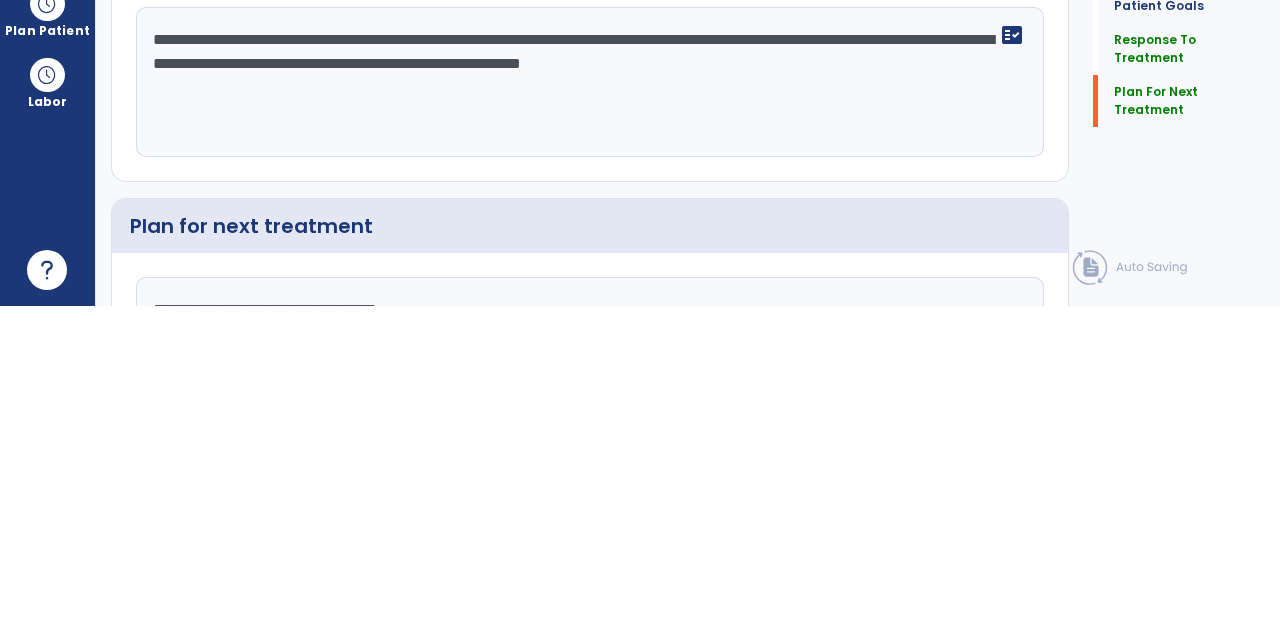 scroll, scrollTop: 2224, scrollLeft: 0, axis: vertical 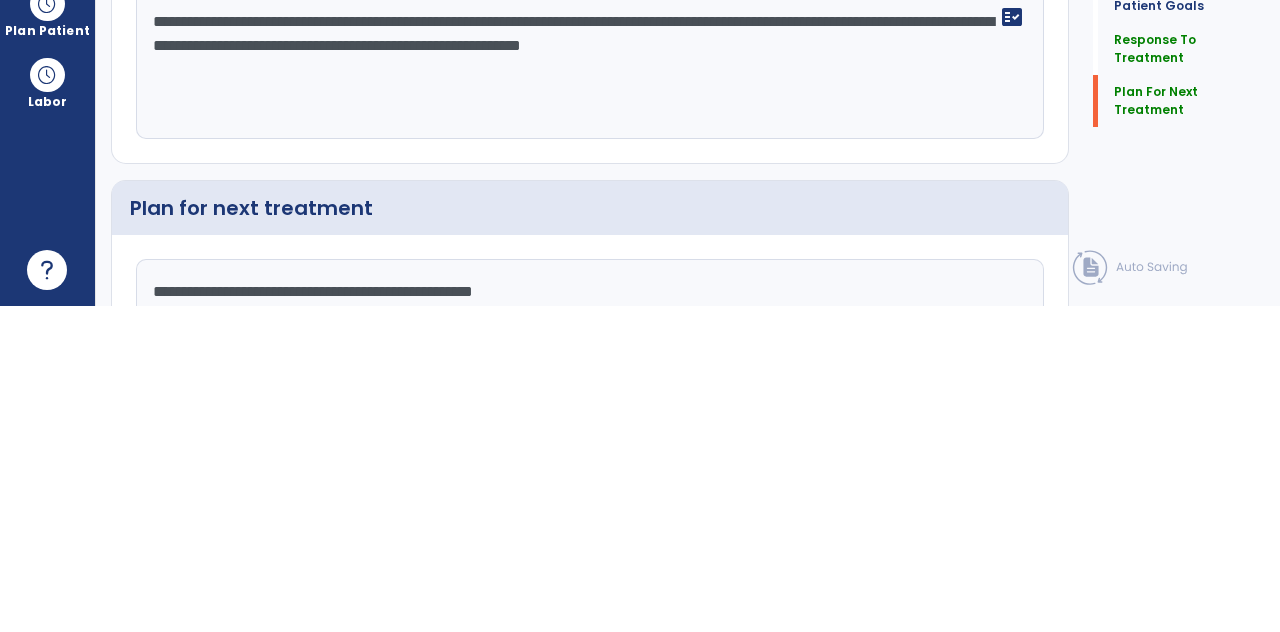 type on "**********" 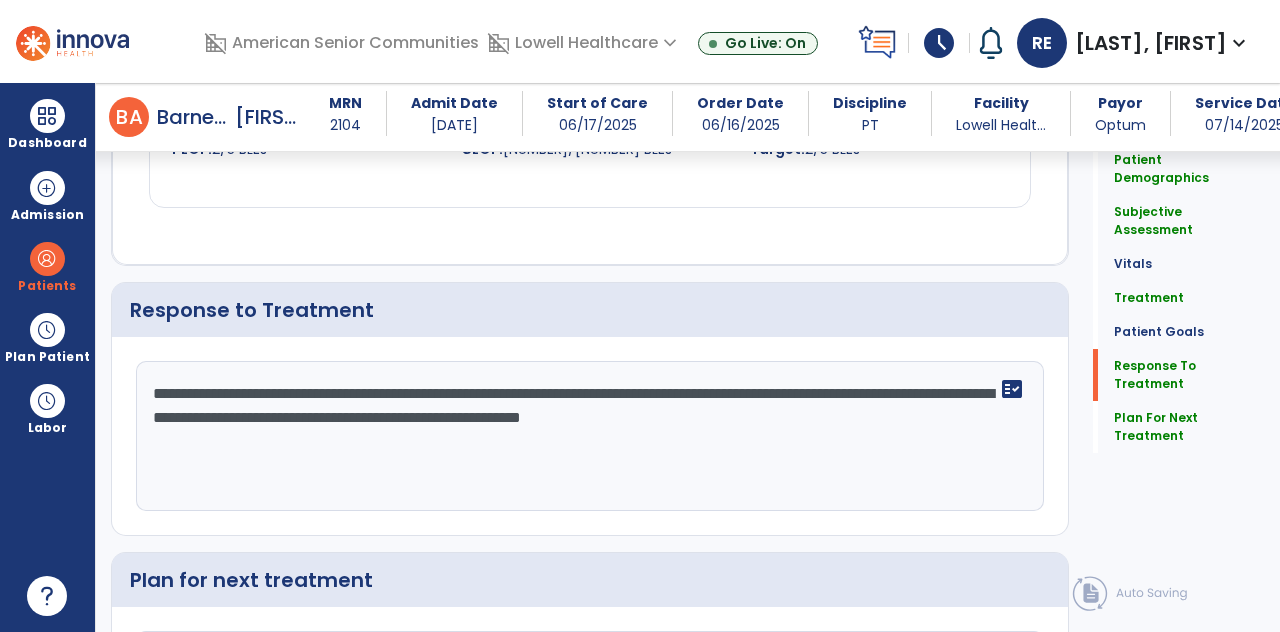 scroll, scrollTop: 2178, scrollLeft: 0, axis: vertical 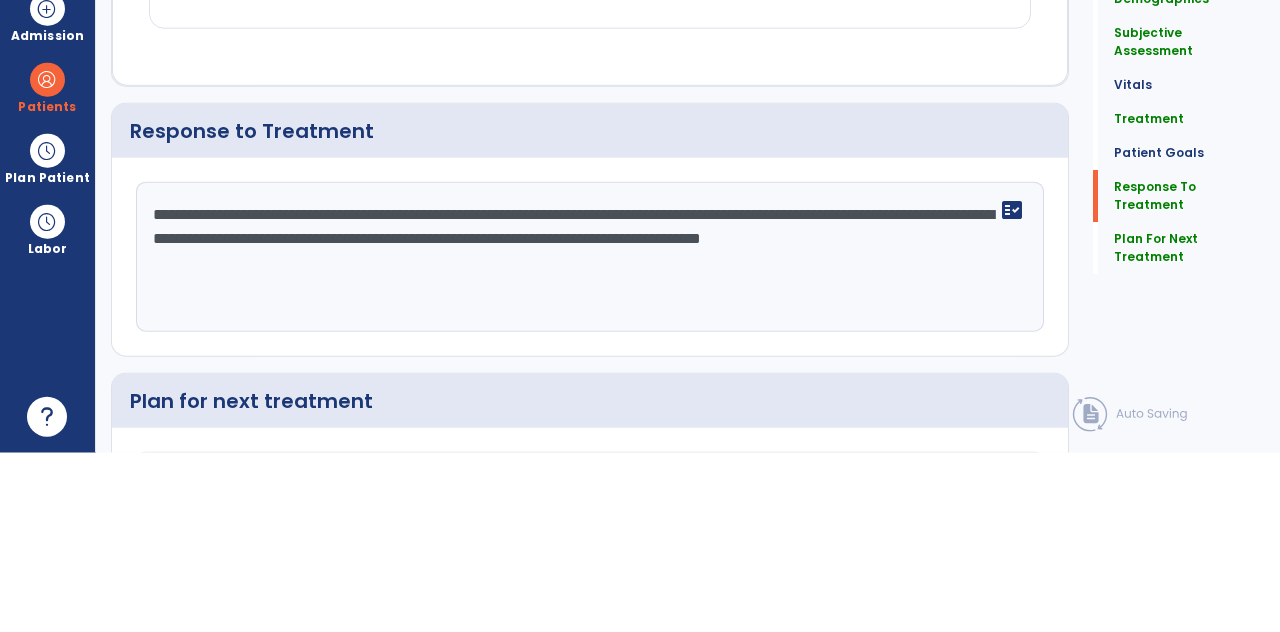 click on "**********" 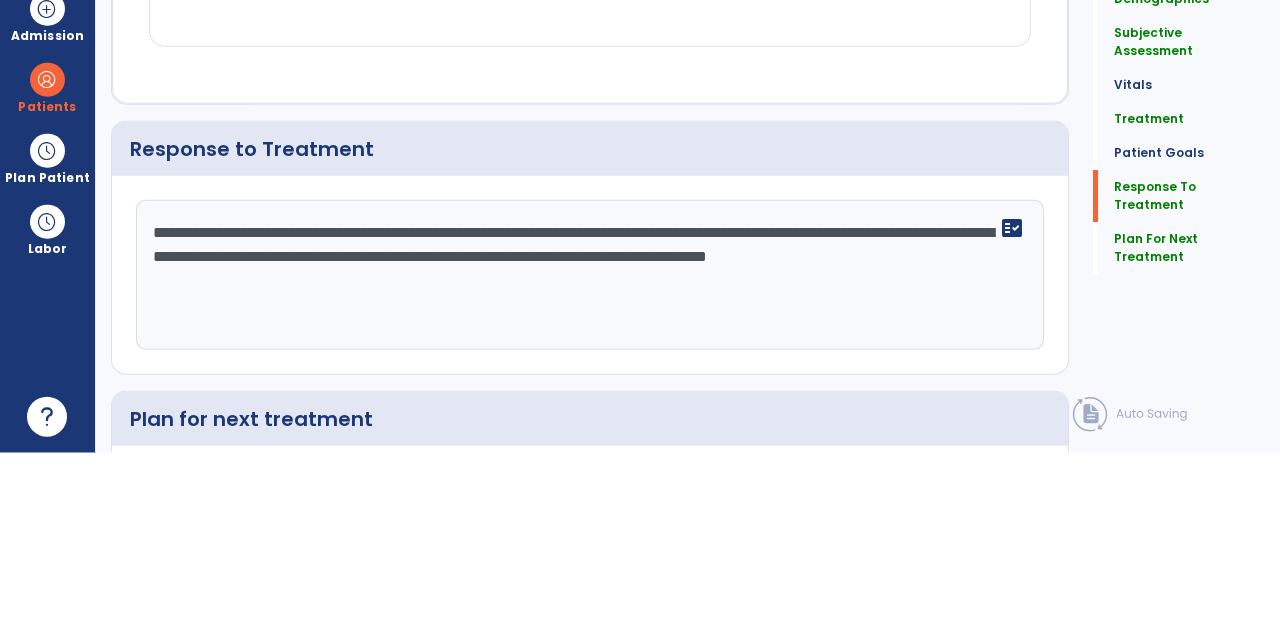 scroll, scrollTop: 2178, scrollLeft: 0, axis: vertical 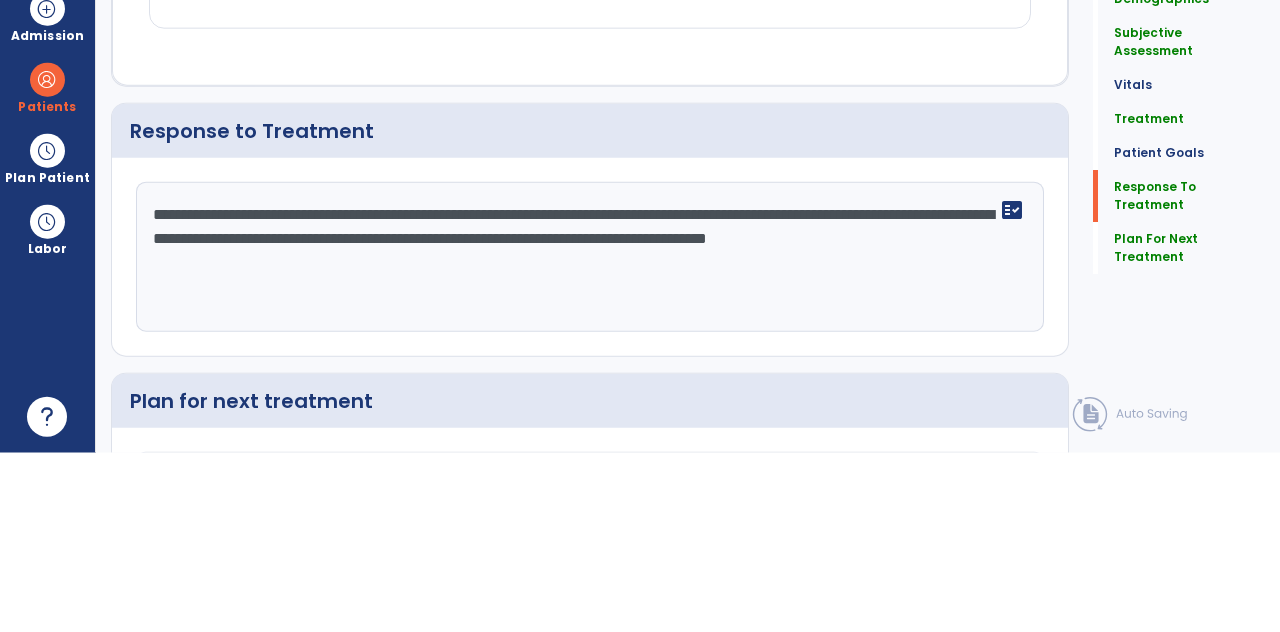 type on "**********" 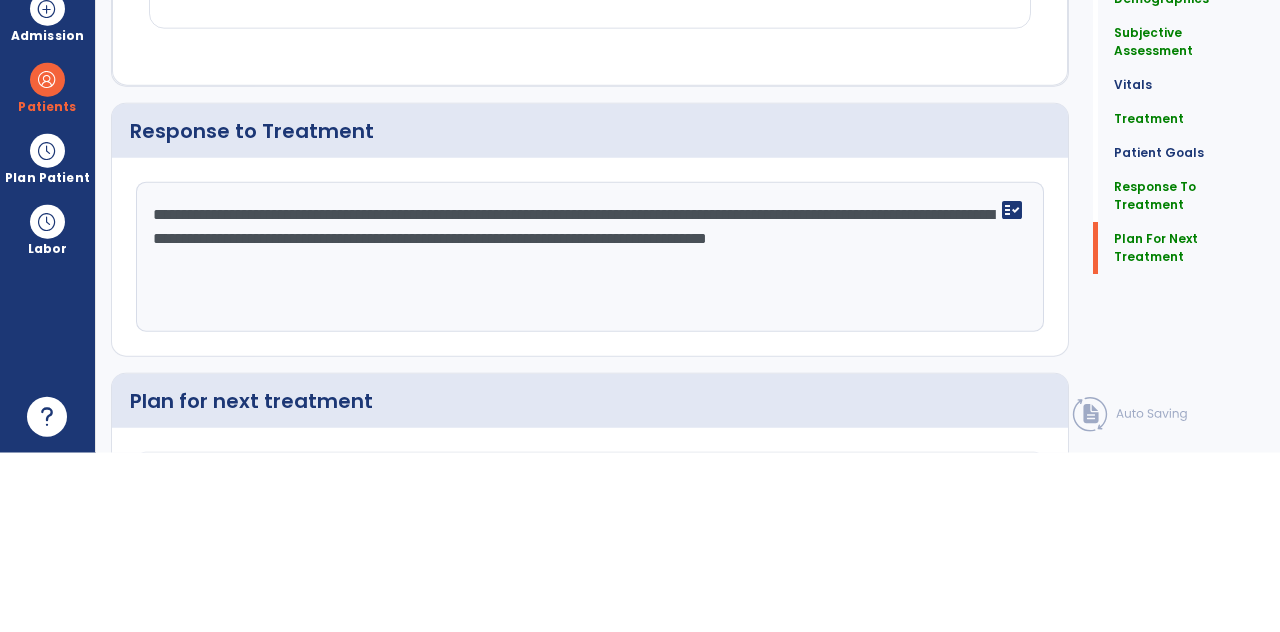 scroll, scrollTop: 95, scrollLeft: 0, axis: vertical 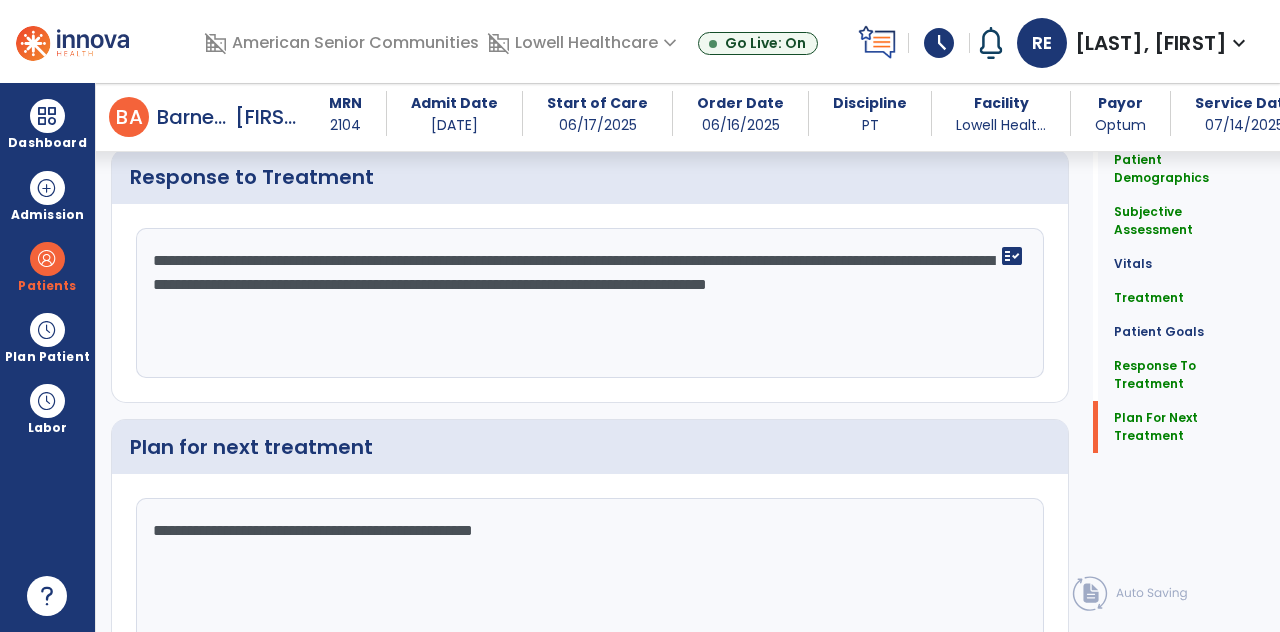 click on "**********" 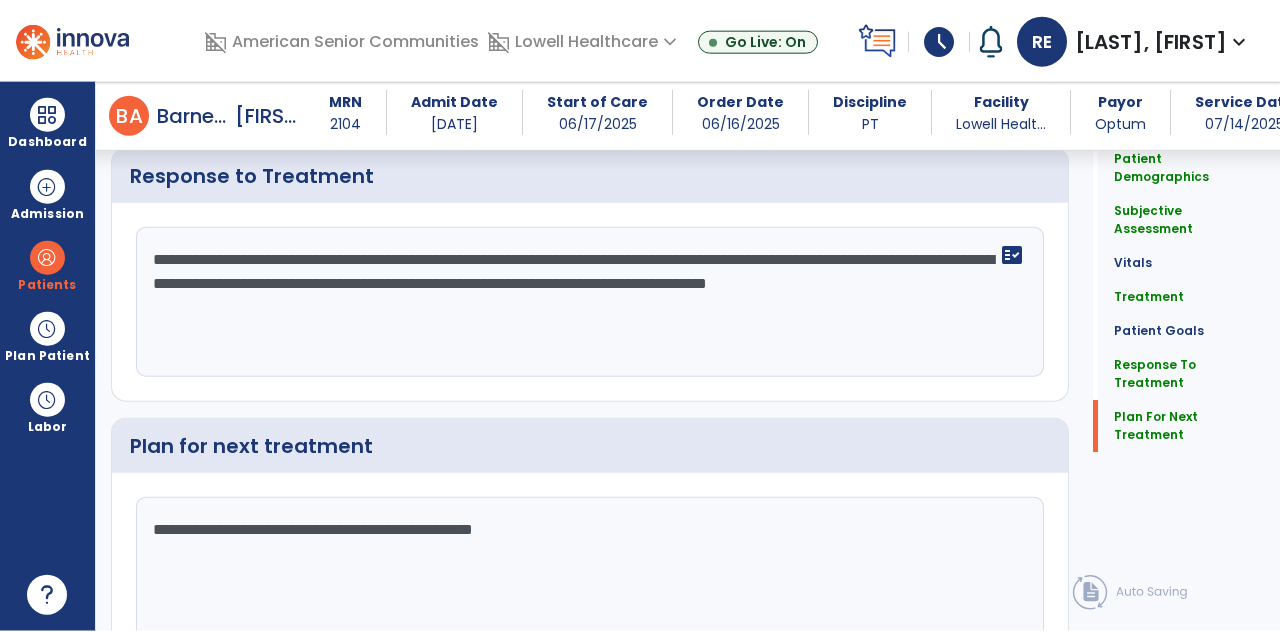 scroll, scrollTop: 96, scrollLeft: 0, axis: vertical 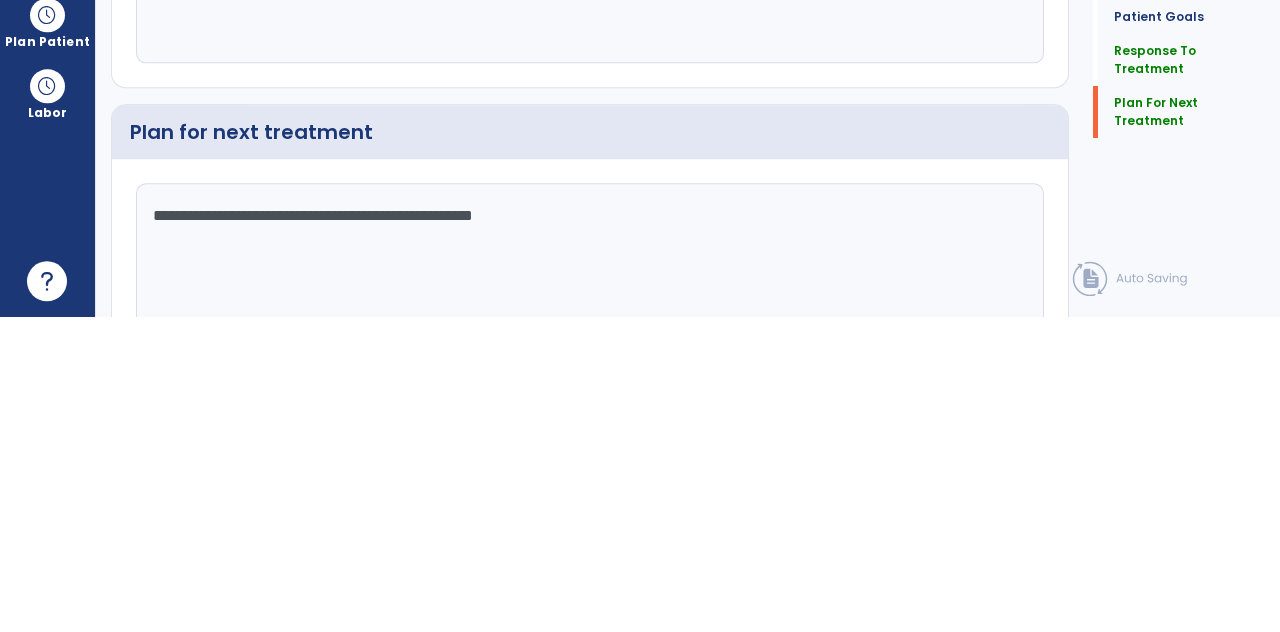 click on "Sign Doc" 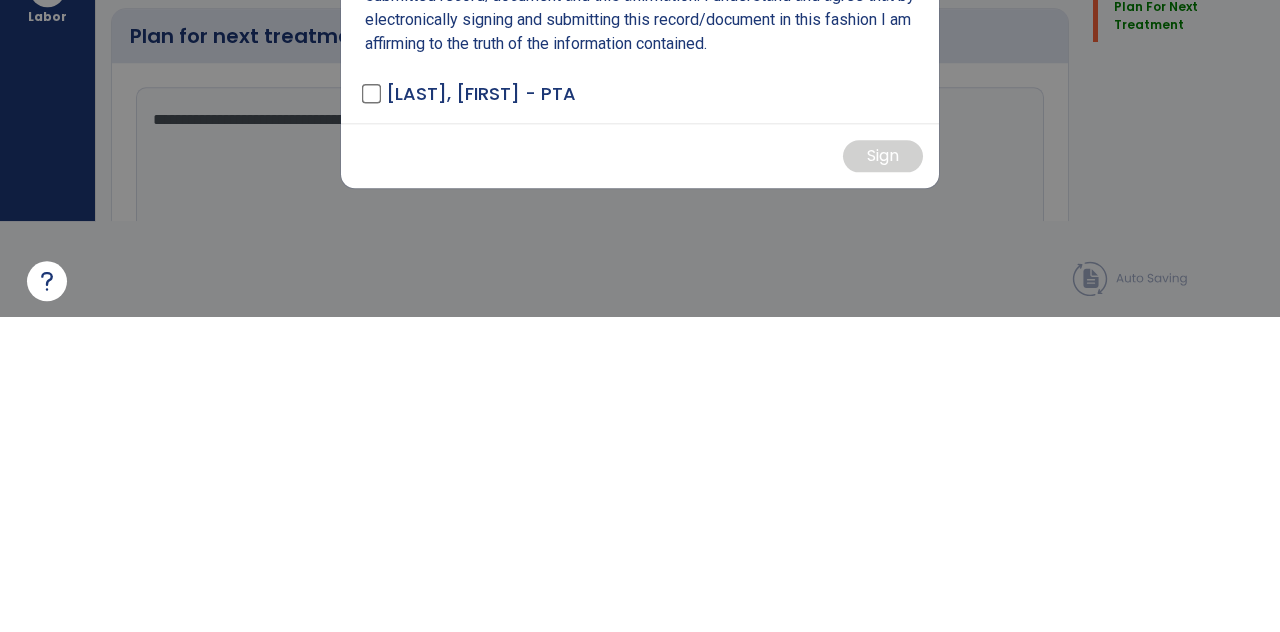 scroll, scrollTop: 0, scrollLeft: 0, axis: both 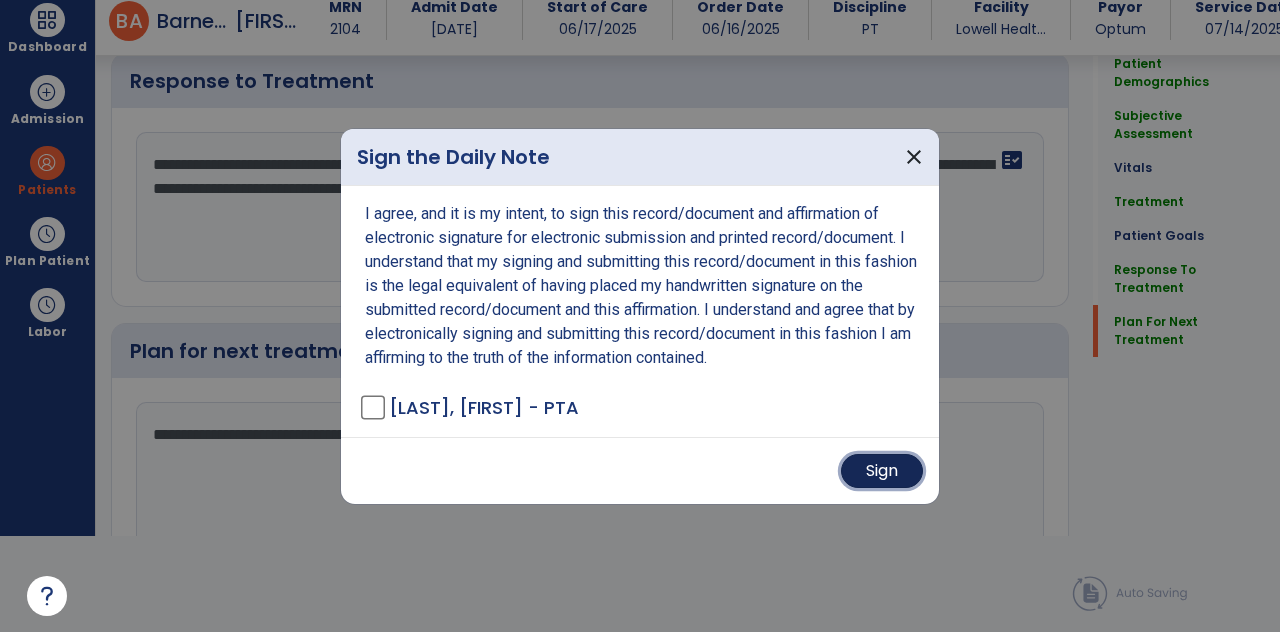 click on "Sign" at bounding box center (882, 471) 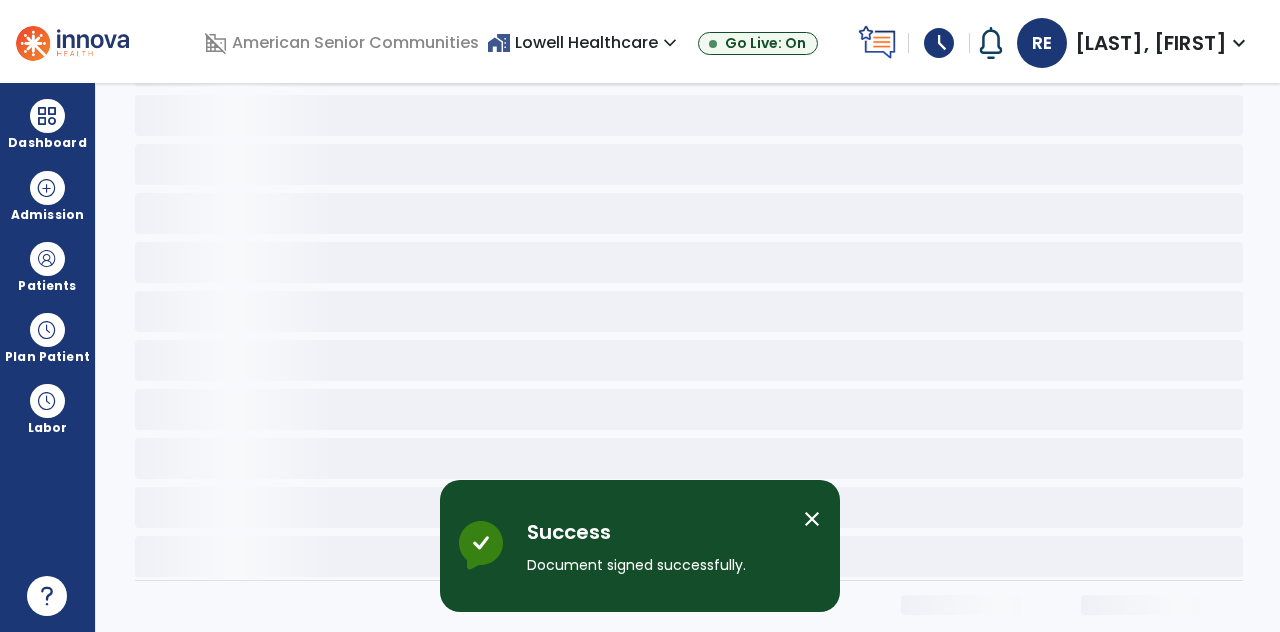 scroll, scrollTop: 0, scrollLeft: 0, axis: both 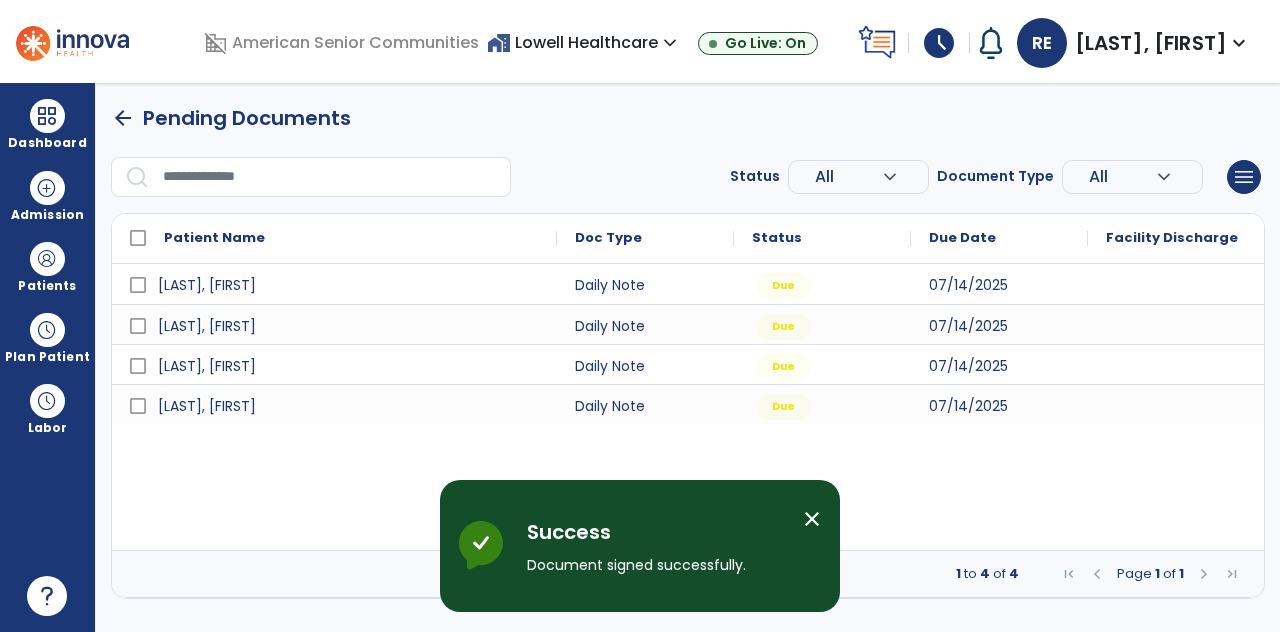 click on "close" at bounding box center (812, 519) 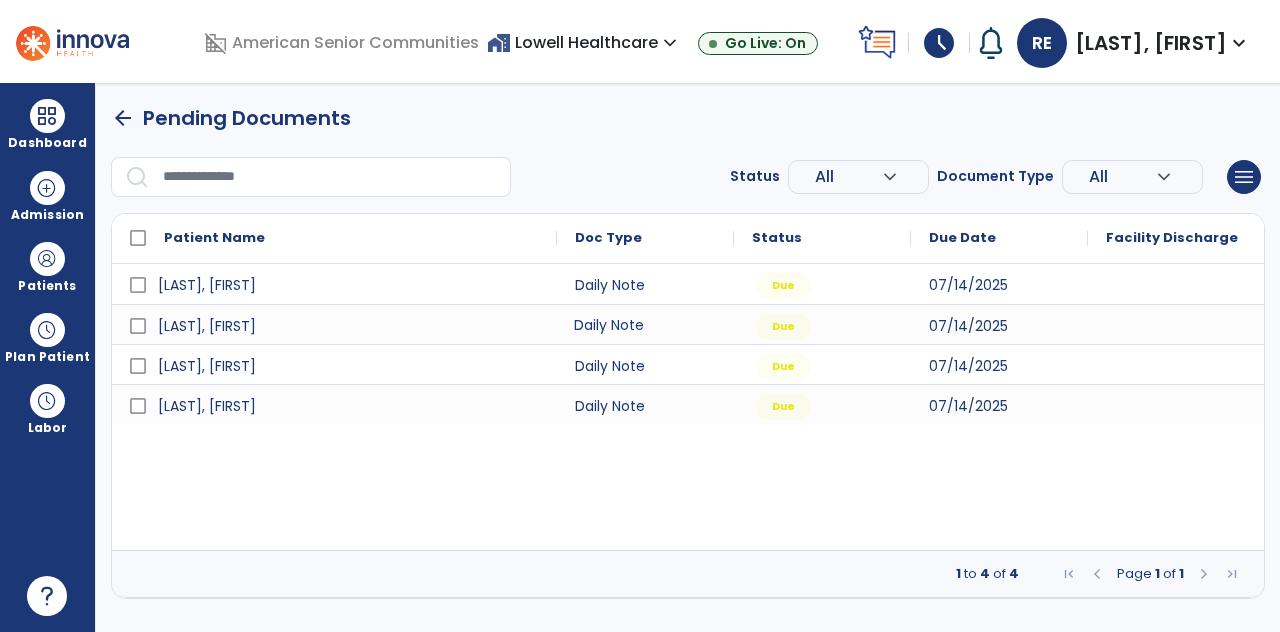 click on "Daily Note" at bounding box center (645, 324) 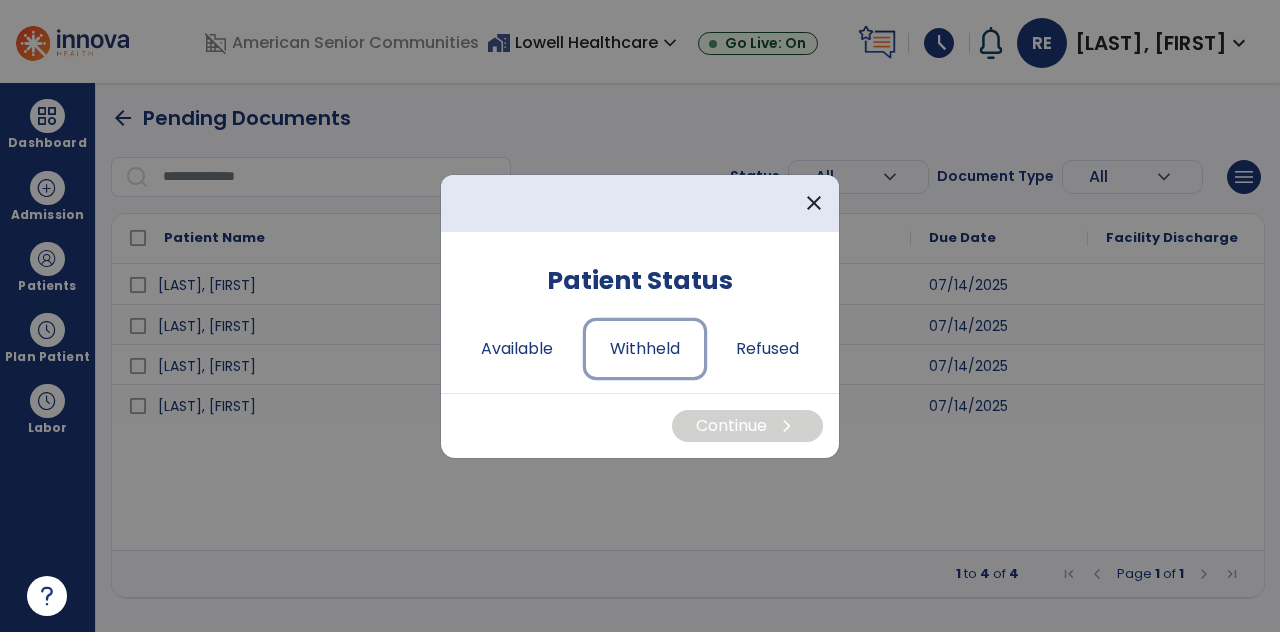 click on "Withheld" at bounding box center (645, 349) 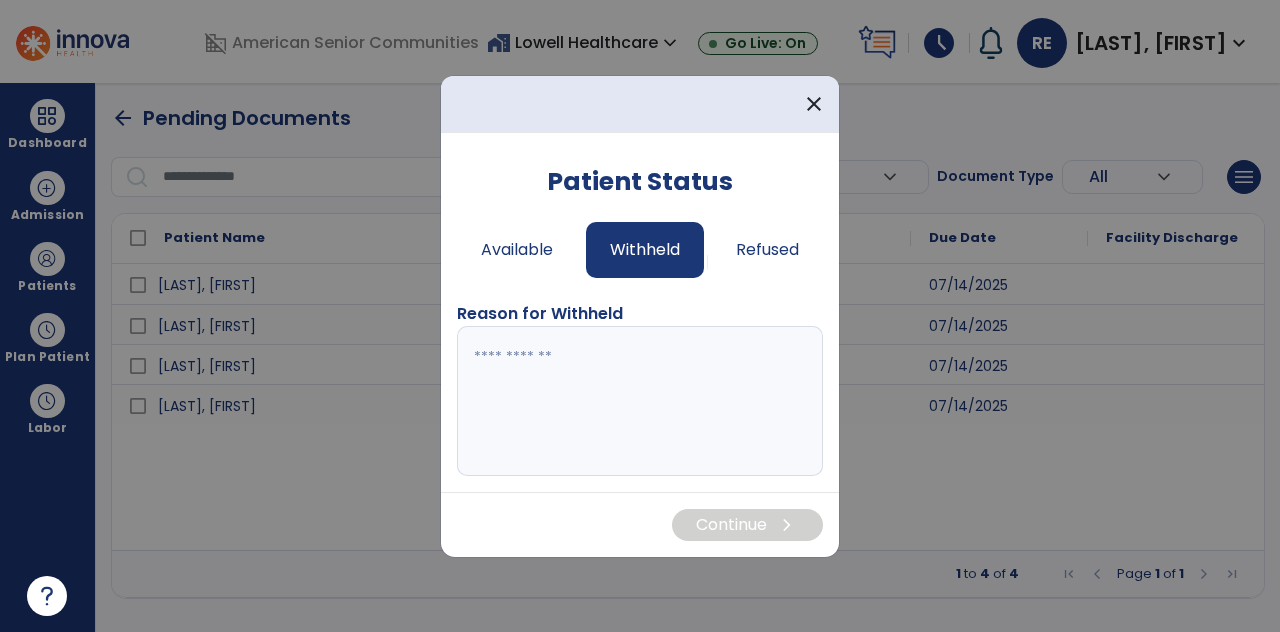 click at bounding box center [640, 401] 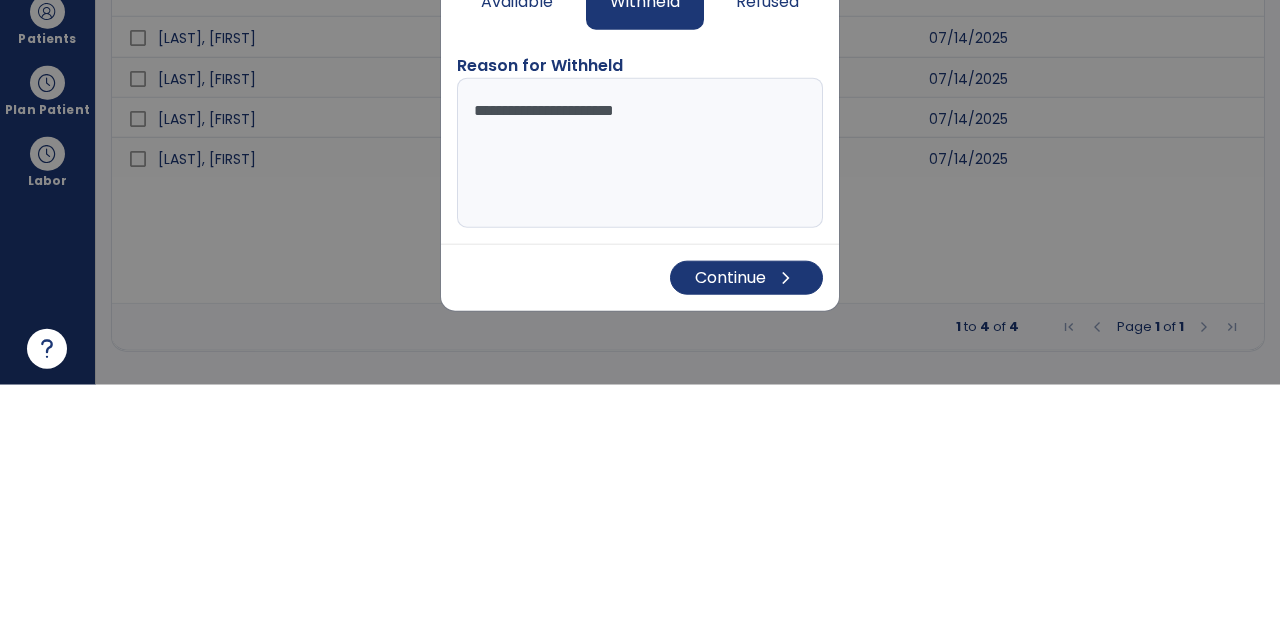 type on "**********" 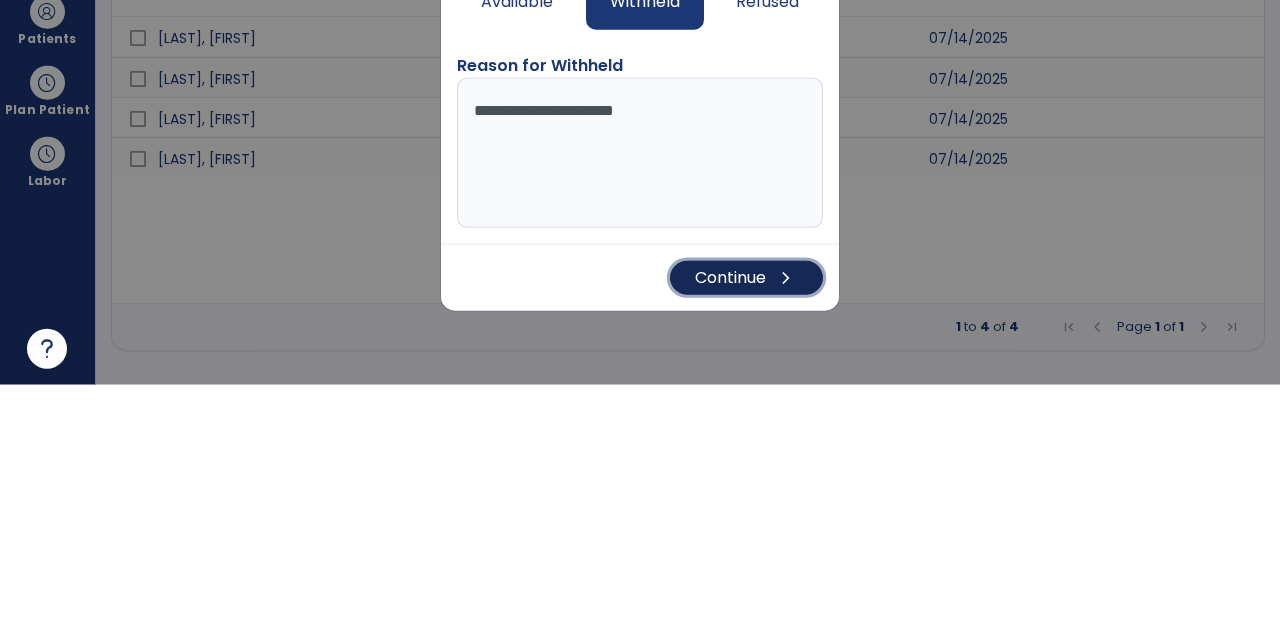 click on "chevron_right" at bounding box center (786, 525) 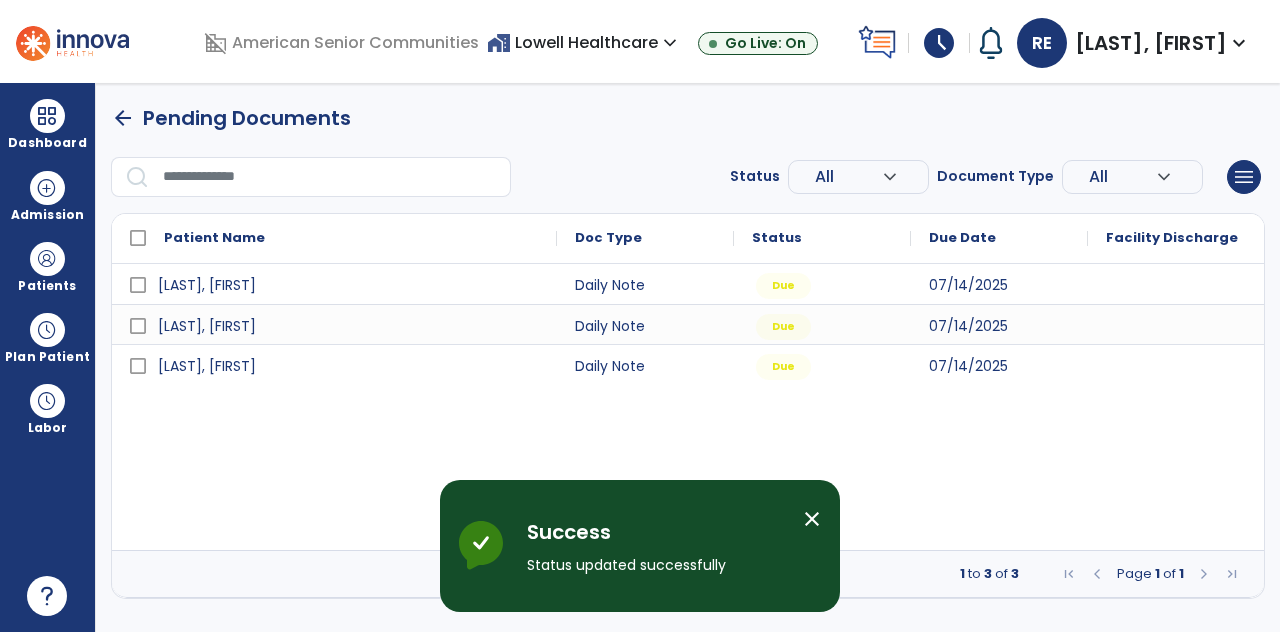 click on "close" at bounding box center (812, 519) 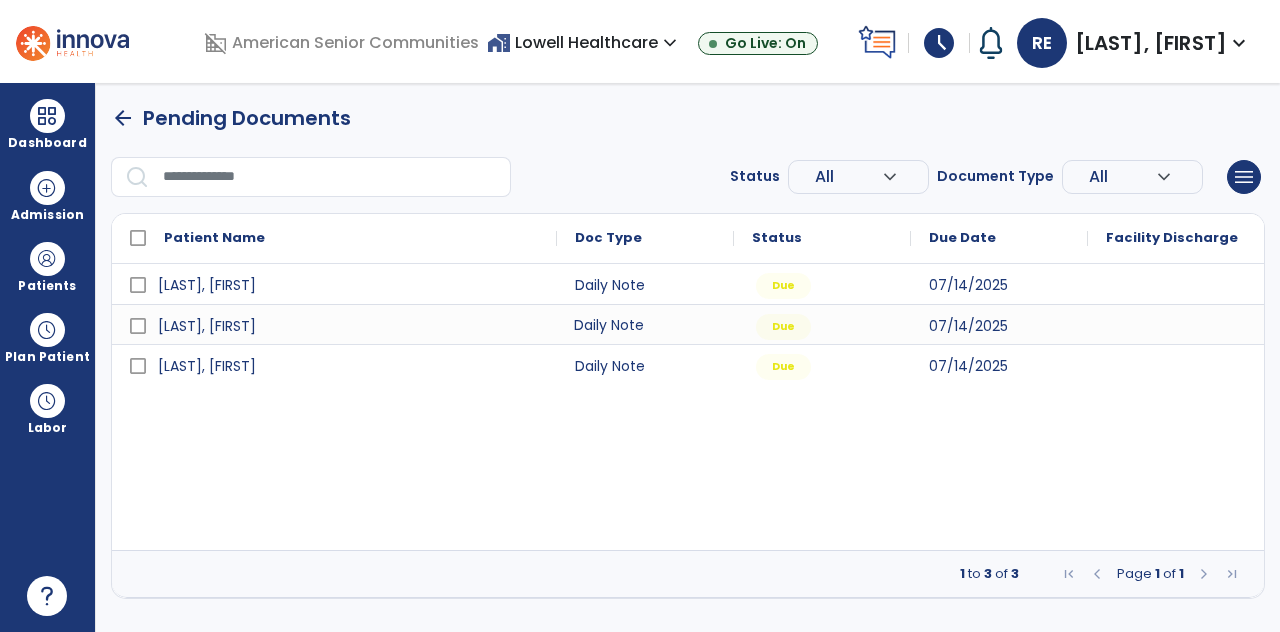 click on "Daily Note" at bounding box center [645, 324] 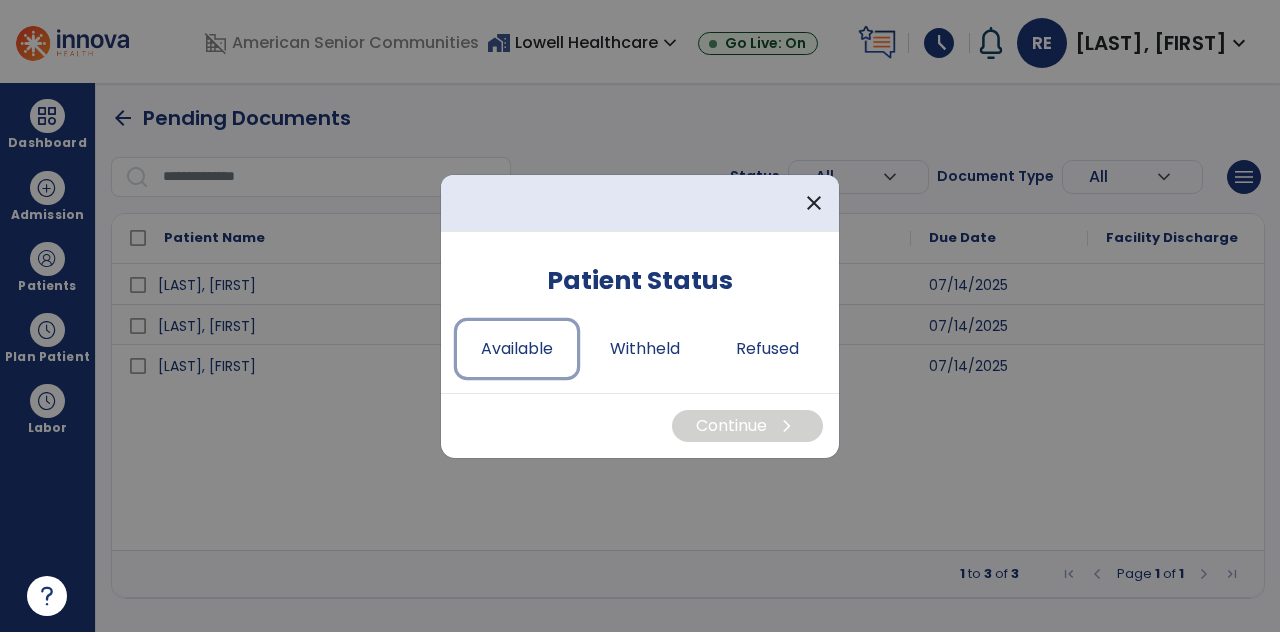 click on "Available" at bounding box center [517, 349] 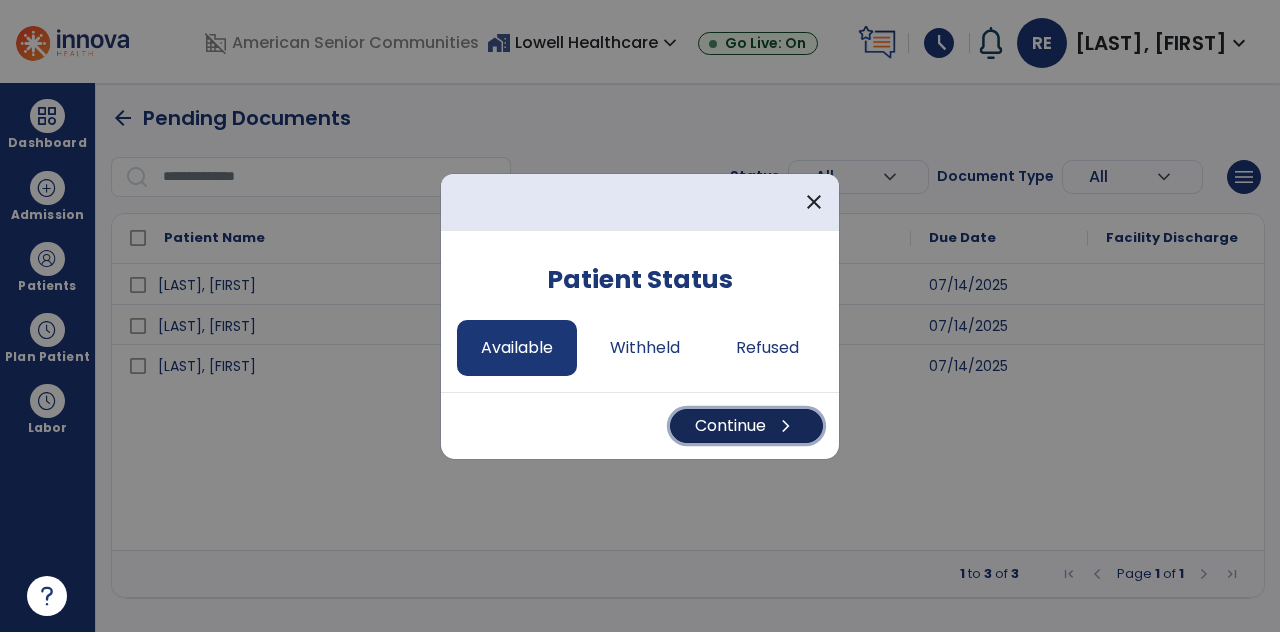 click on "chevron_right" at bounding box center [786, 426] 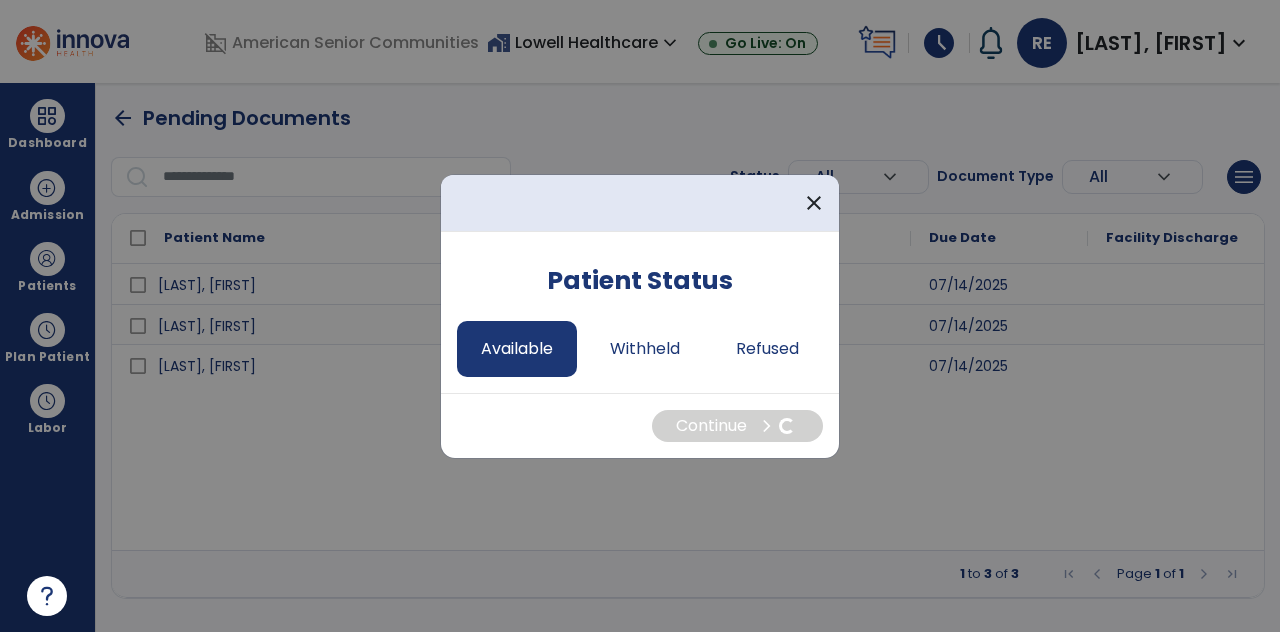 select on "*" 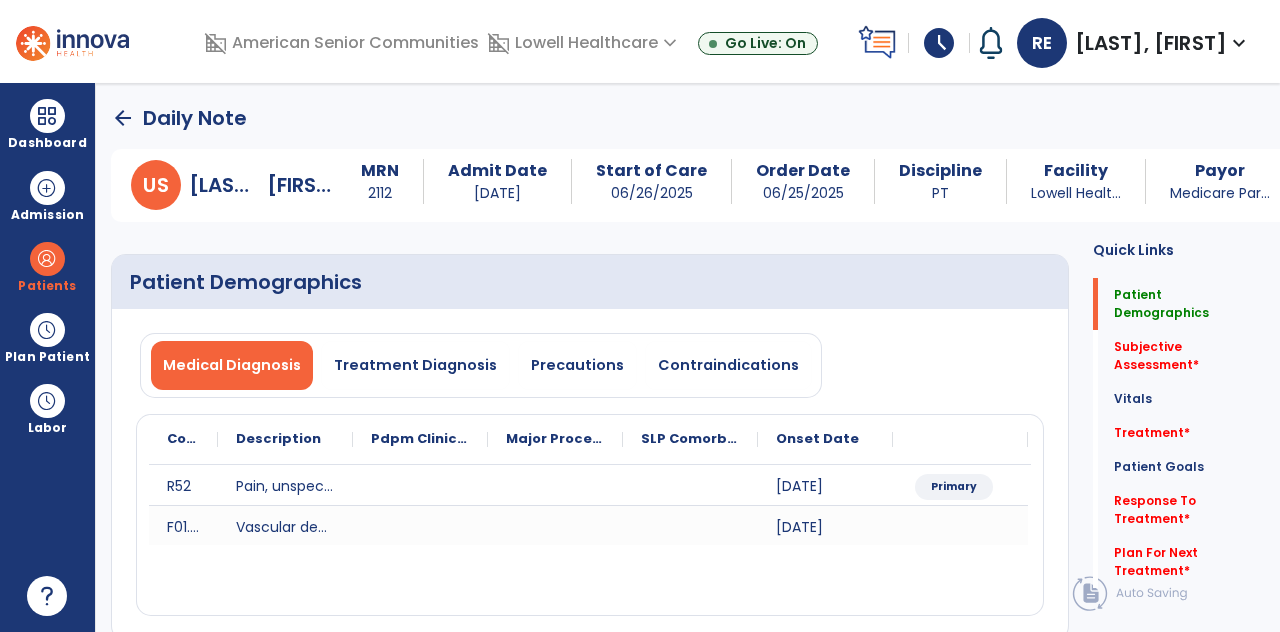 click on "Subjective Assessment   *" 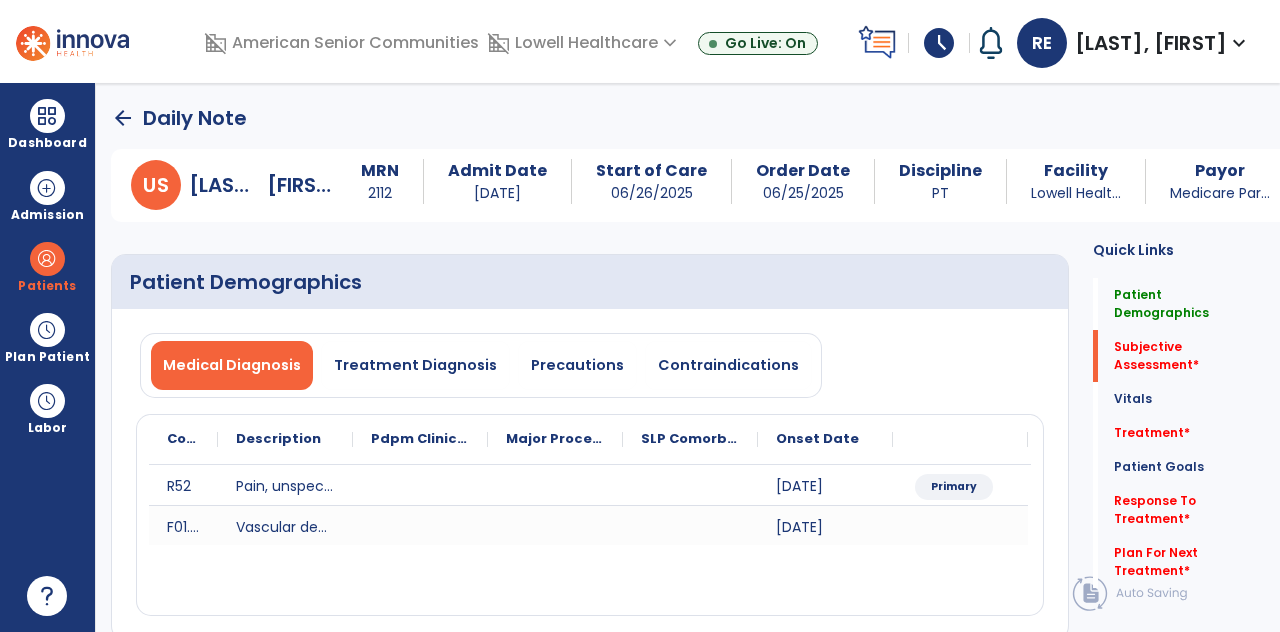 scroll, scrollTop: 68, scrollLeft: 0, axis: vertical 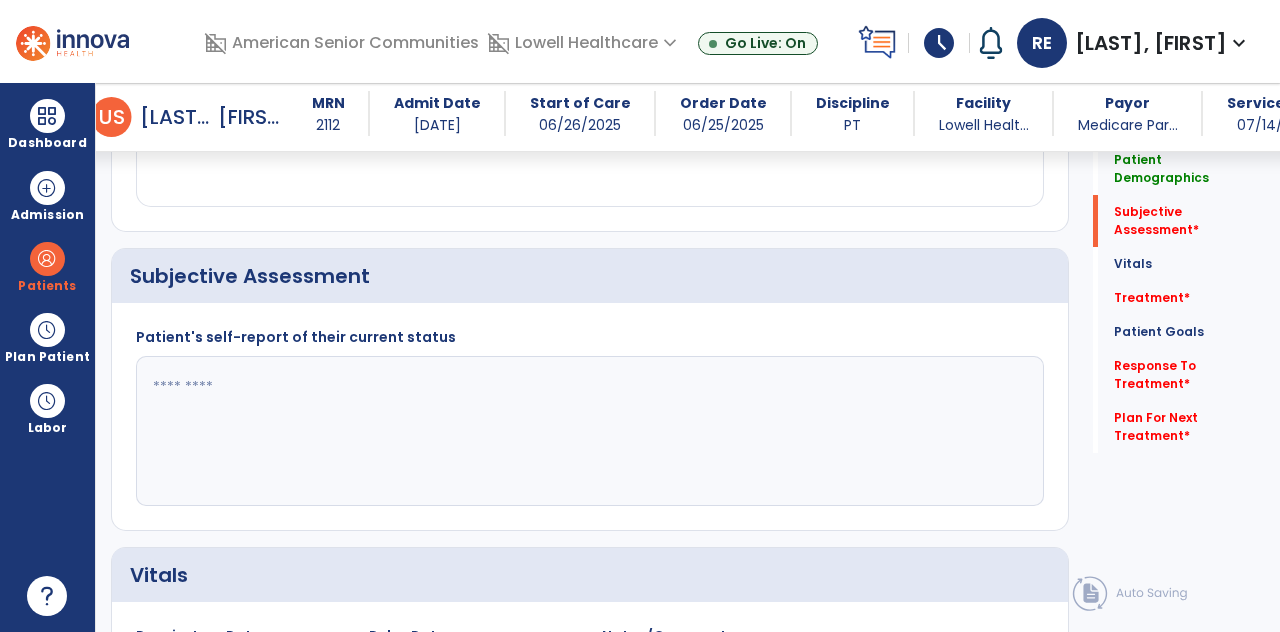 click 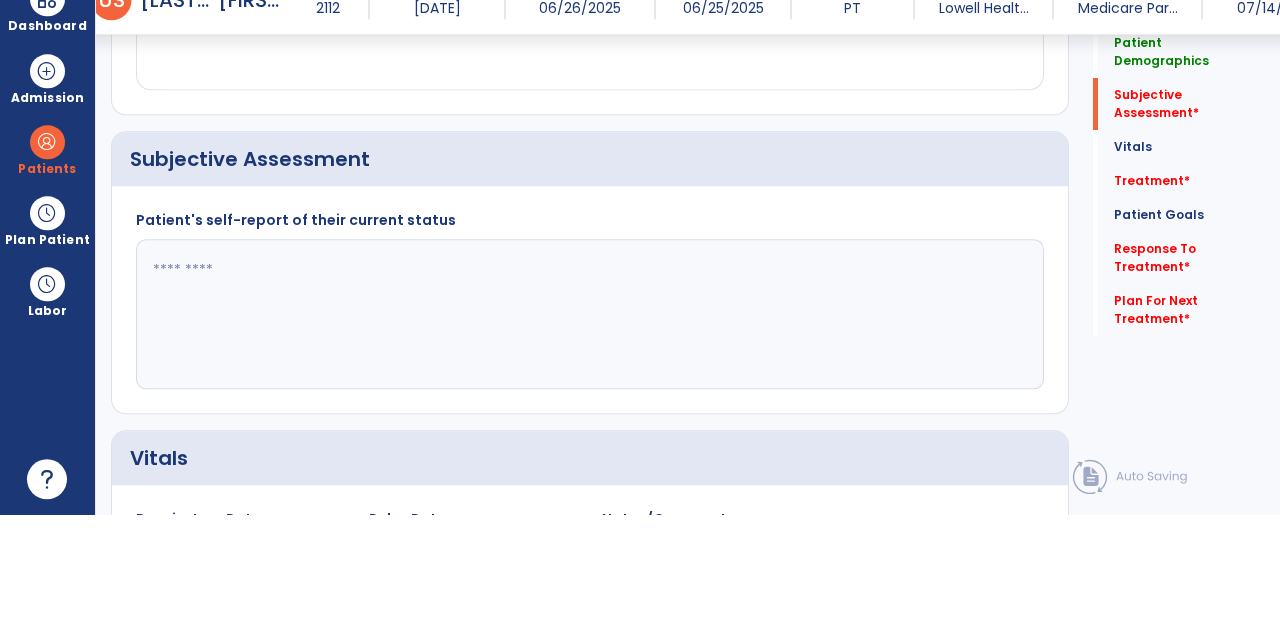 scroll, scrollTop: 89, scrollLeft: 0, axis: vertical 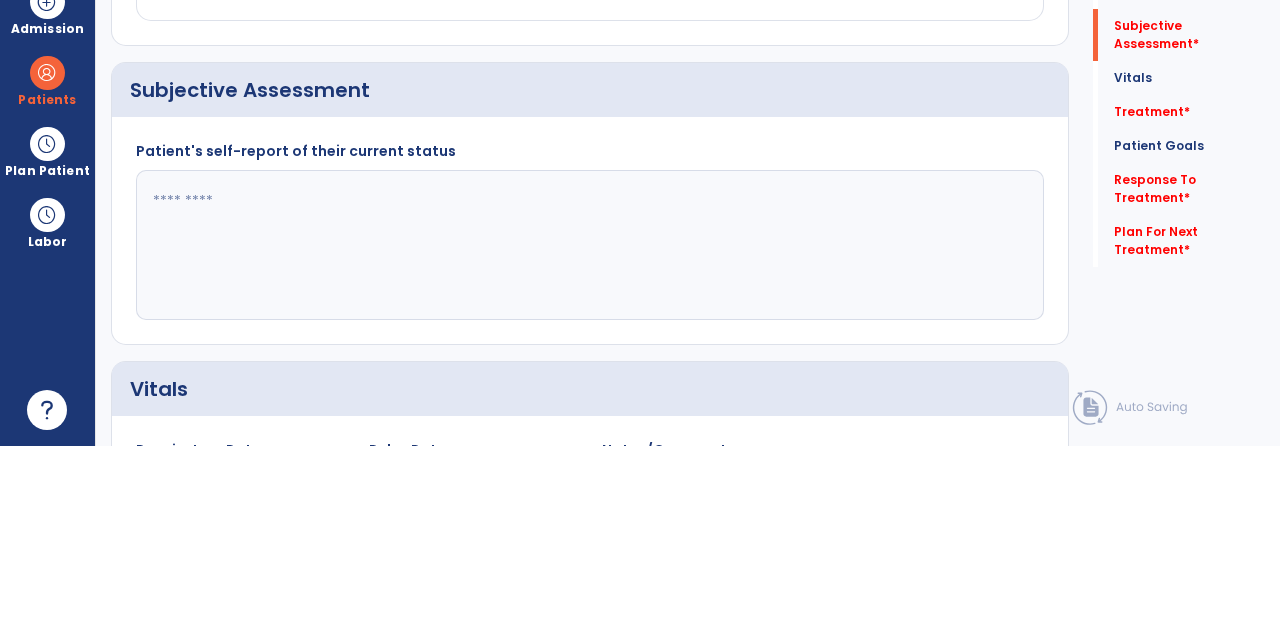 click on "Response To Treatment   *" 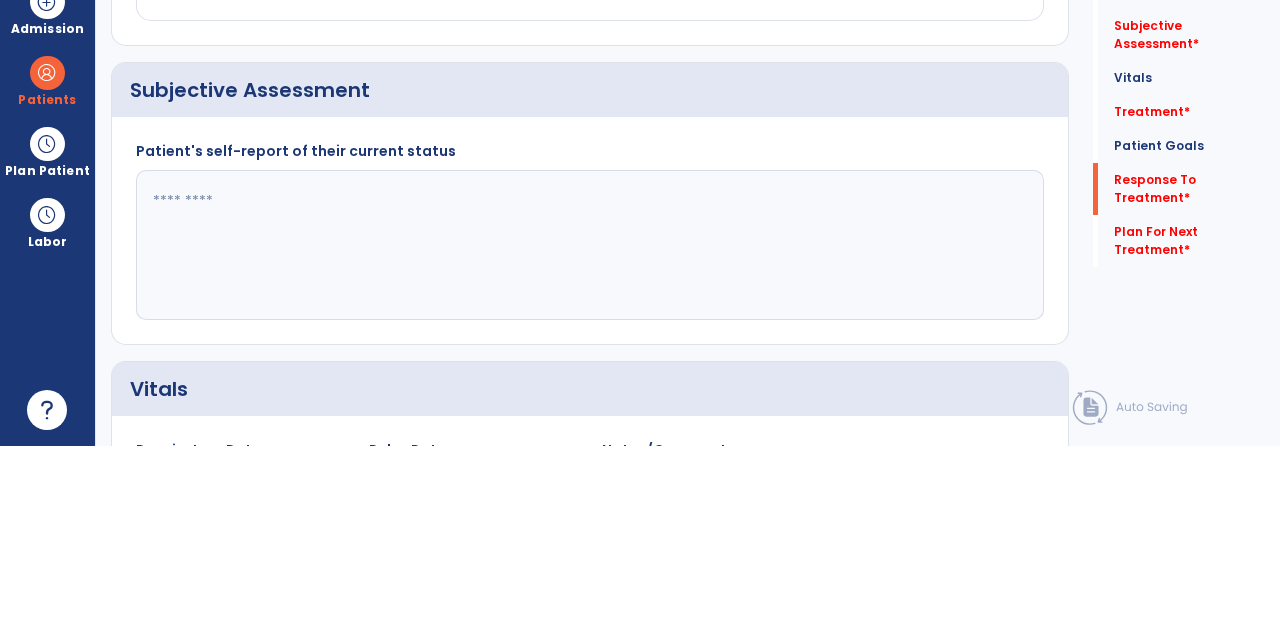 scroll, scrollTop: 89, scrollLeft: 0, axis: vertical 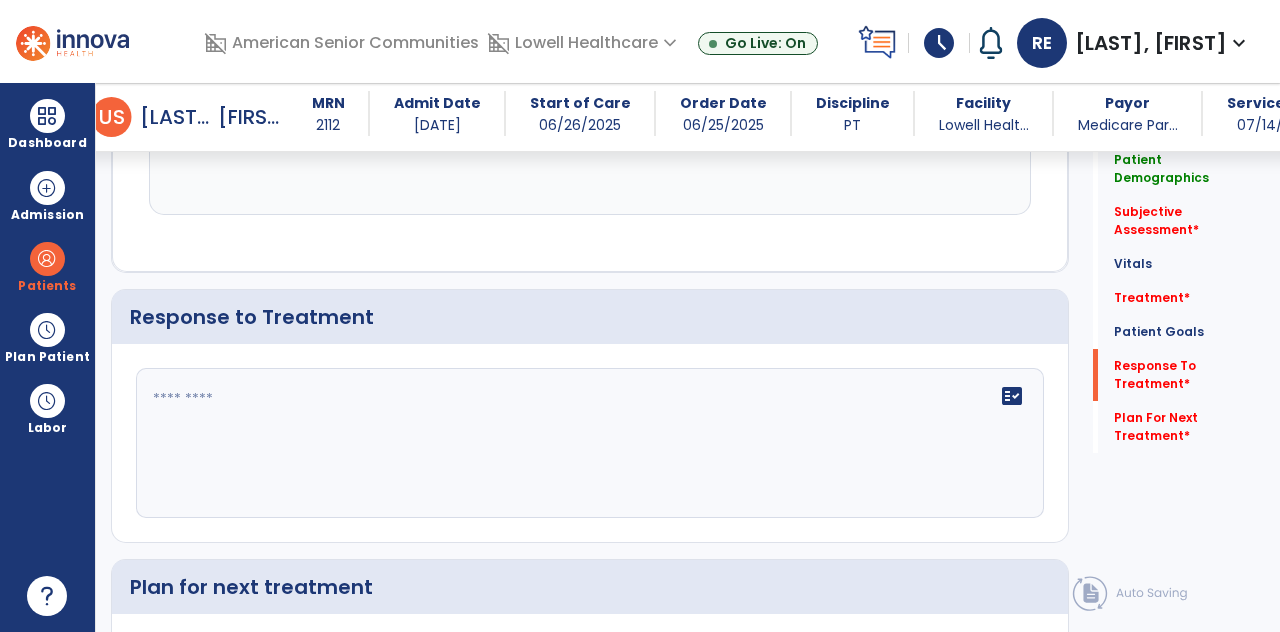 click 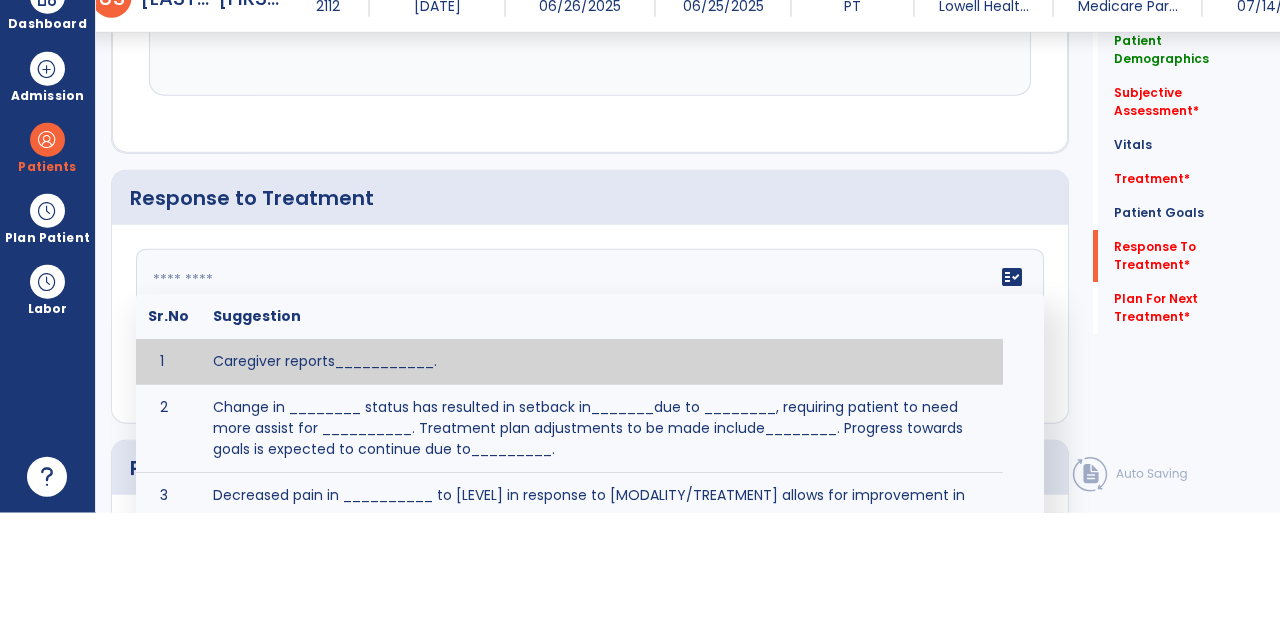scroll, scrollTop: 89, scrollLeft: 0, axis: vertical 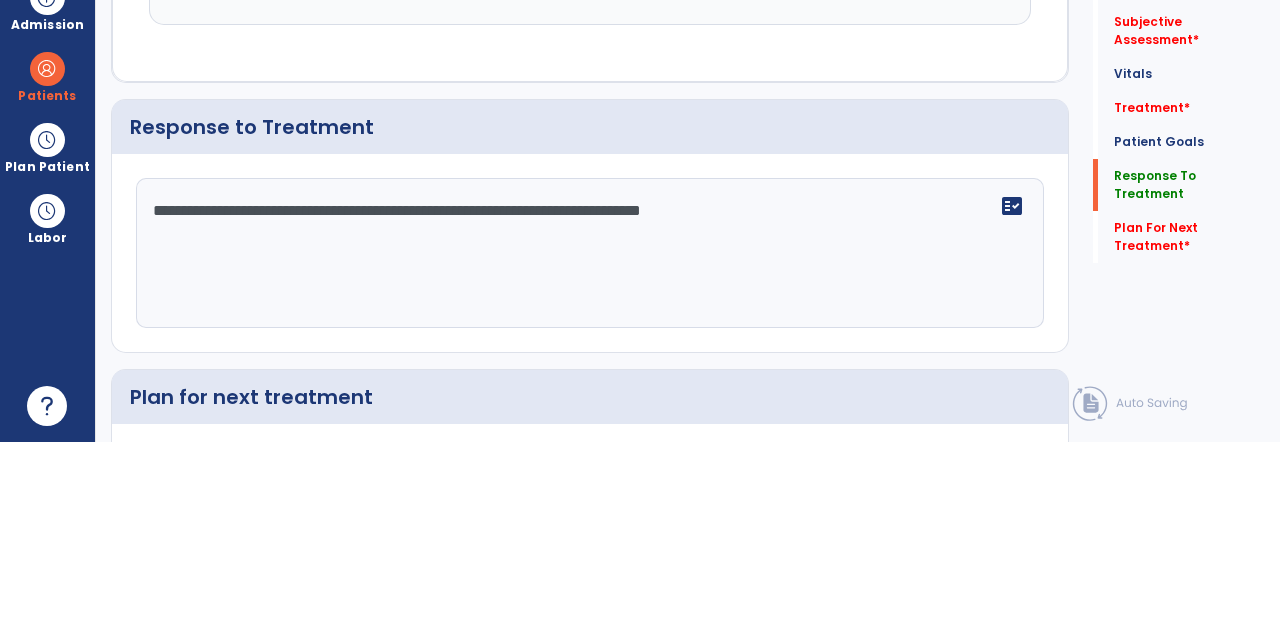 type on "**********" 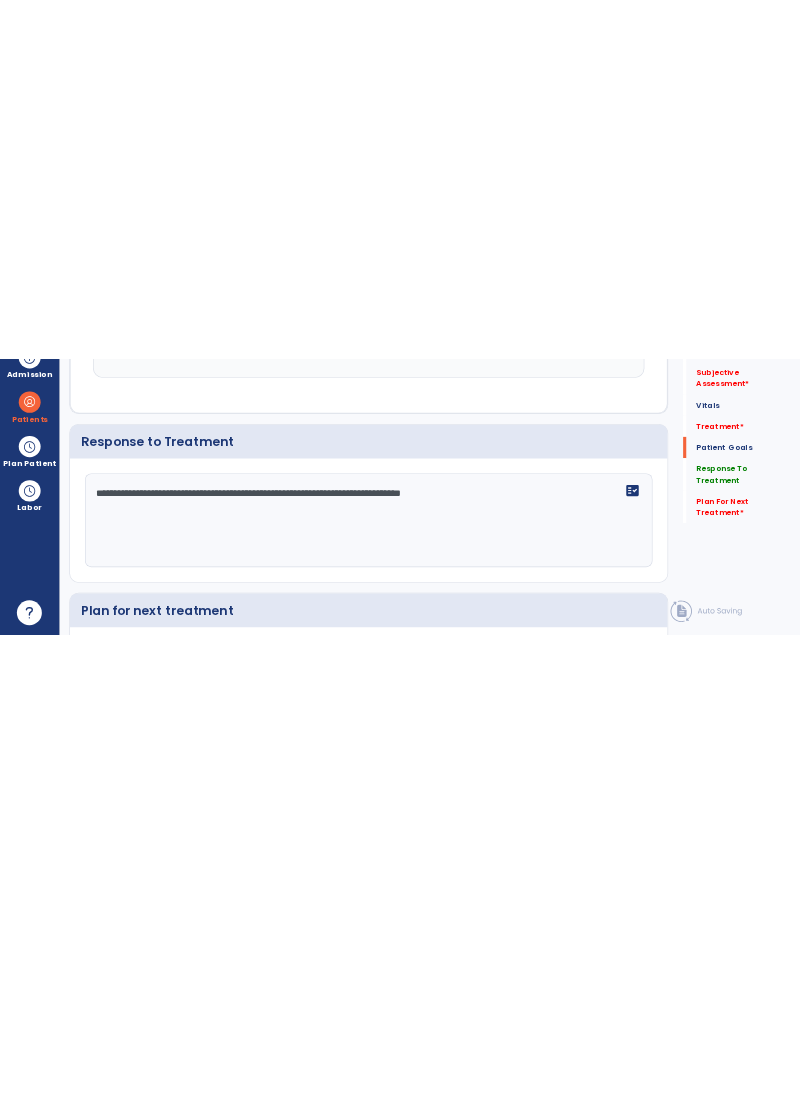 scroll, scrollTop: 96, scrollLeft: 0, axis: vertical 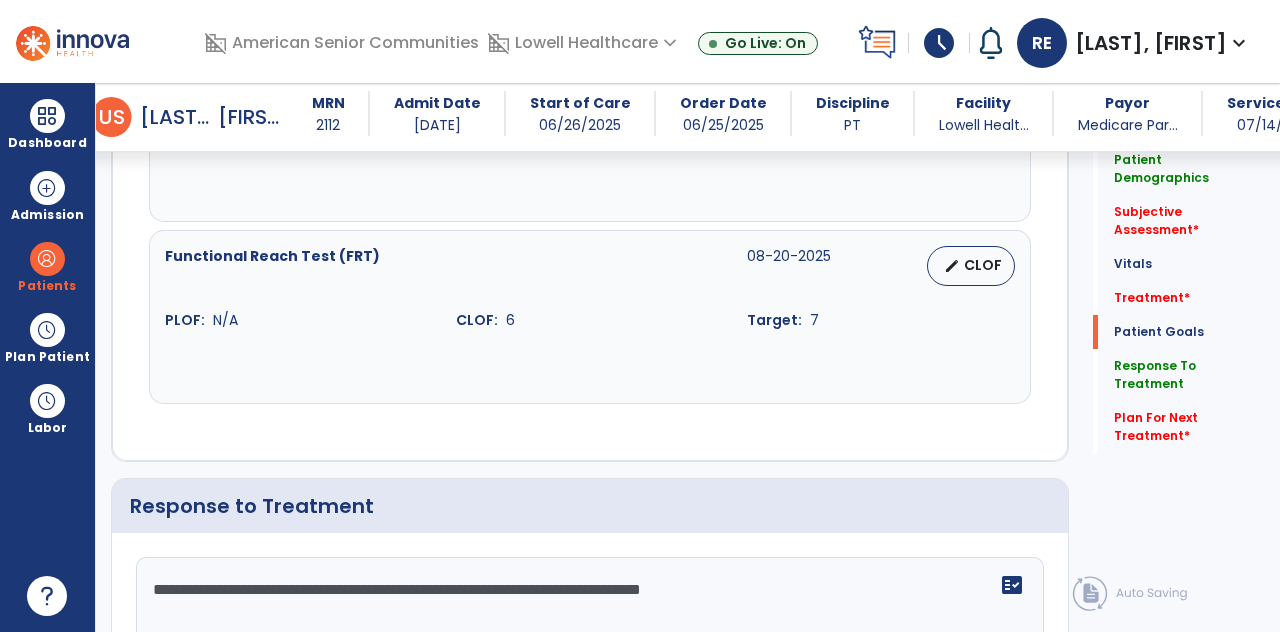 click on "Subjective Assessment   *" 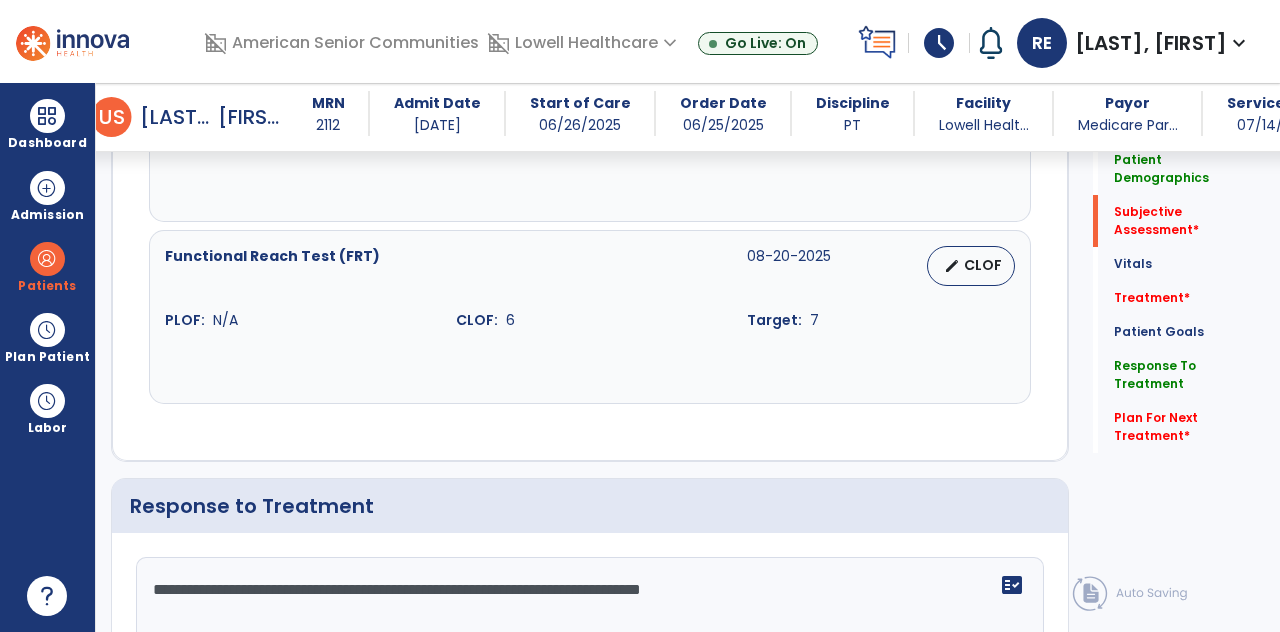 scroll, scrollTop: 89, scrollLeft: 0, axis: vertical 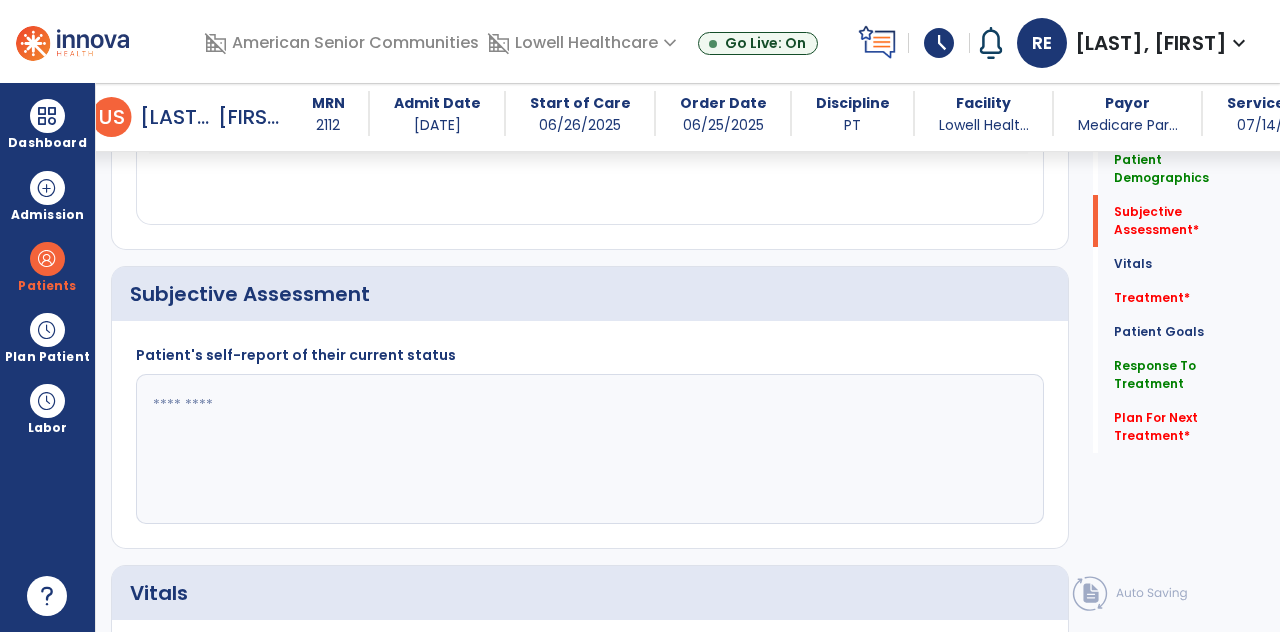 click 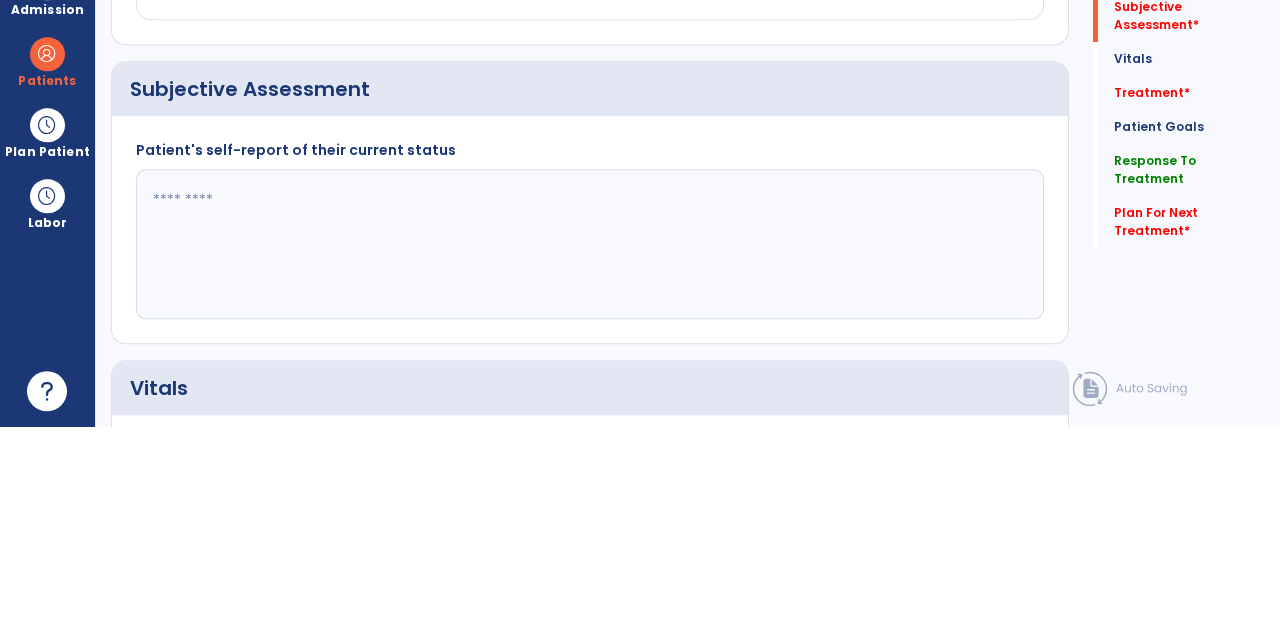 scroll, scrollTop: 89, scrollLeft: 0, axis: vertical 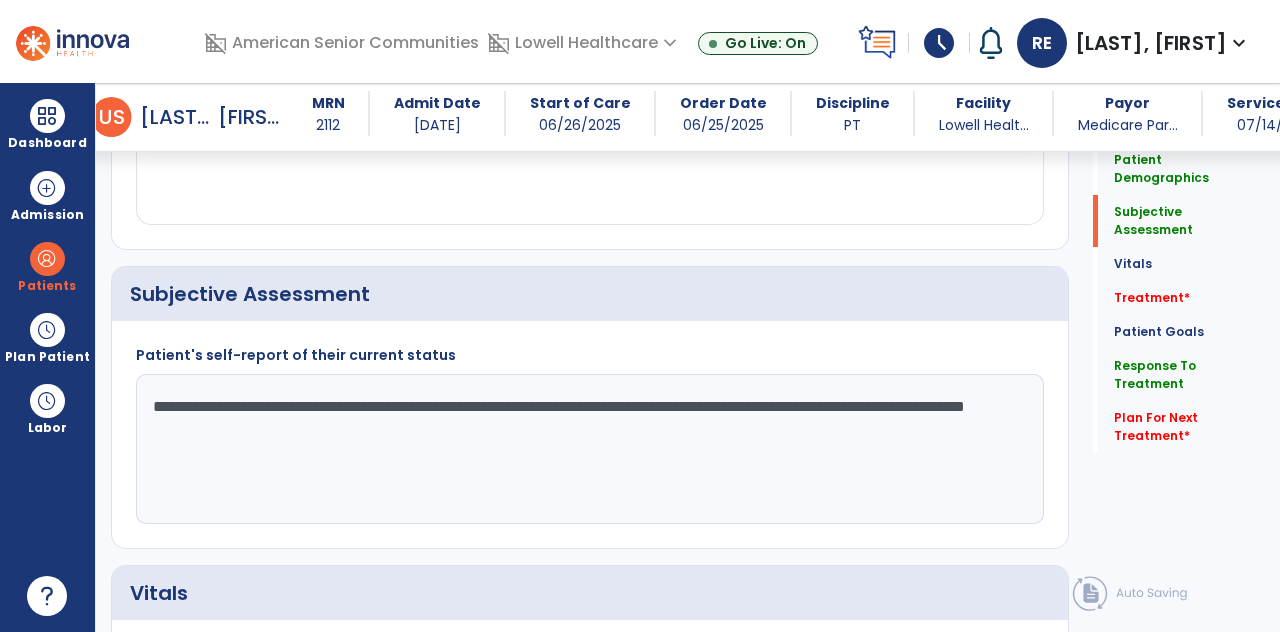 click on "Treatment   *" 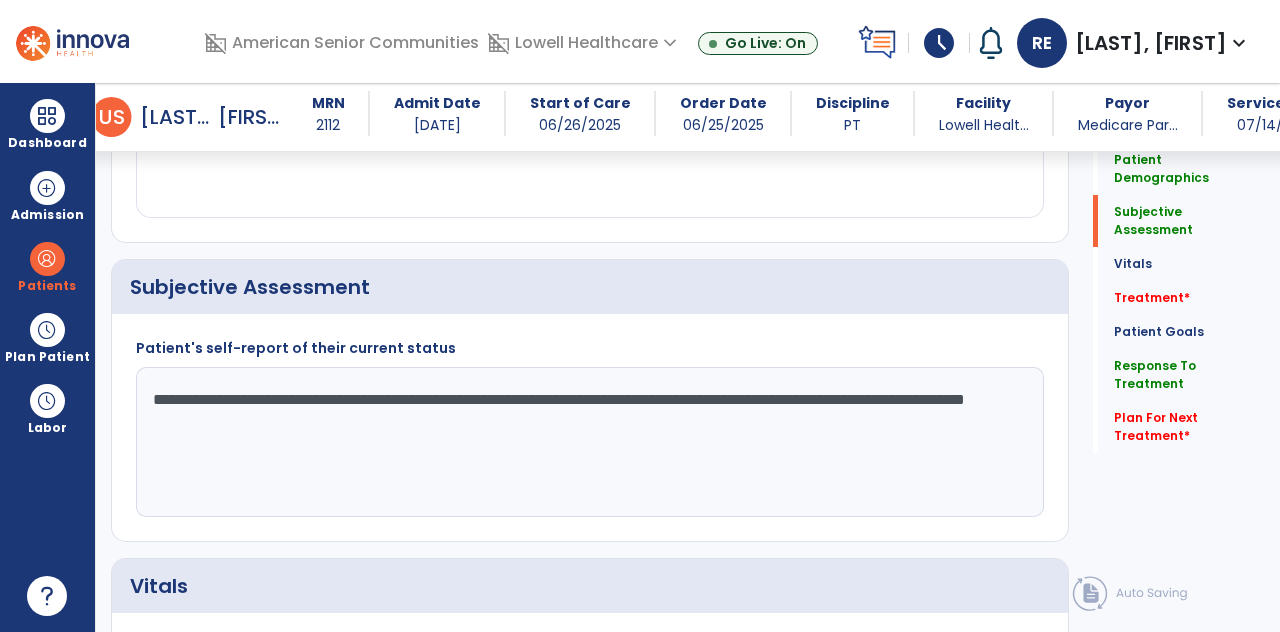 scroll, scrollTop: 375, scrollLeft: 0, axis: vertical 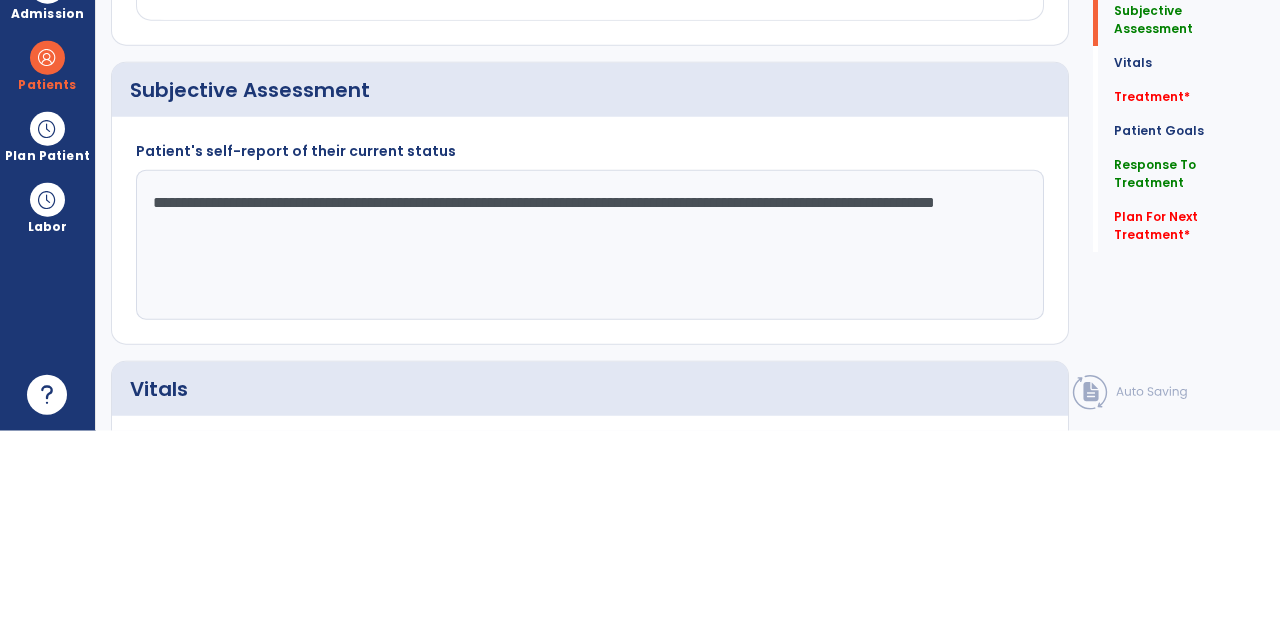 type on "**********" 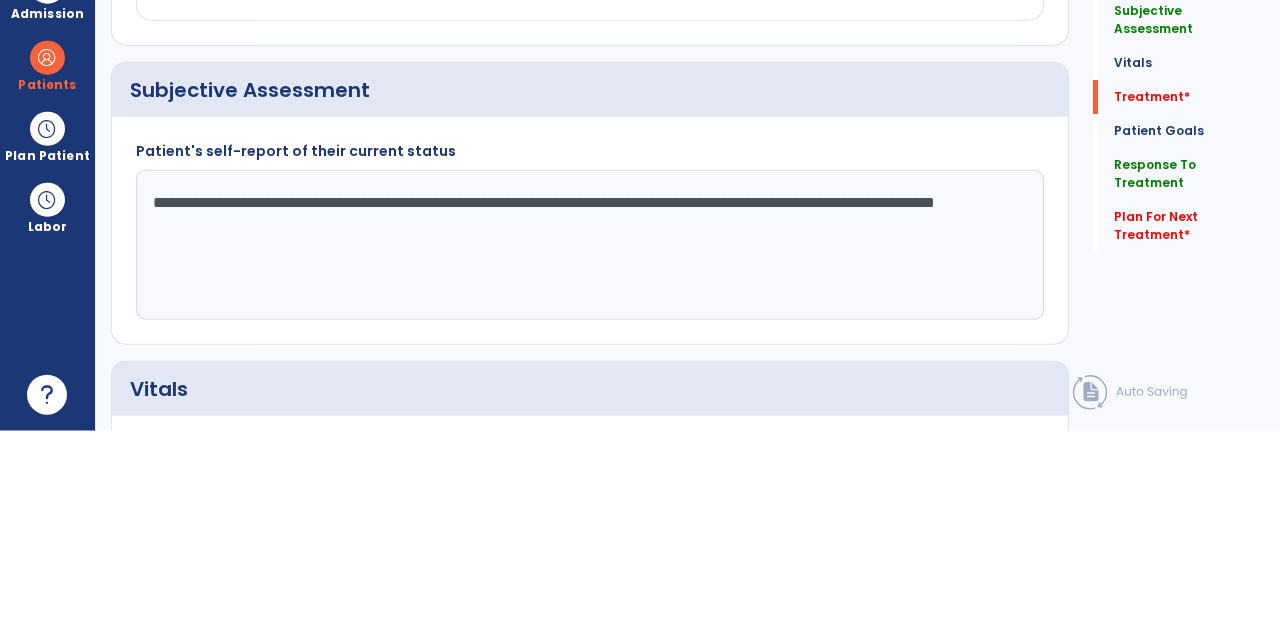 scroll, scrollTop: 89, scrollLeft: 0, axis: vertical 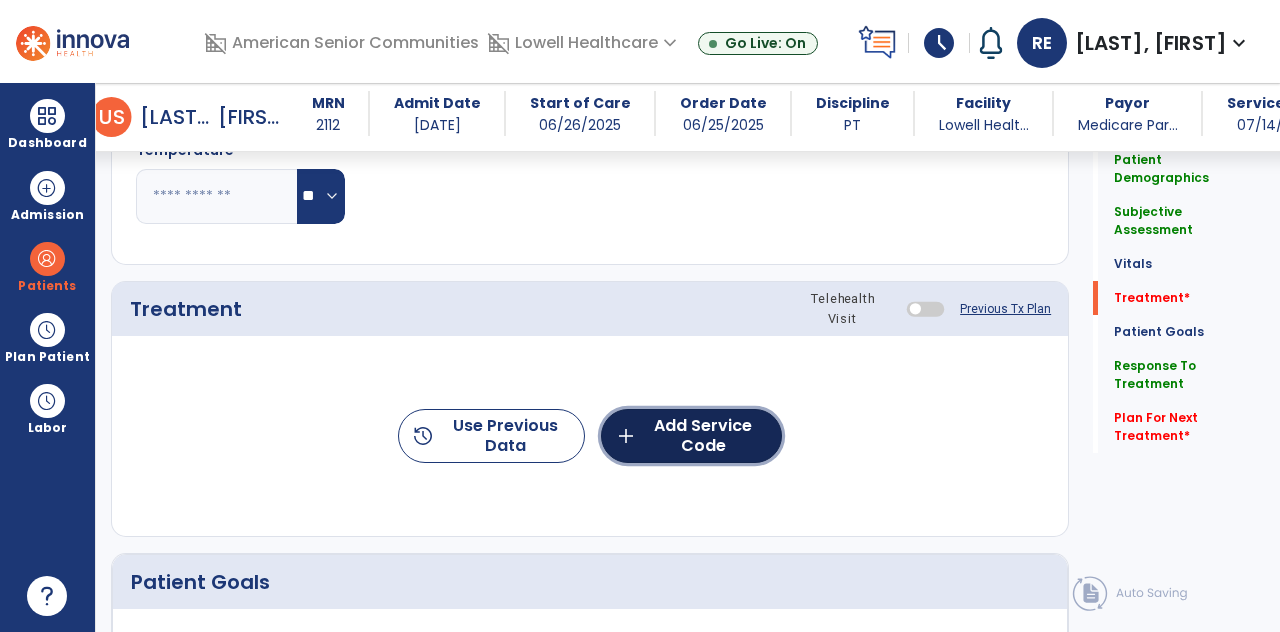 click on "add  Add Service Code" 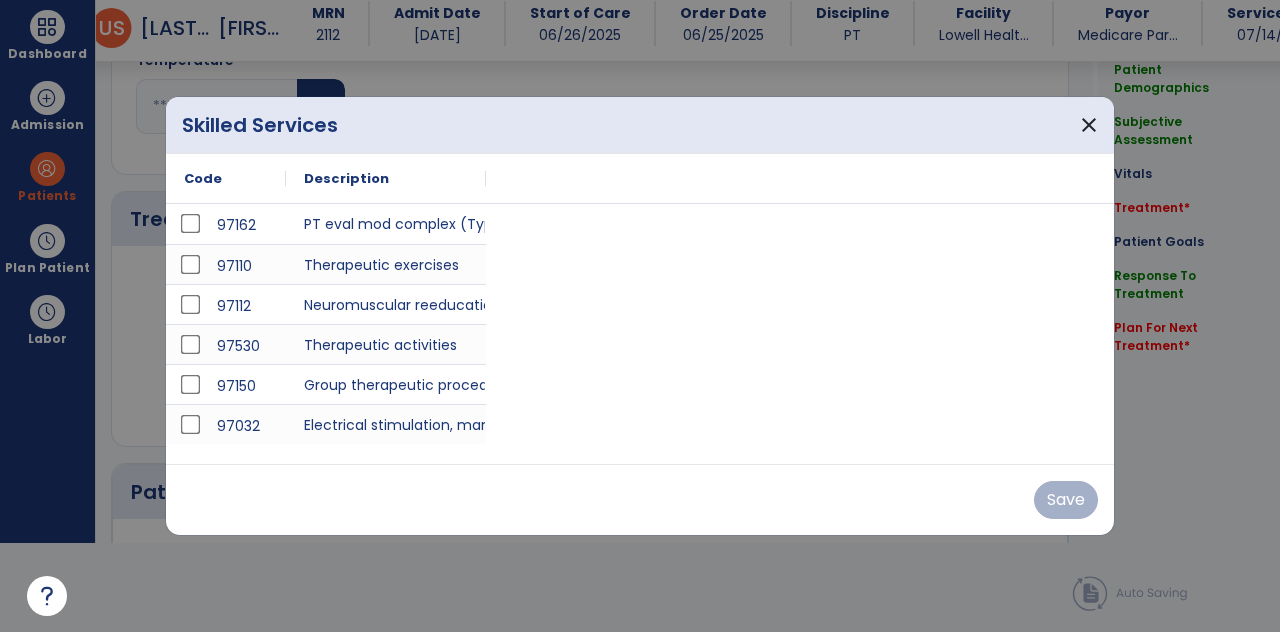 scroll, scrollTop: 0, scrollLeft: 0, axis: both 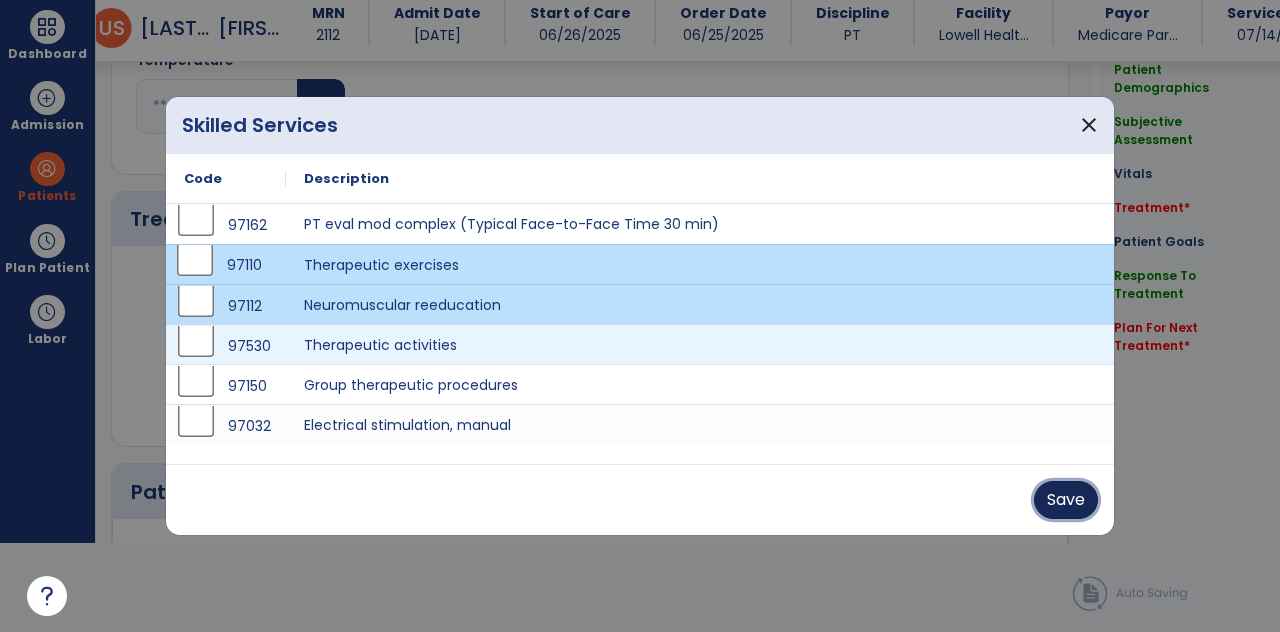 click on "Save" at bounding box center [1066, 500] 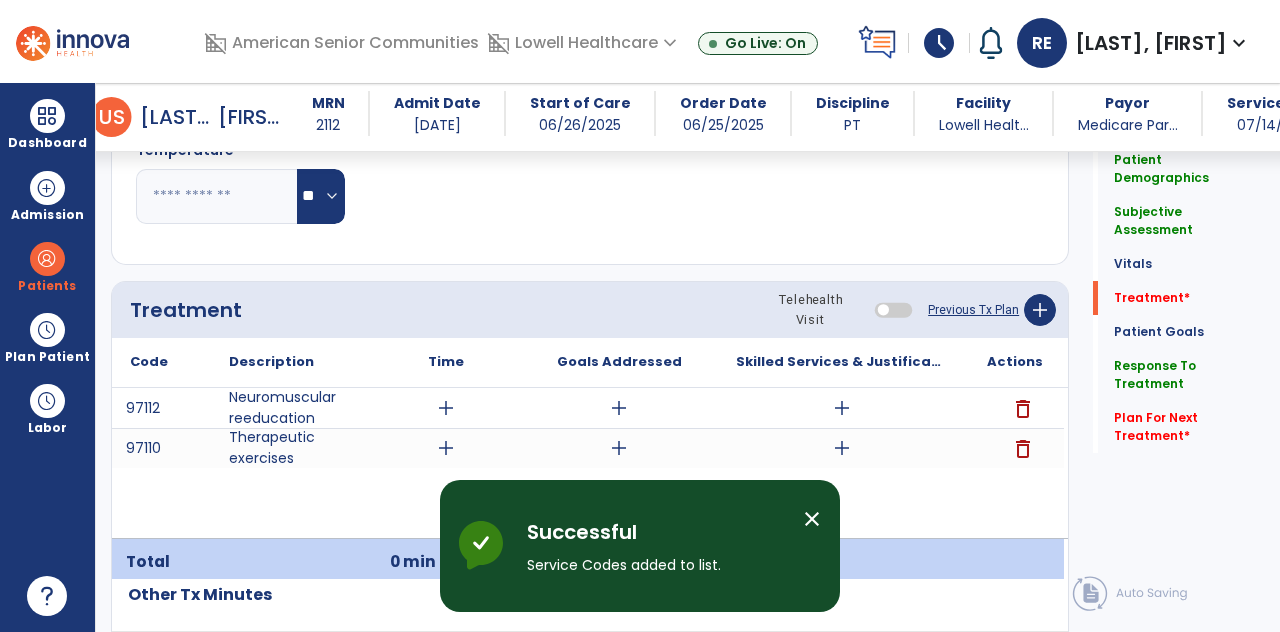 scroll, scrollTop: 89, scrollLeft: 0, axis: vertical 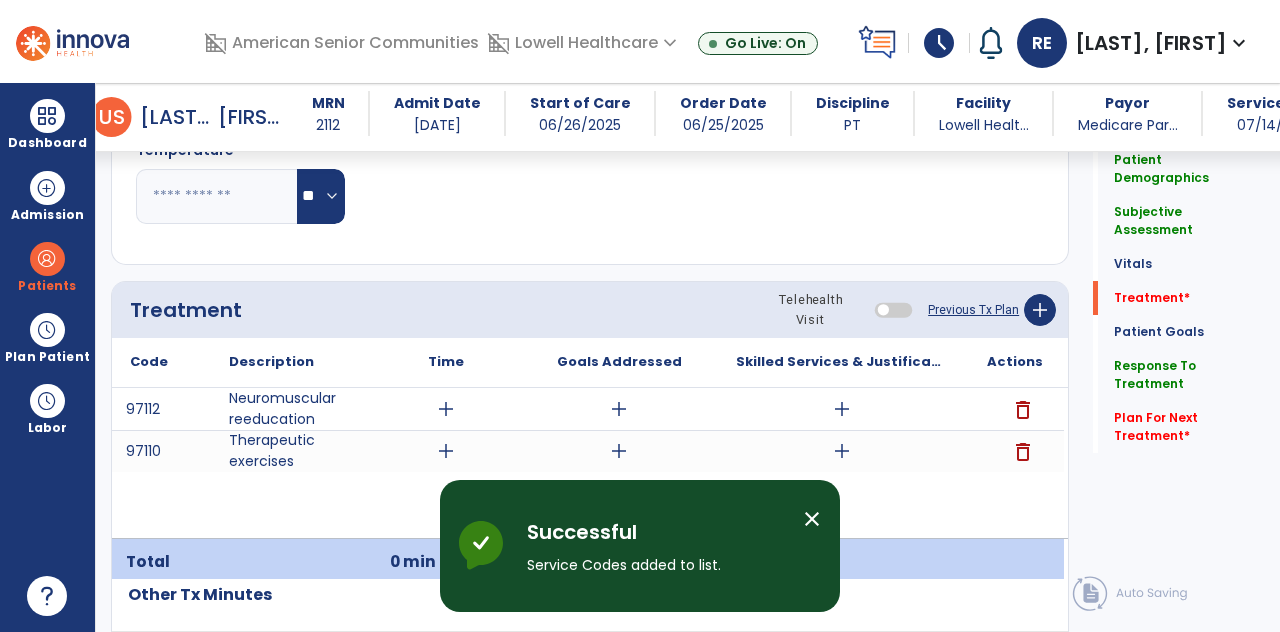 click on "add" at bounding box center (446, 409) 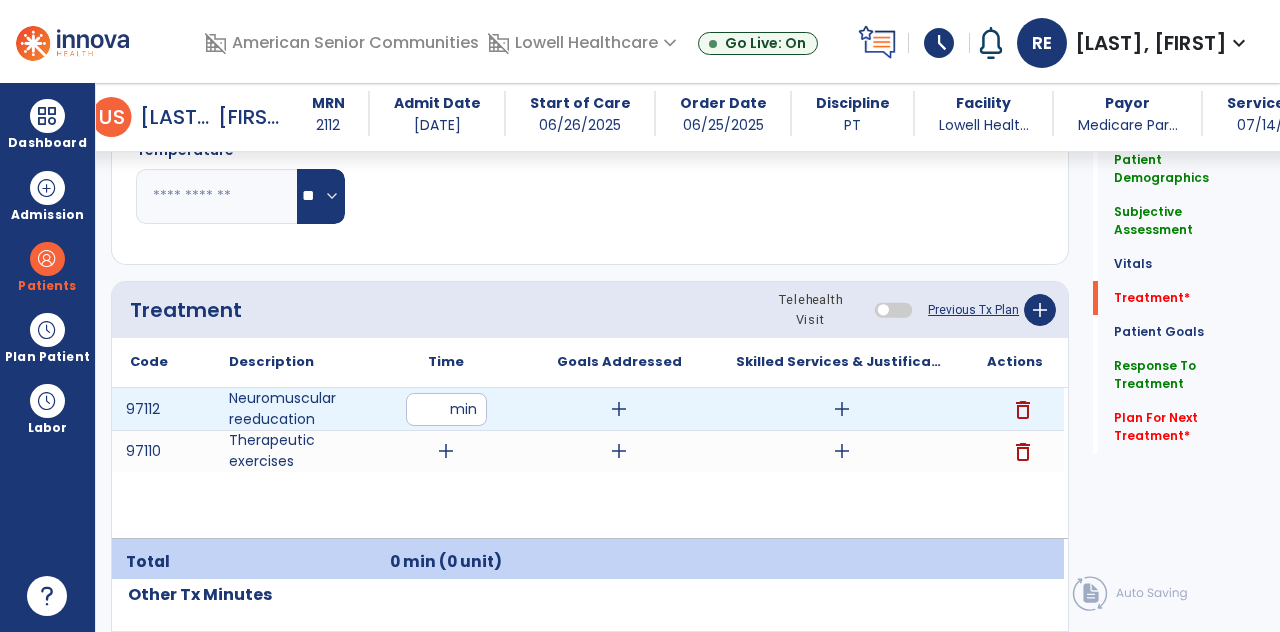 scroll, scrollTop: 89, scrollLeft: 0, axis: vertical 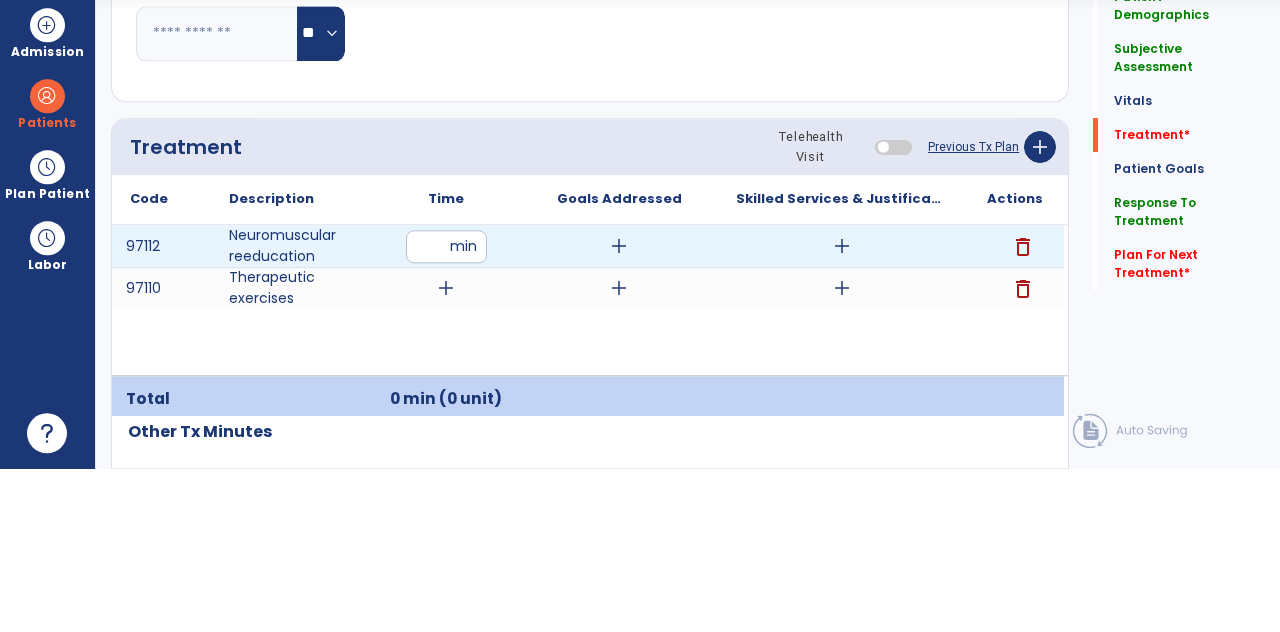 click on "Treatment Telehealth Visit  Previous Tx Plan   add" 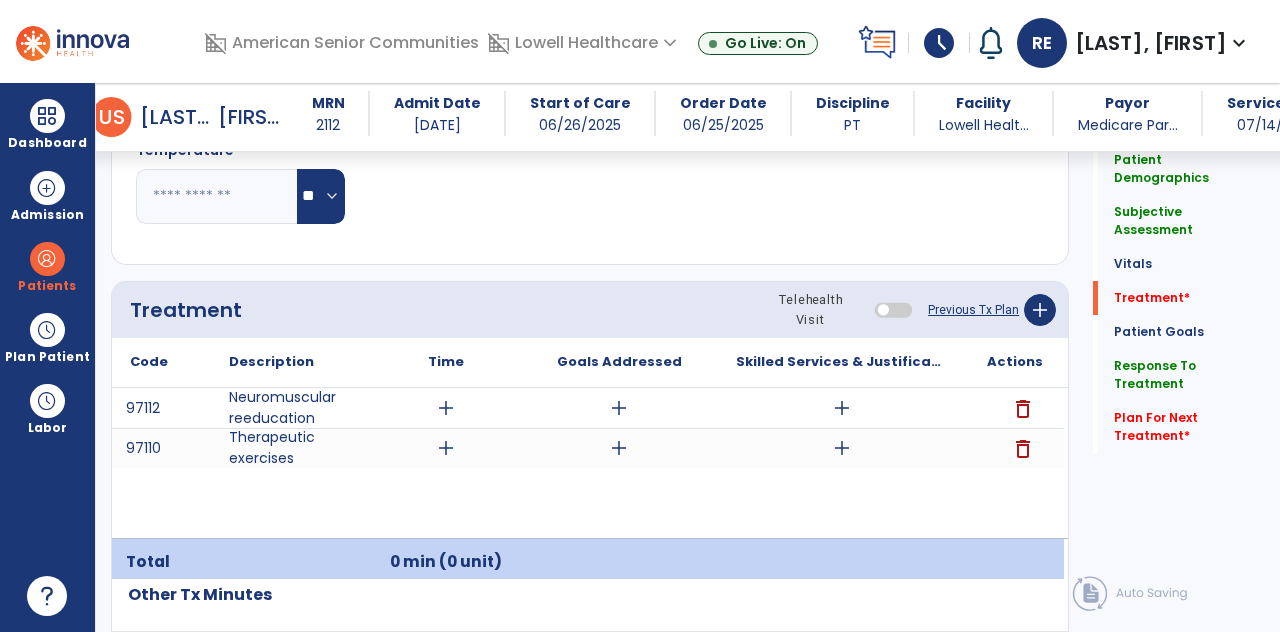 click on "add" at bounding box center (446, 448) 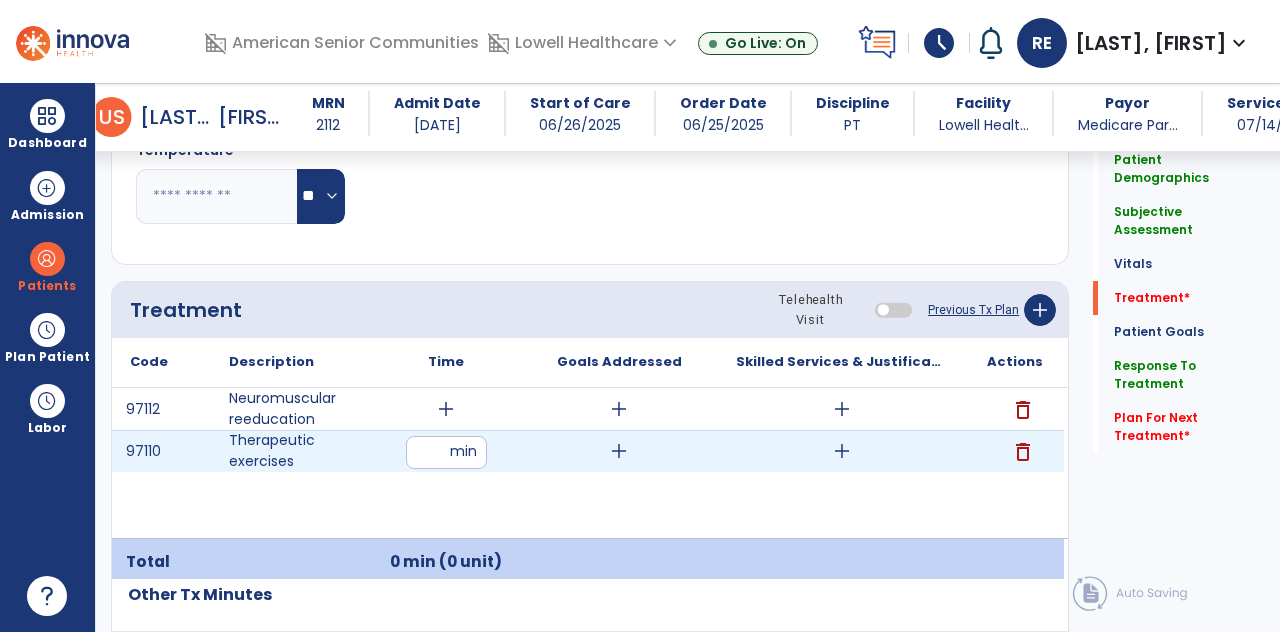 scroll, scrollTop: 89, scrollLeft: 0, axis: vertical 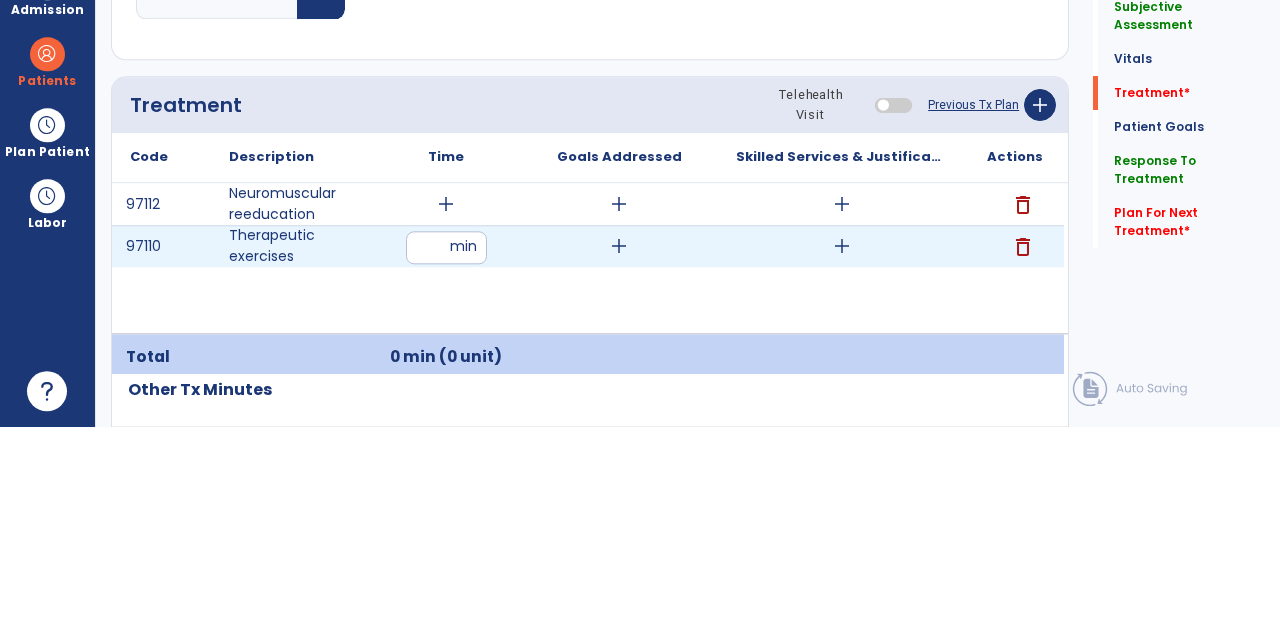 type on "**" 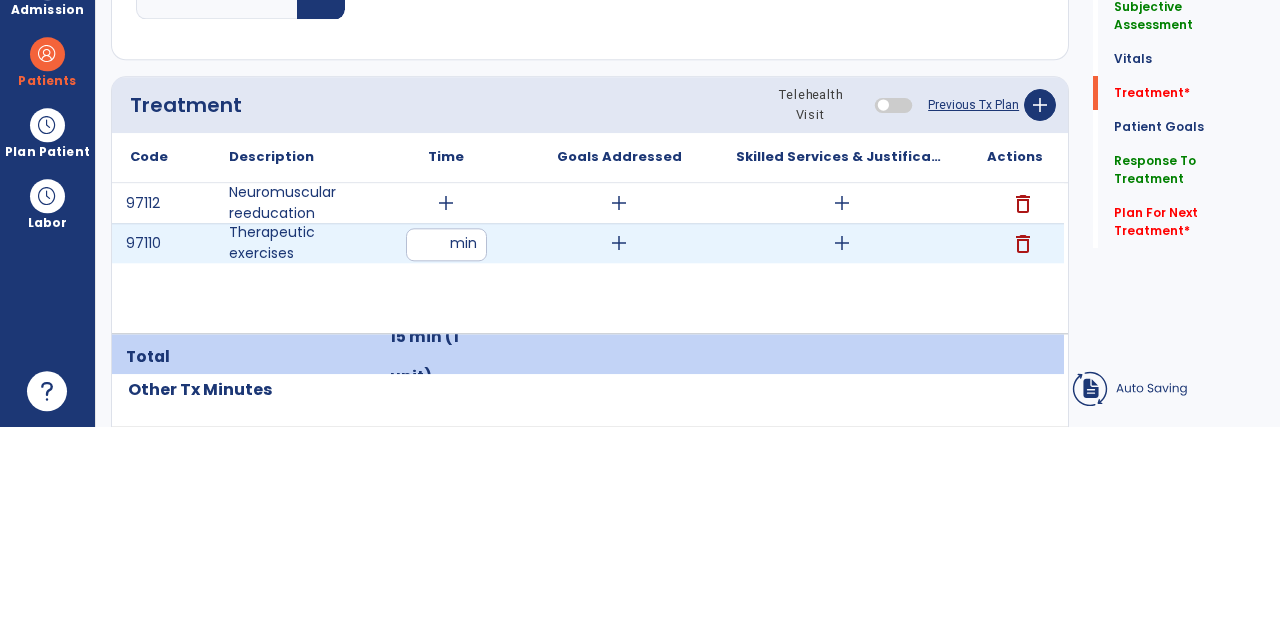 click on "Respiratory Rate  BPM Blood Pressure   SBP   DBP Temperature  ** ** Pulse Rate  BPM O2 Saturation  % Notes/Comments" 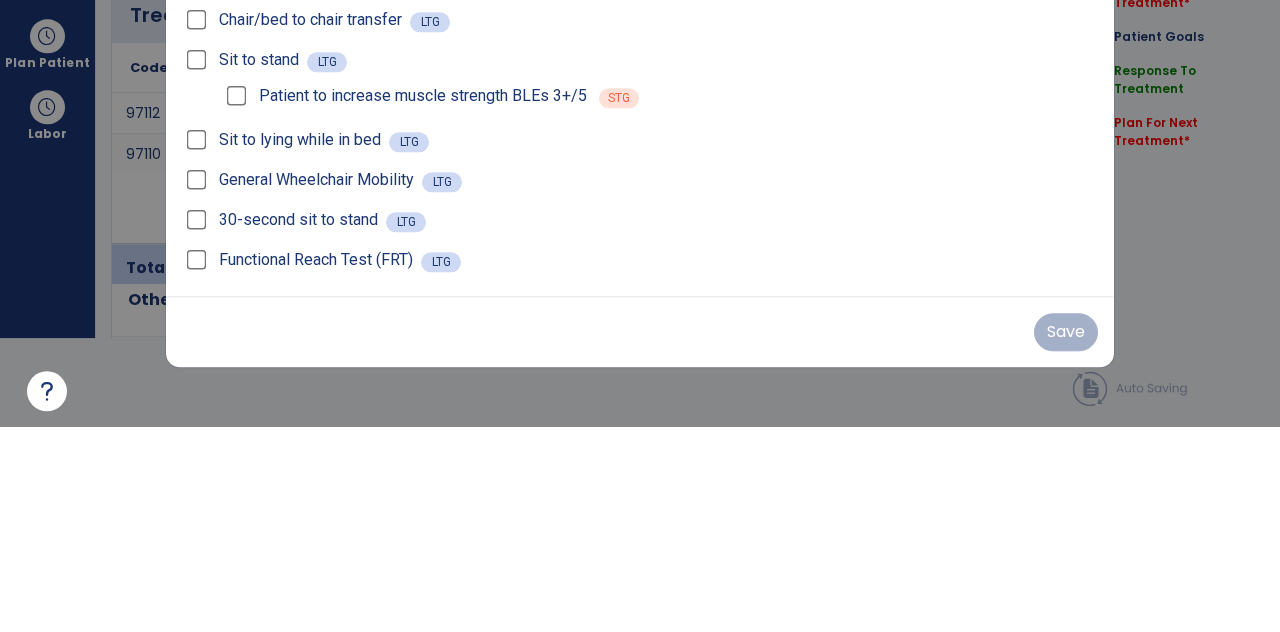 scroll, scrollTop: 0, scrollLeft: 0, axis: both 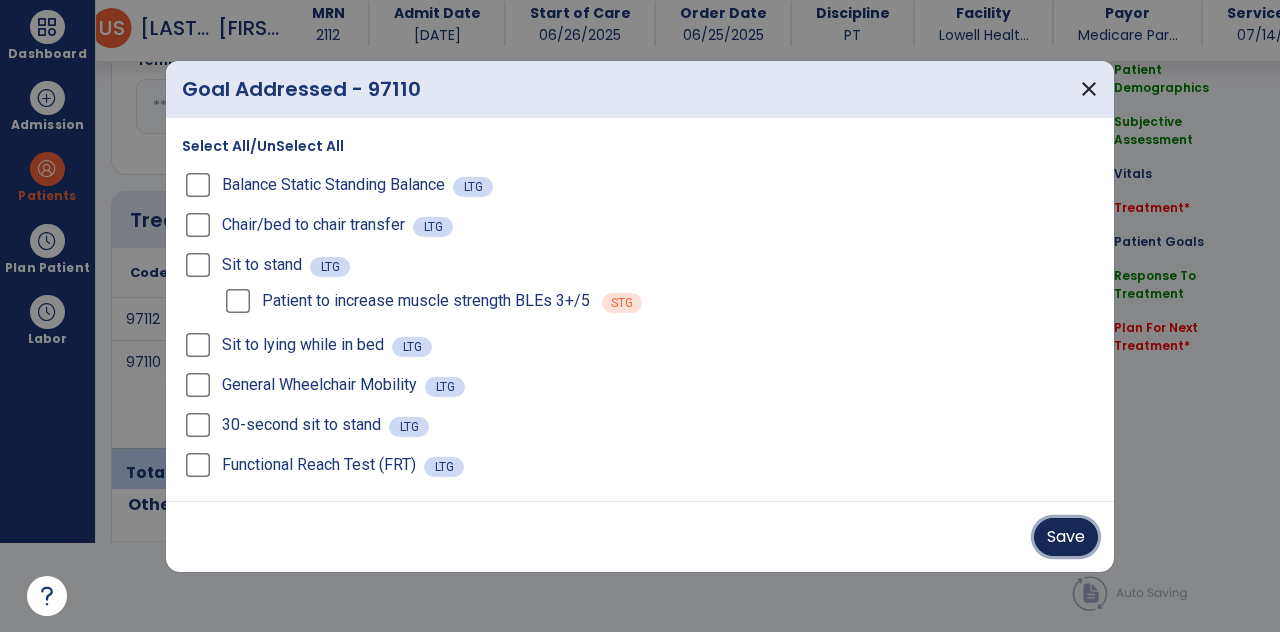 click on "Save" at bounding box center (1066, 537) 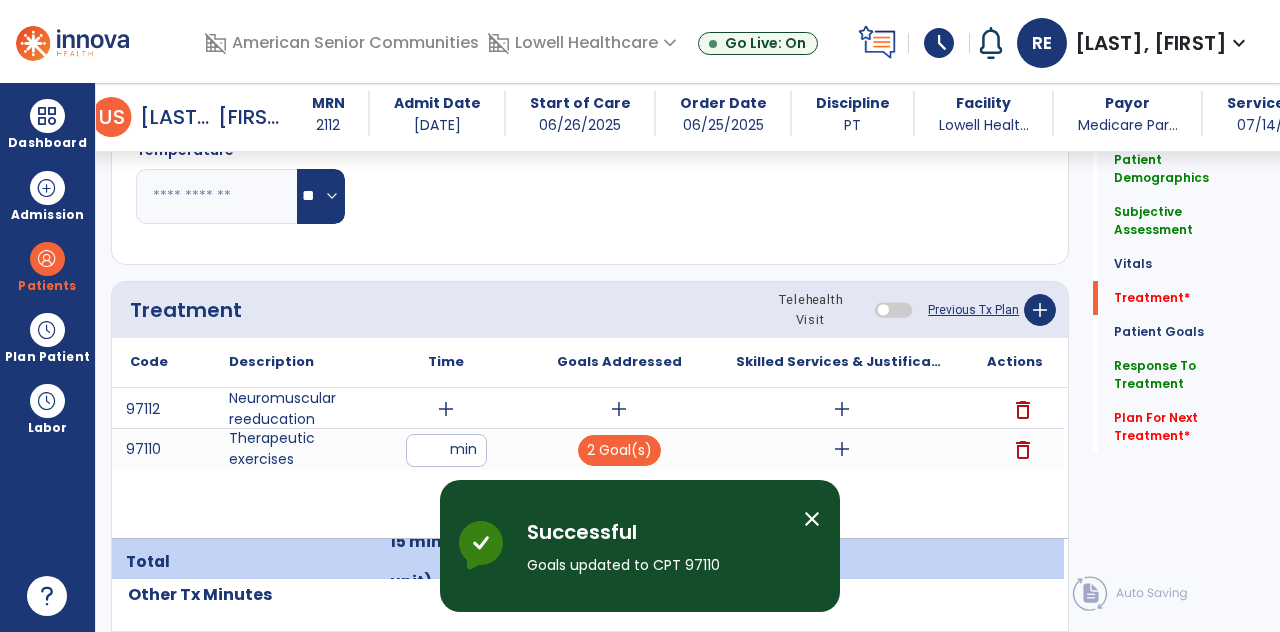 scroll, scrollTop: 89, scrollLeft: 0, axis: vertical 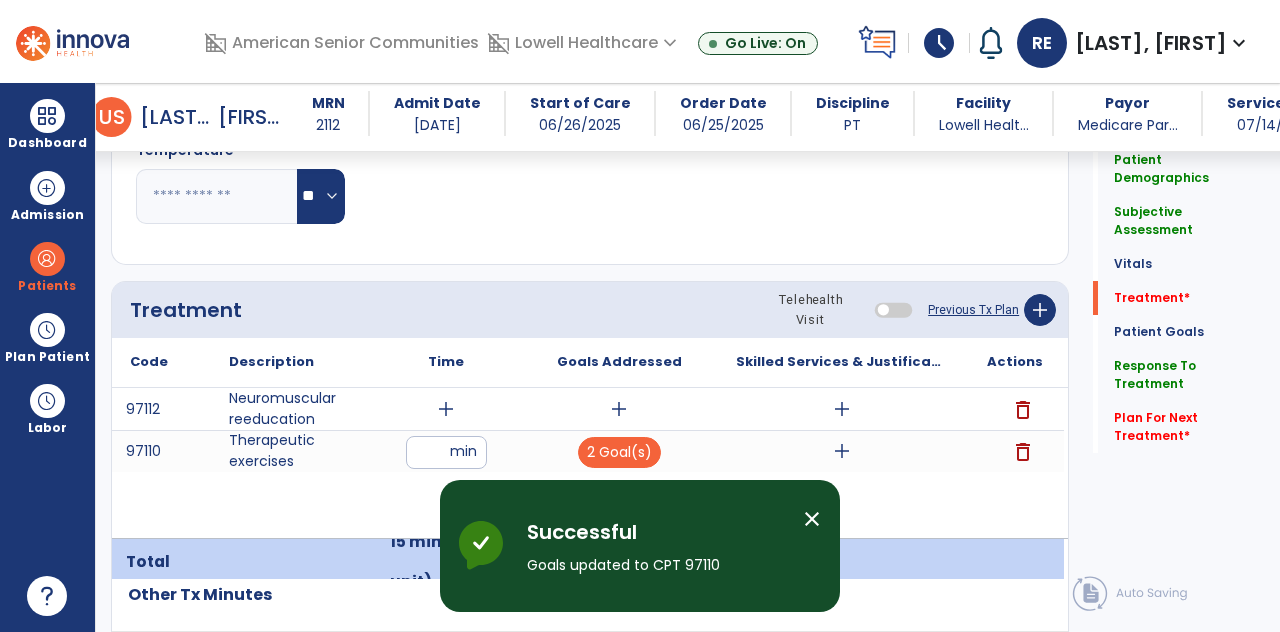 click on "add" at bounding box center (446, 409) 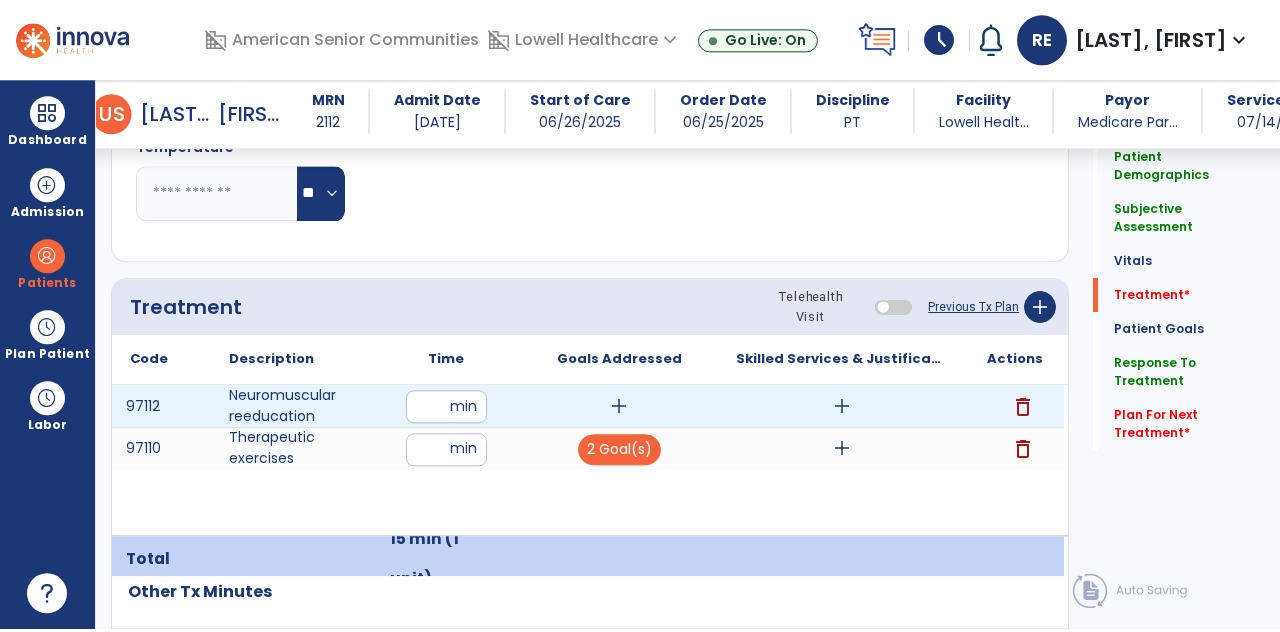 scroll, scrollTop: 89, scrollLeft: 0, axis: vertical 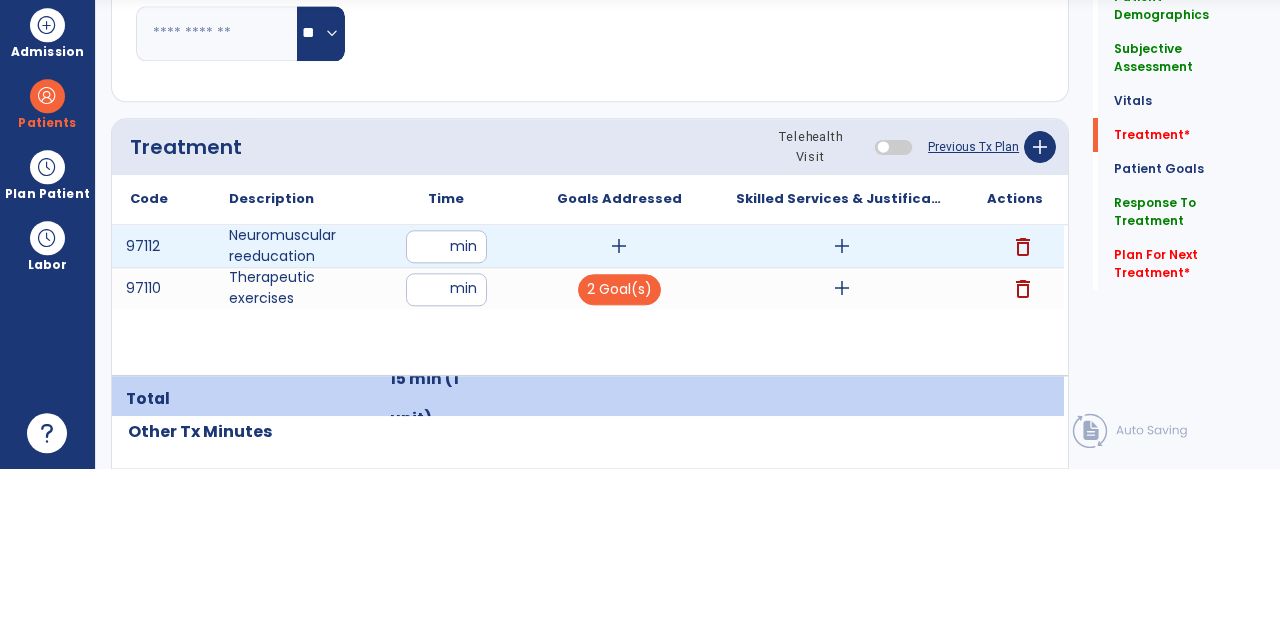 type on "*" 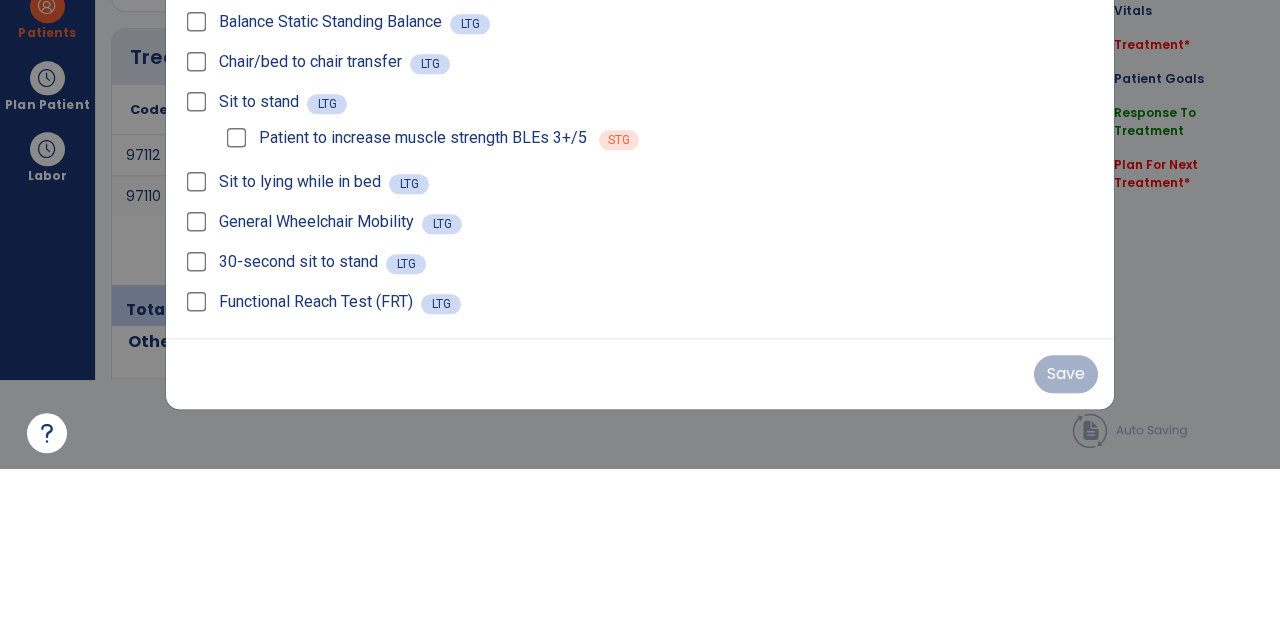 scroll, scrollTop: 0, scrollLeft: 0, axis: both 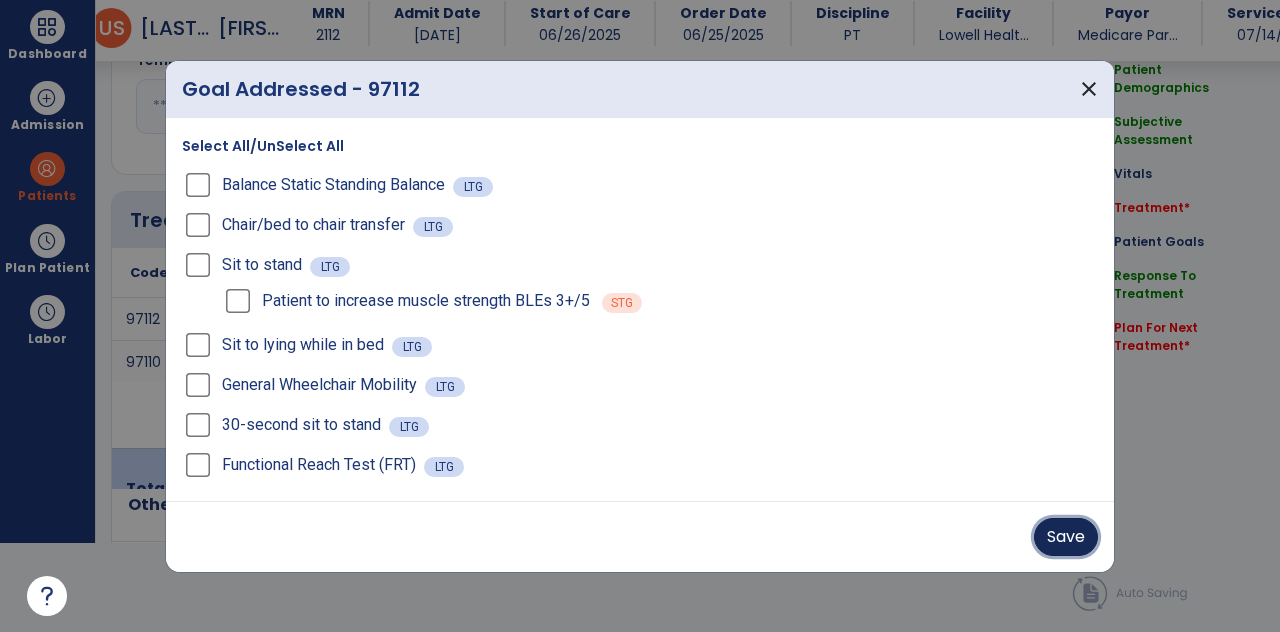 click on "Save" at bounding box center (1066, 537) 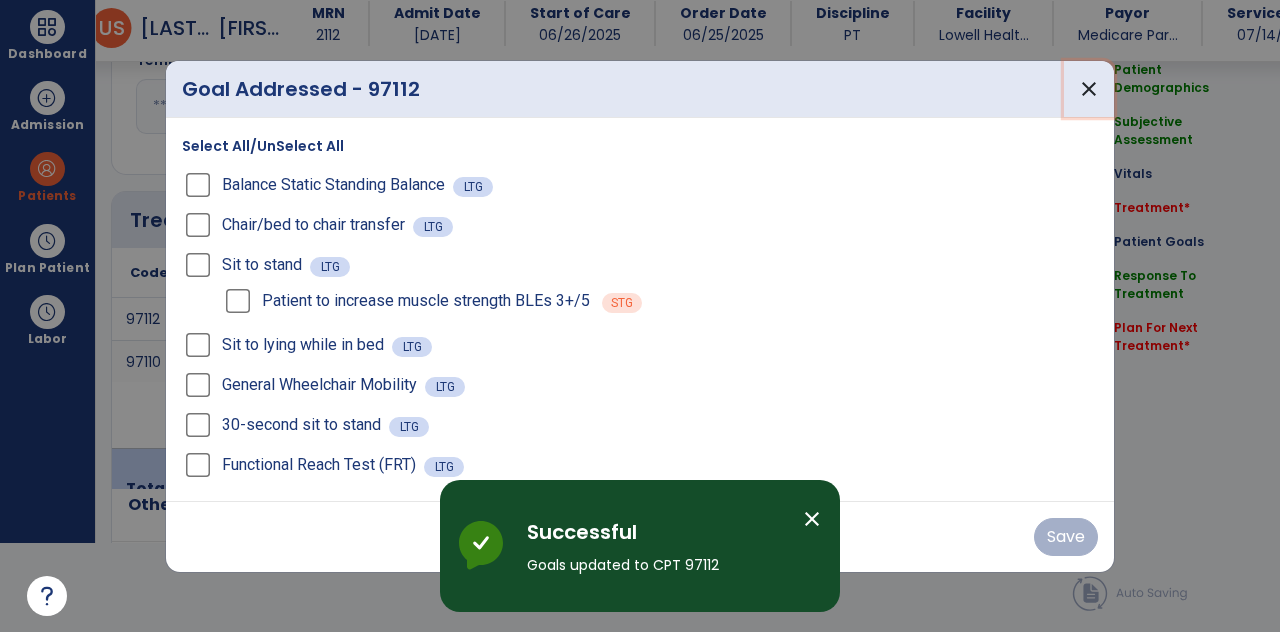 click on "close" at bounding box center [1089, 89] 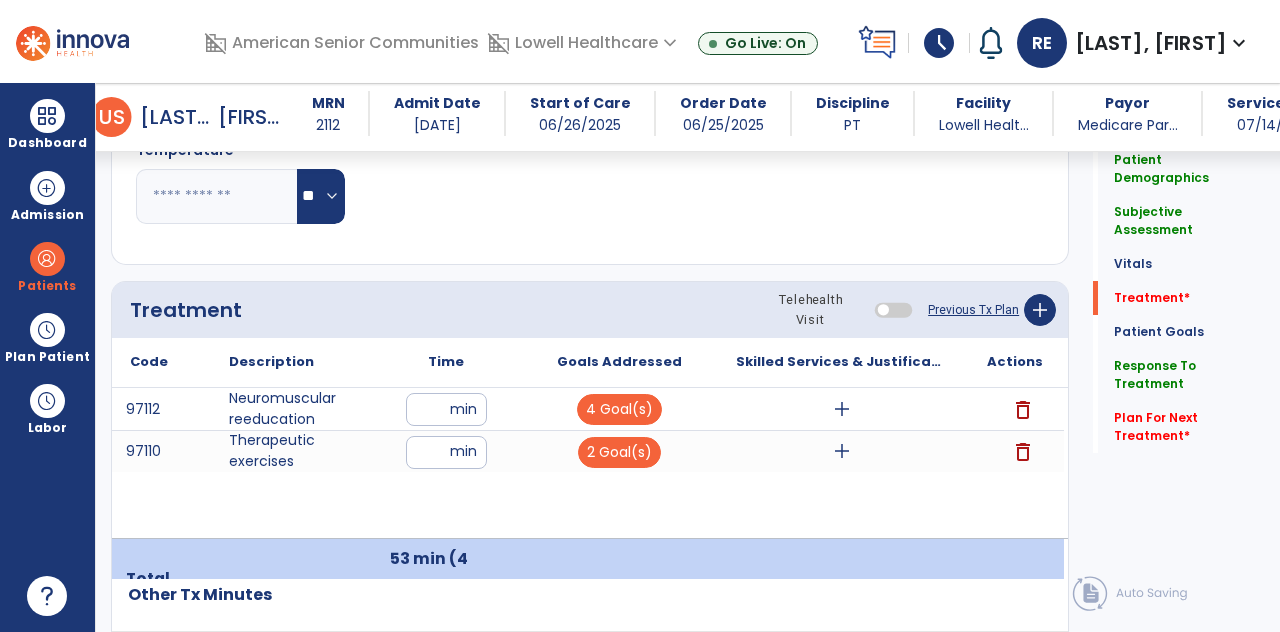 scroll, scrollTop: 89, scrollLeft: 0, axis: vertical 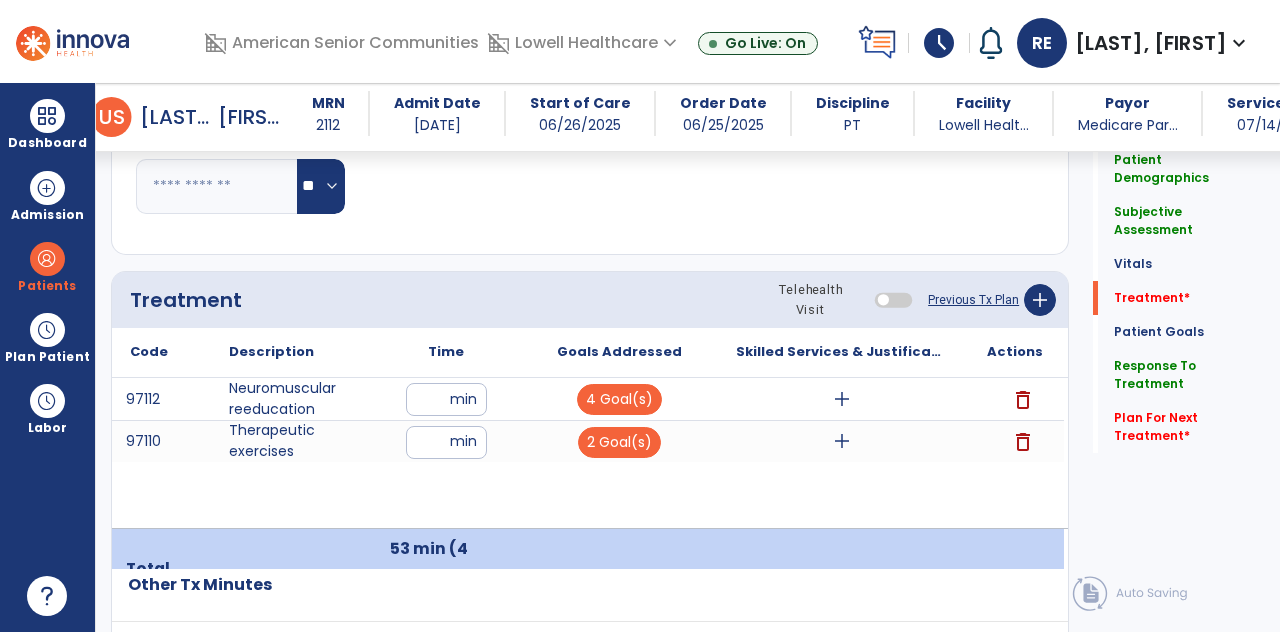 click on "add" at bounding box center (842, 441) 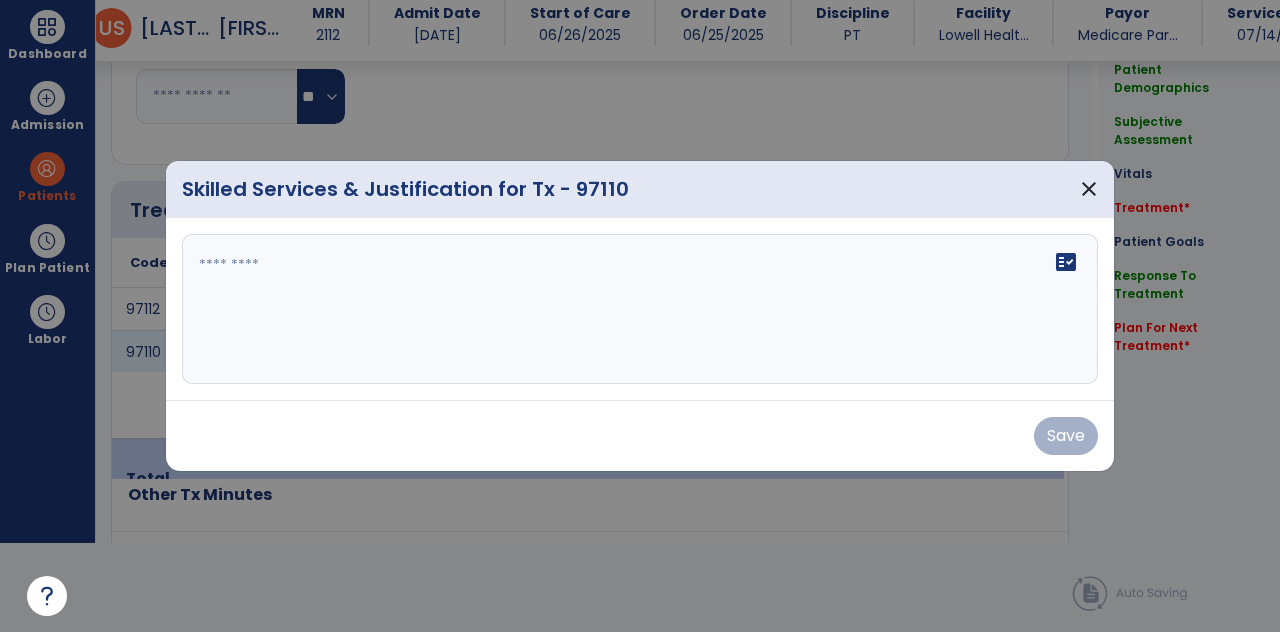 click on "fact_check" at bounding box center [640, 309] 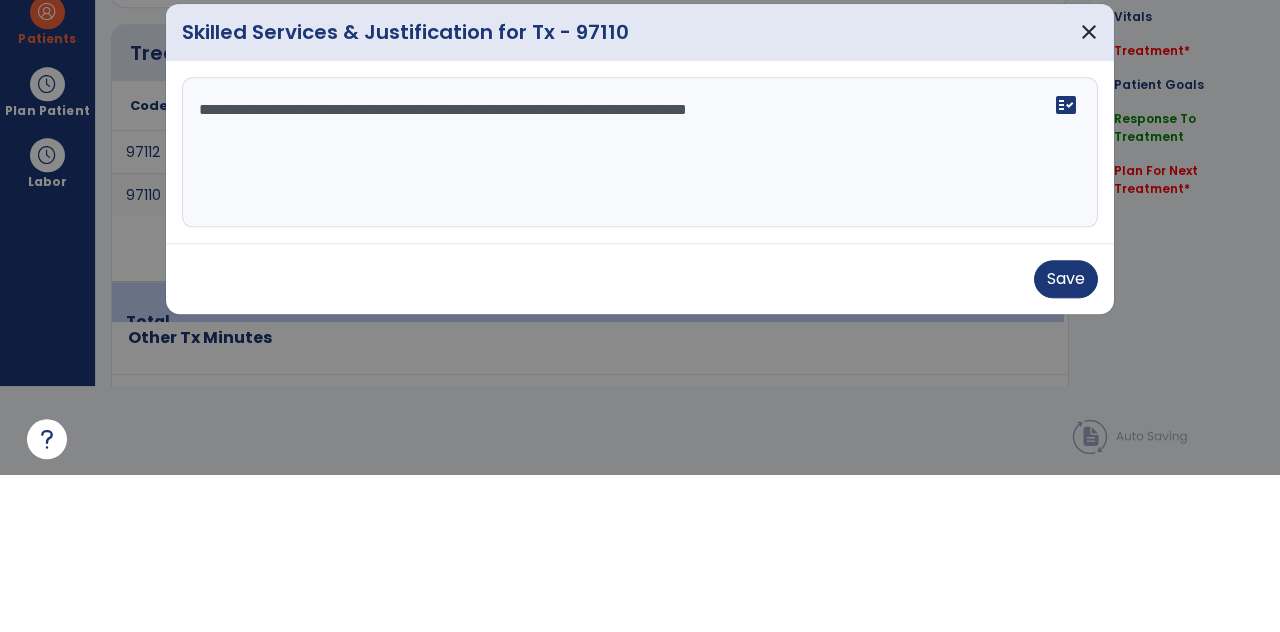 type on "**********" 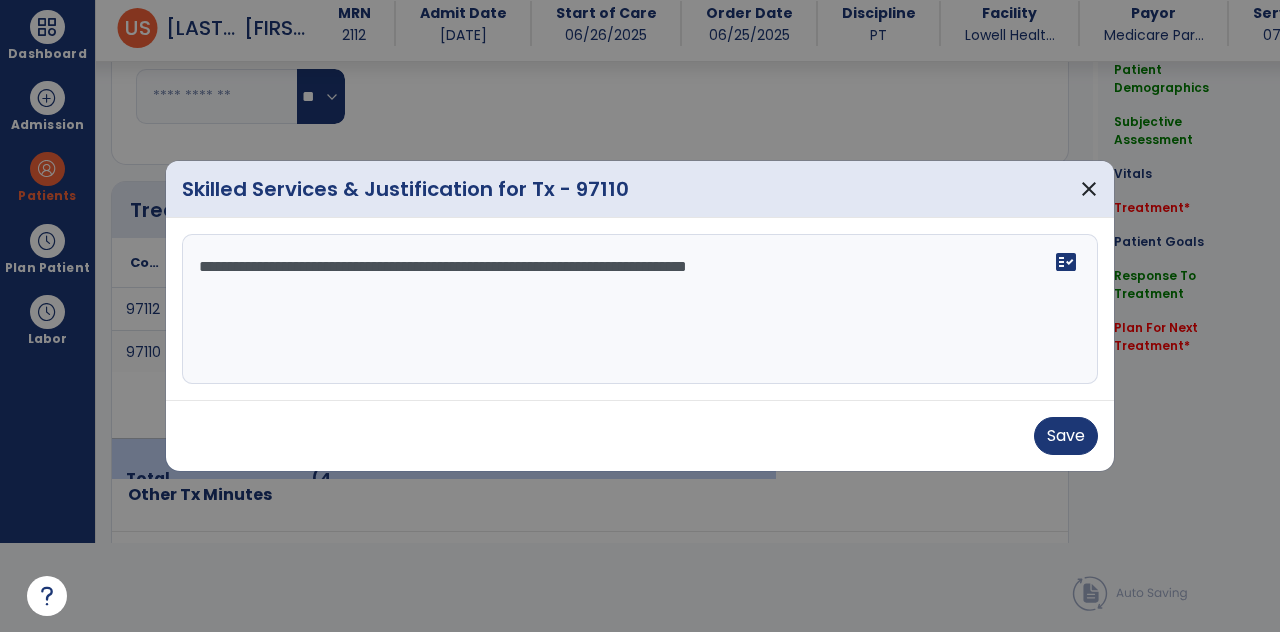 scroll, scrollTop: 1088, scrollLeft: 0, axis: vertical 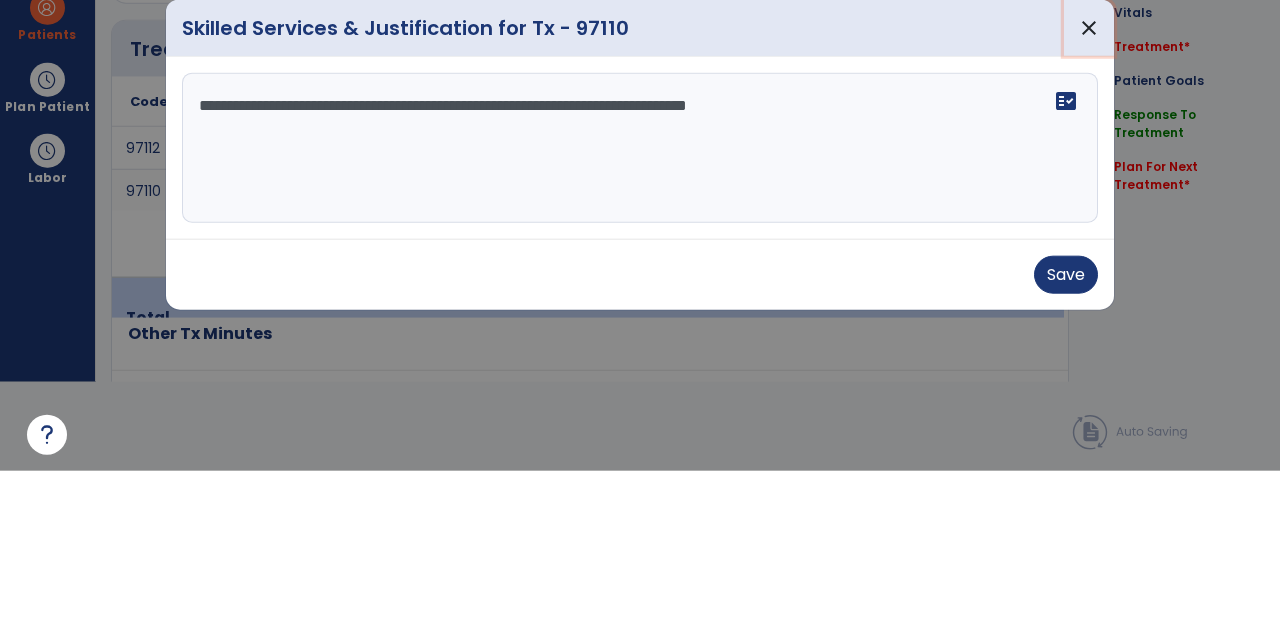 click on "close" at bounding box center [1089, 189] 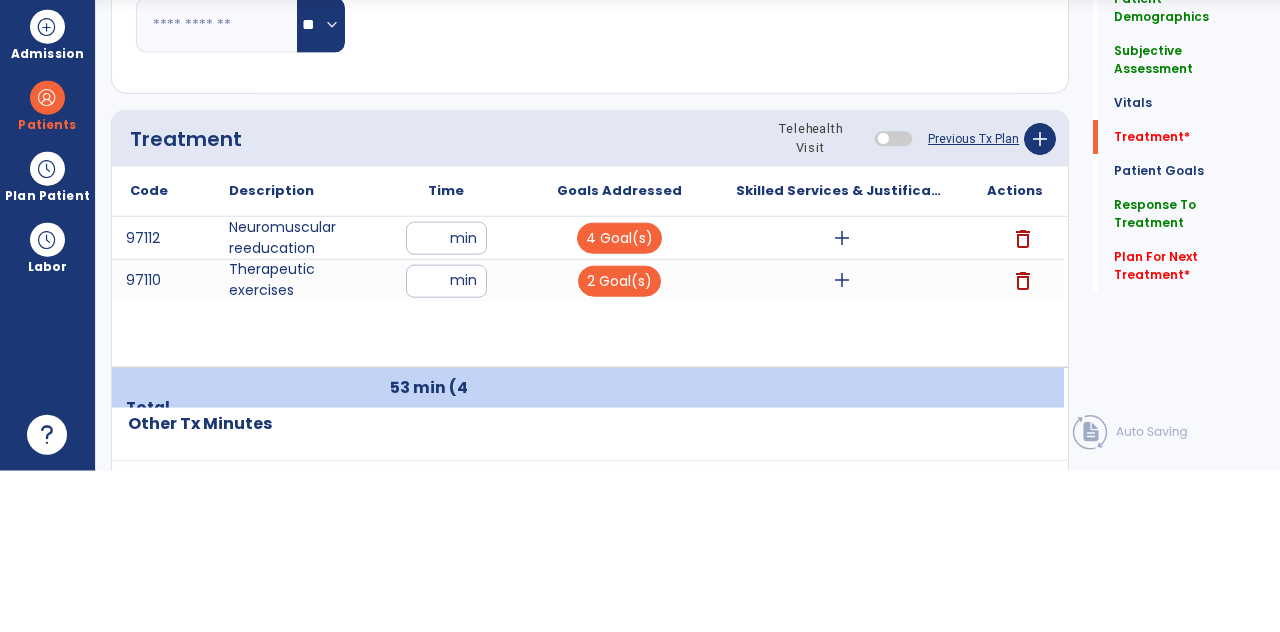 scroll, scrollTop: 89, scrollLeft: 0, axis: vertical 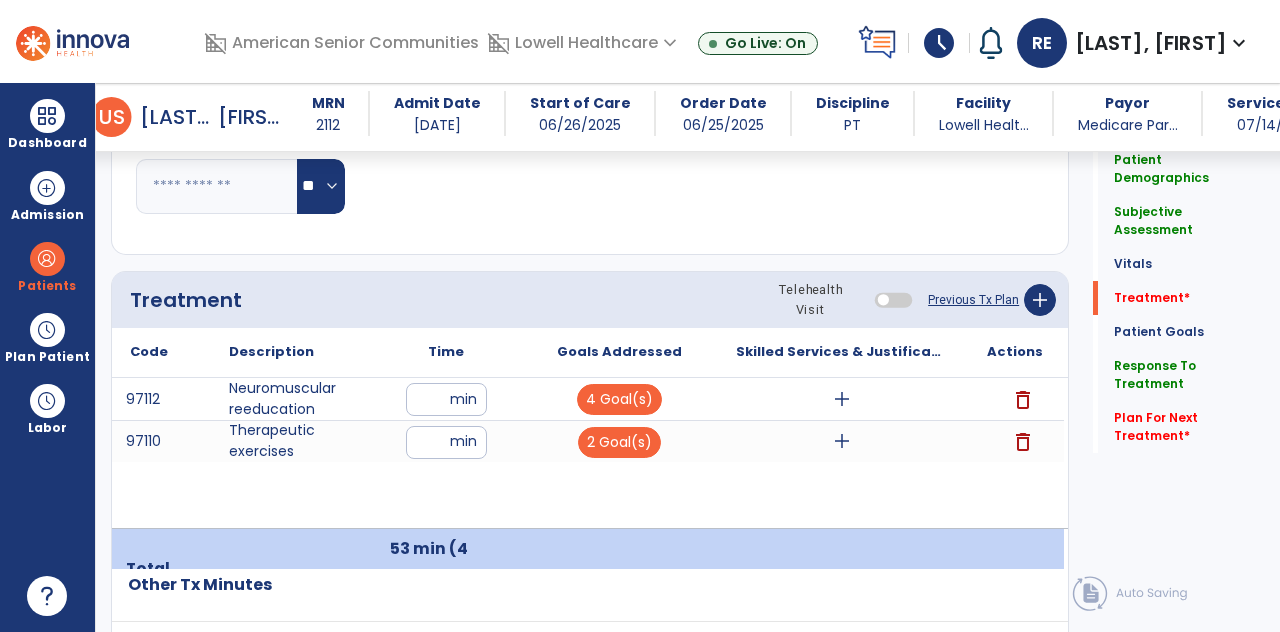 click on "add" at bounding box center (842, 399) 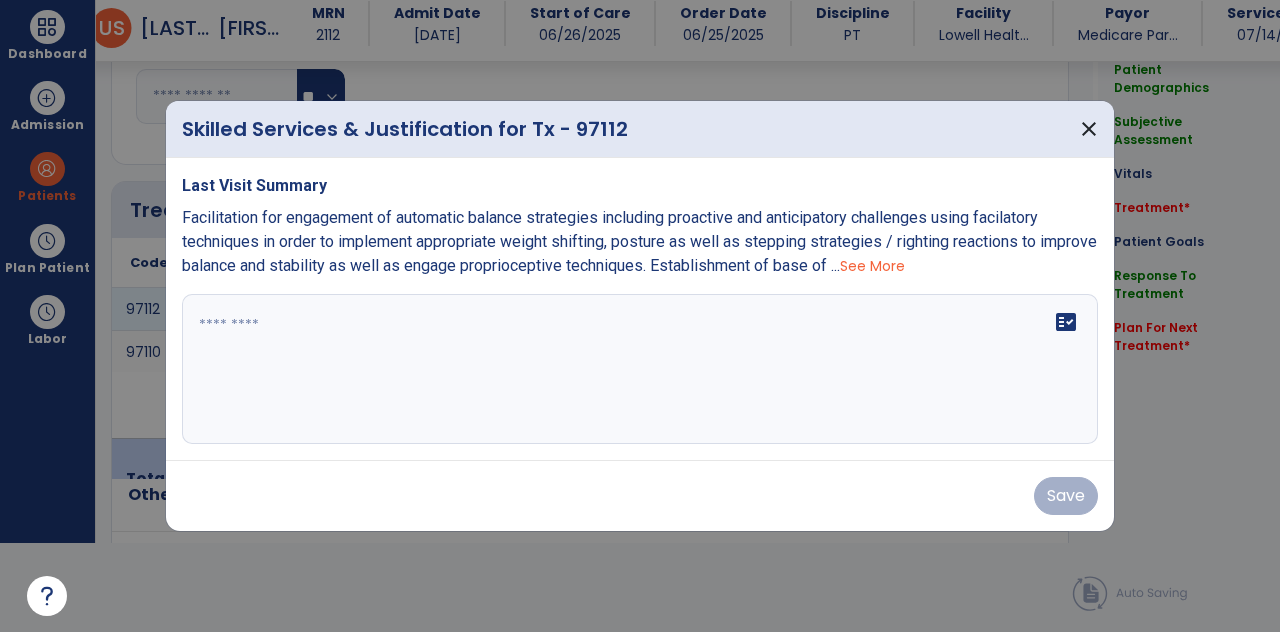click on "fact_check" at bounding box center [640, 369] 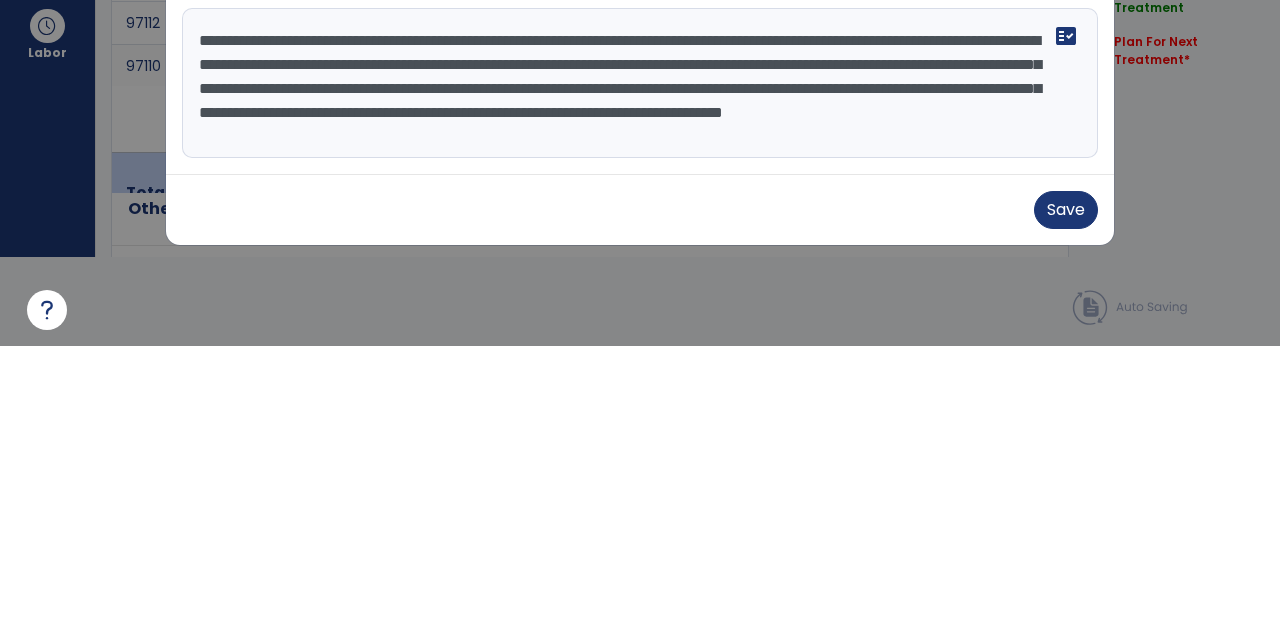 scroll, scrollTop: 15, scrollLeft: 0, axis: vertical 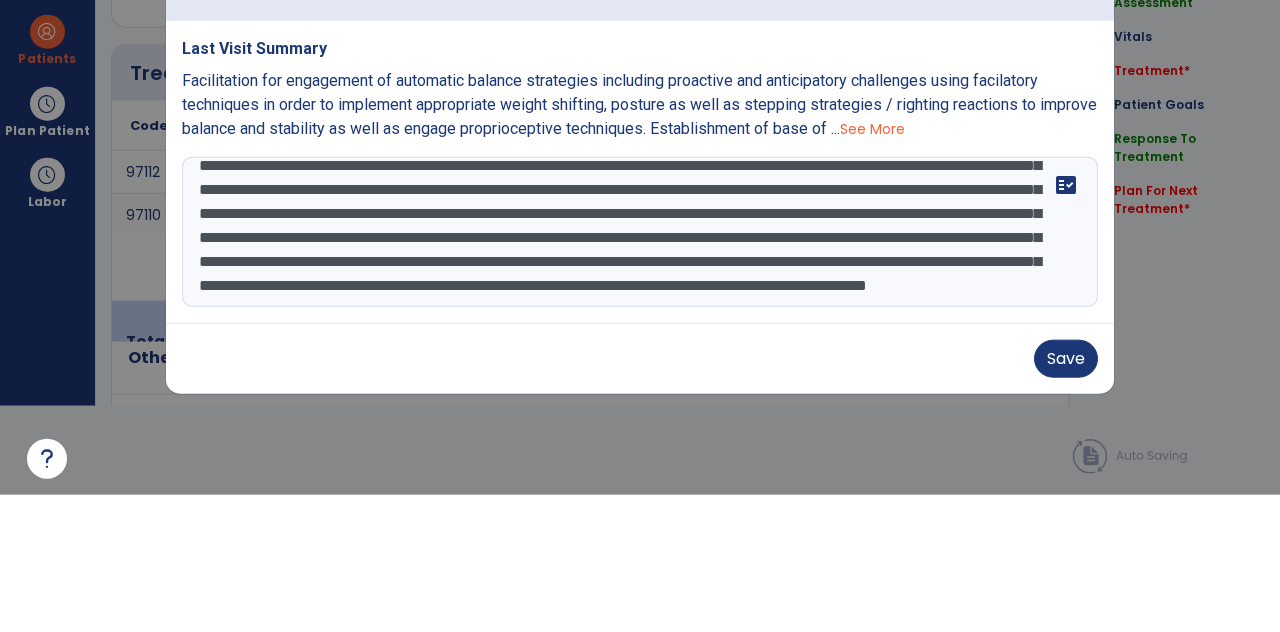 click at bounding box center [640, 369] 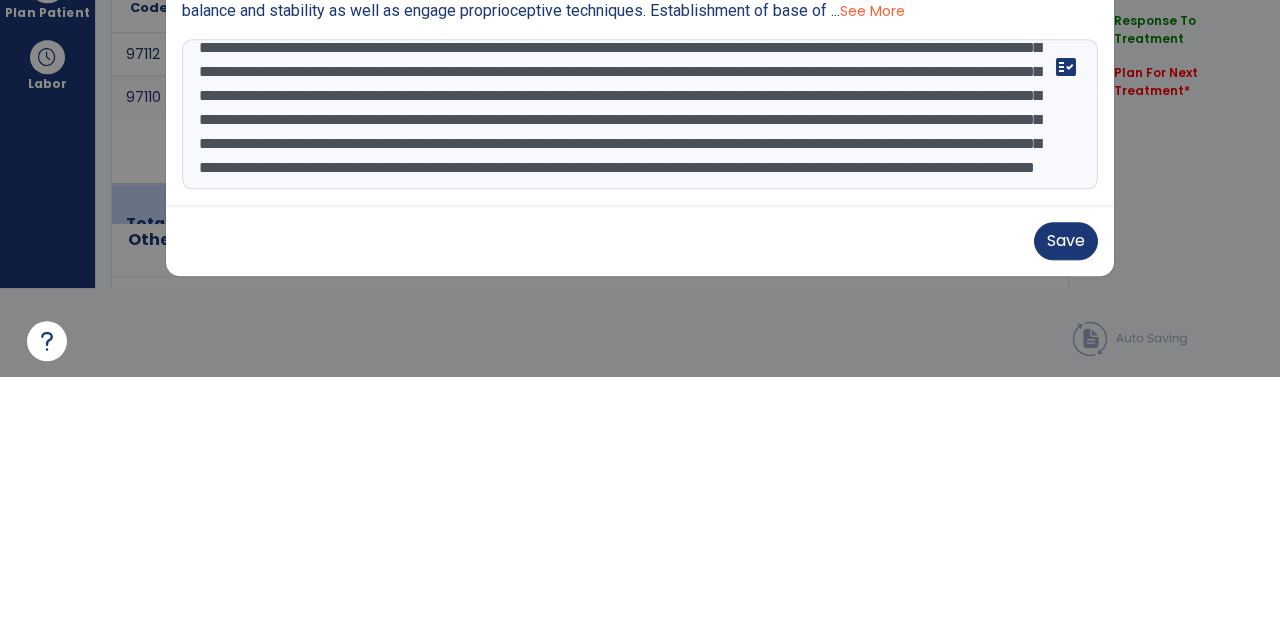 scroll, scrollTop: 159, scrollLeft: 0, axis: vertical 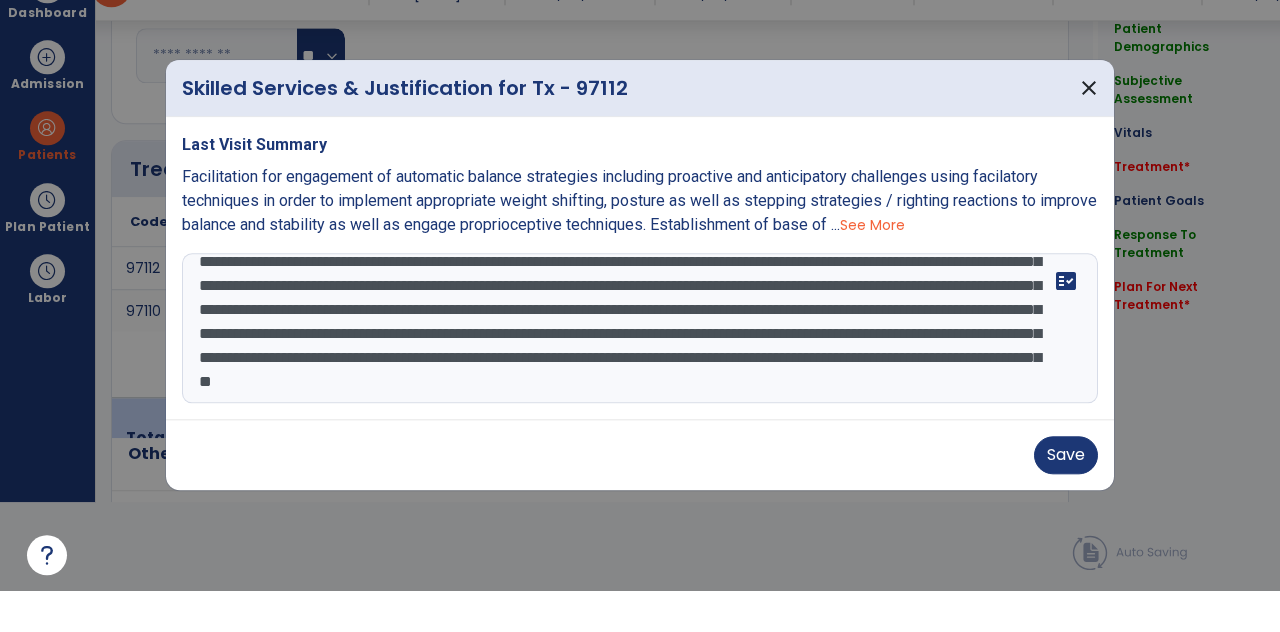 click at bounding box center [640, 316] 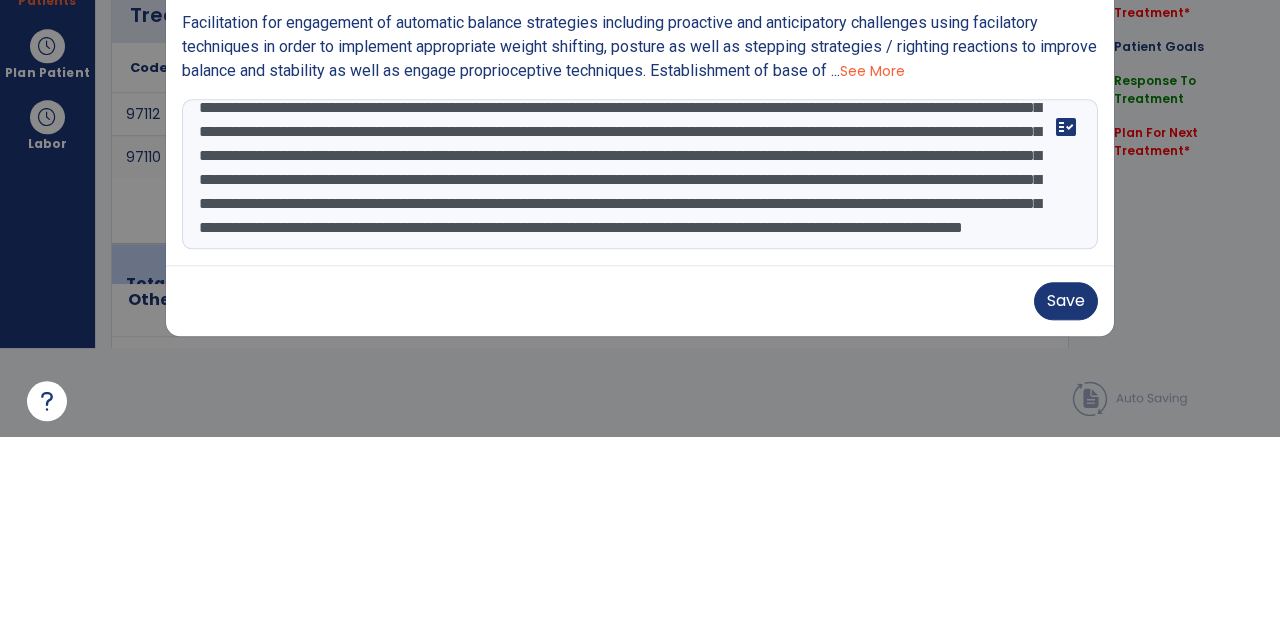 click at bounding box center (640, 316) 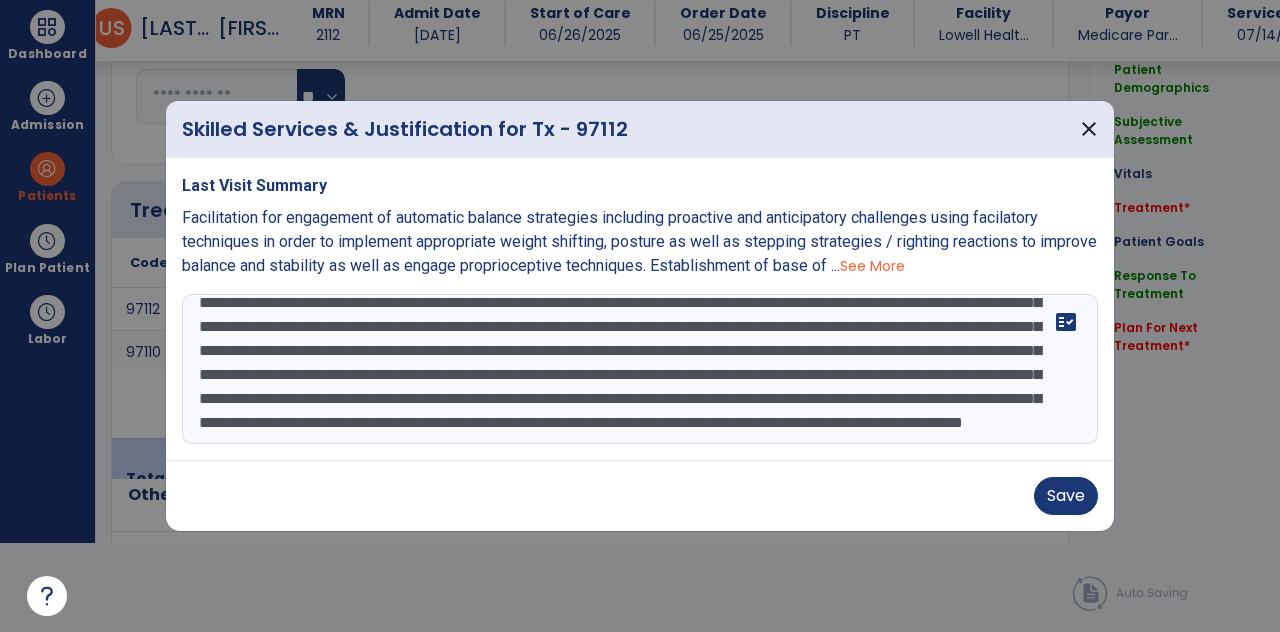 scroll, scrollTop: 42, scrollLeft: 0, axis: vertical 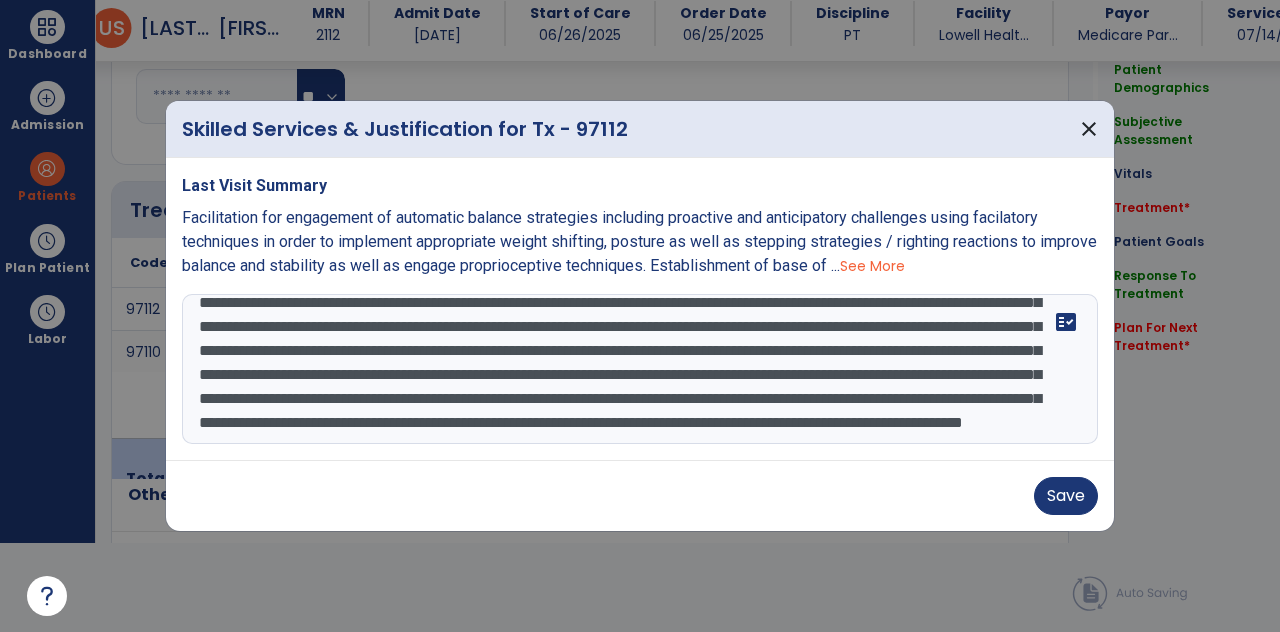 click at bounding box center (640, 369) 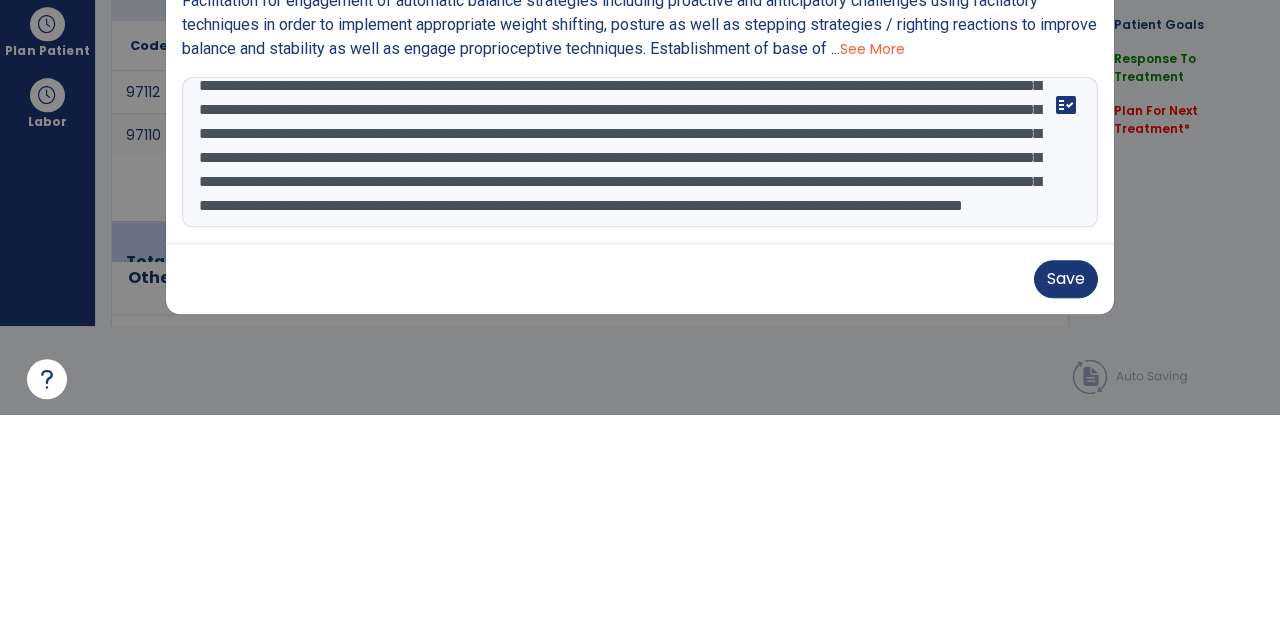 click at bounding box center [640, 369] 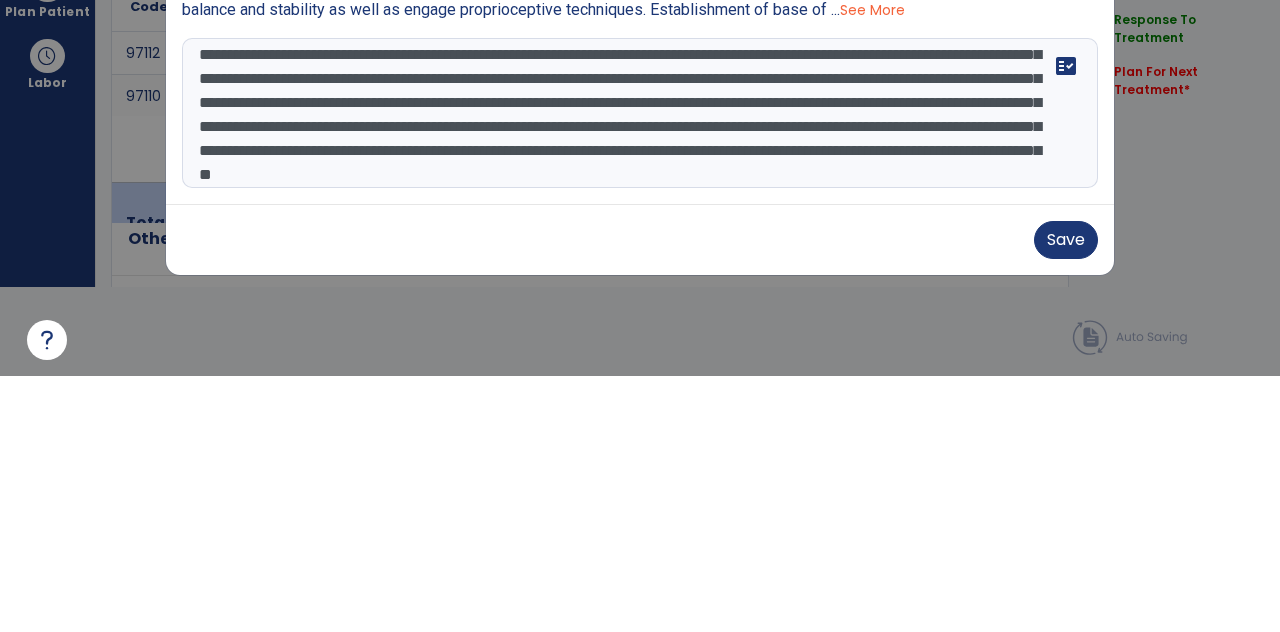 type on "**********" 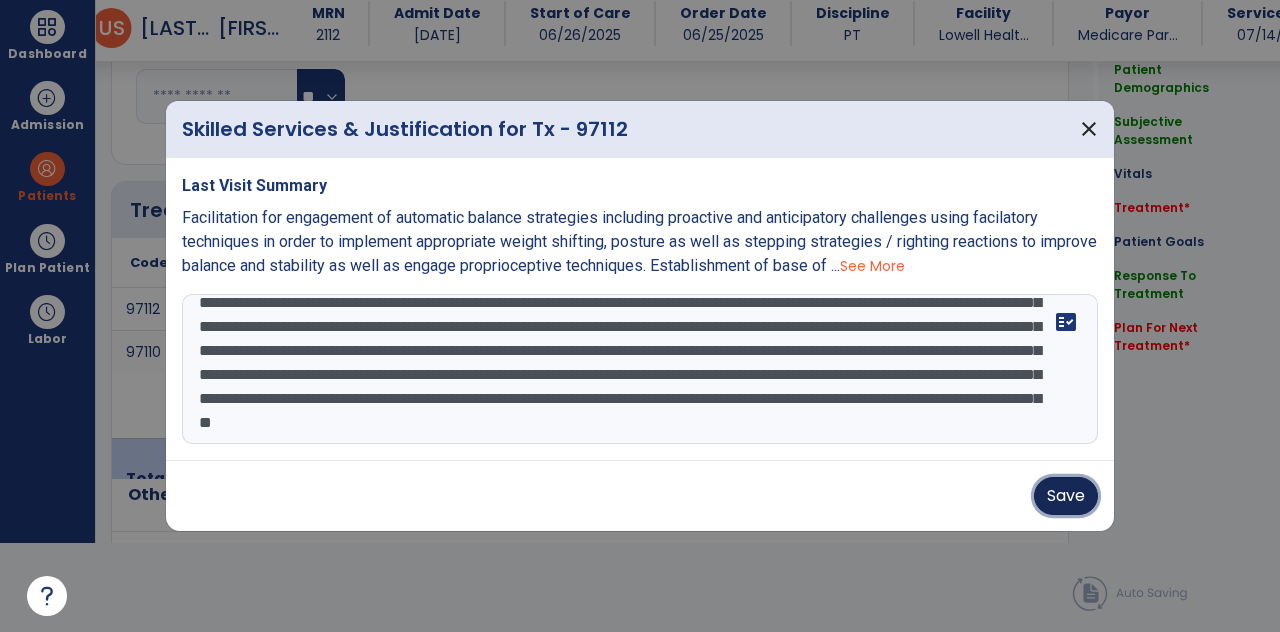 click on "Save" at bounding box center (1066, 496) 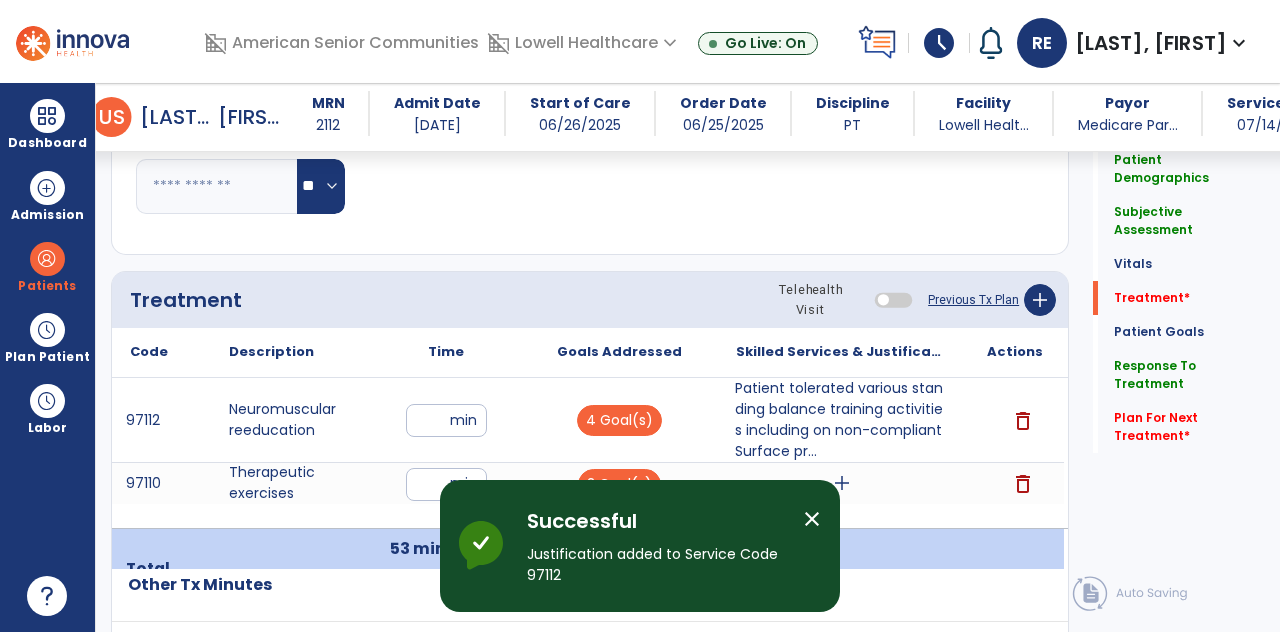 click on "add" at bounding box center [842, 483] 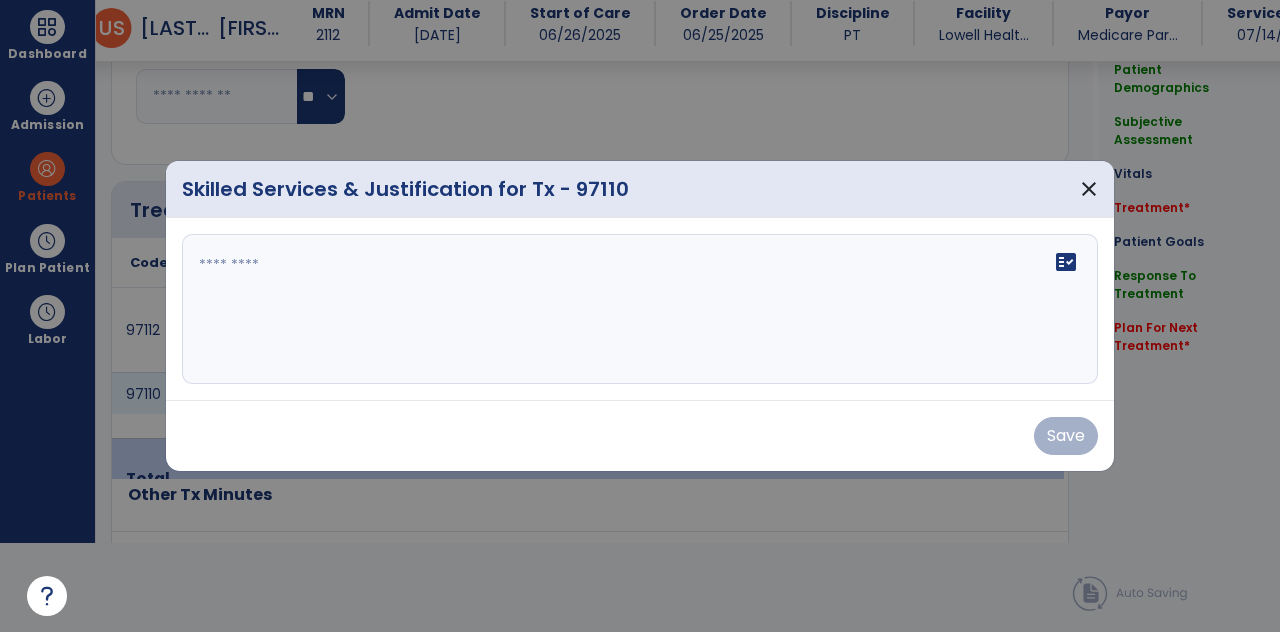 click on "fact_check" at bounding box center [640, 309] 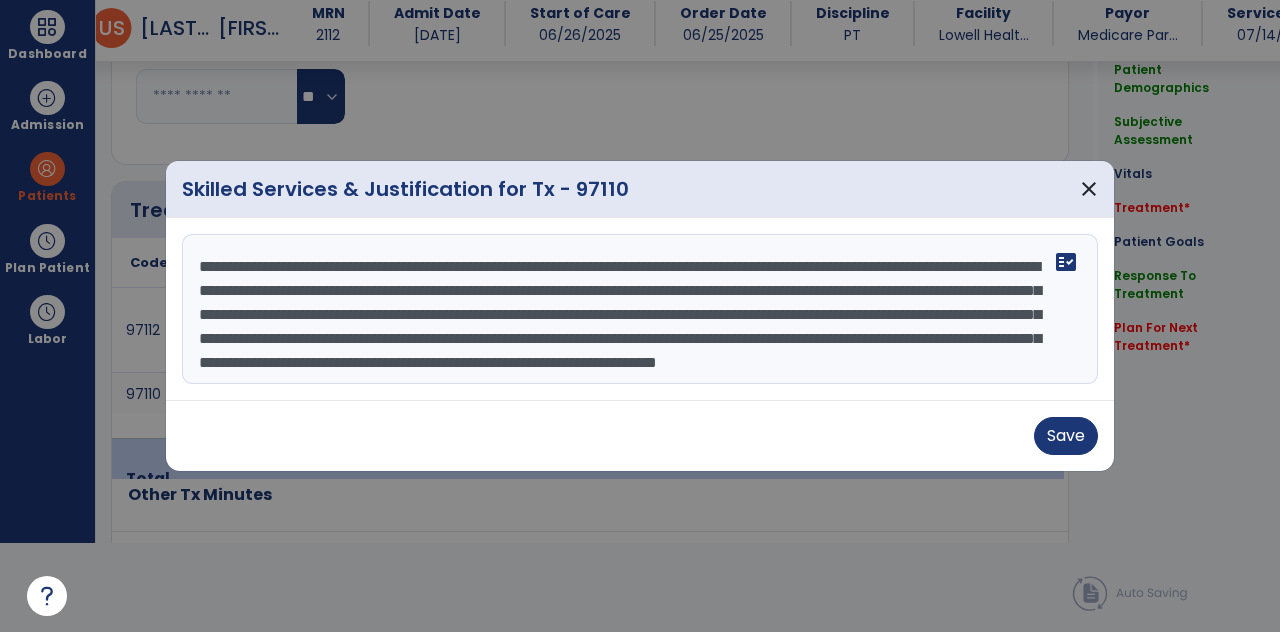 scroll, scrollTop: 39, scrollLeft: 0, axis: vertical 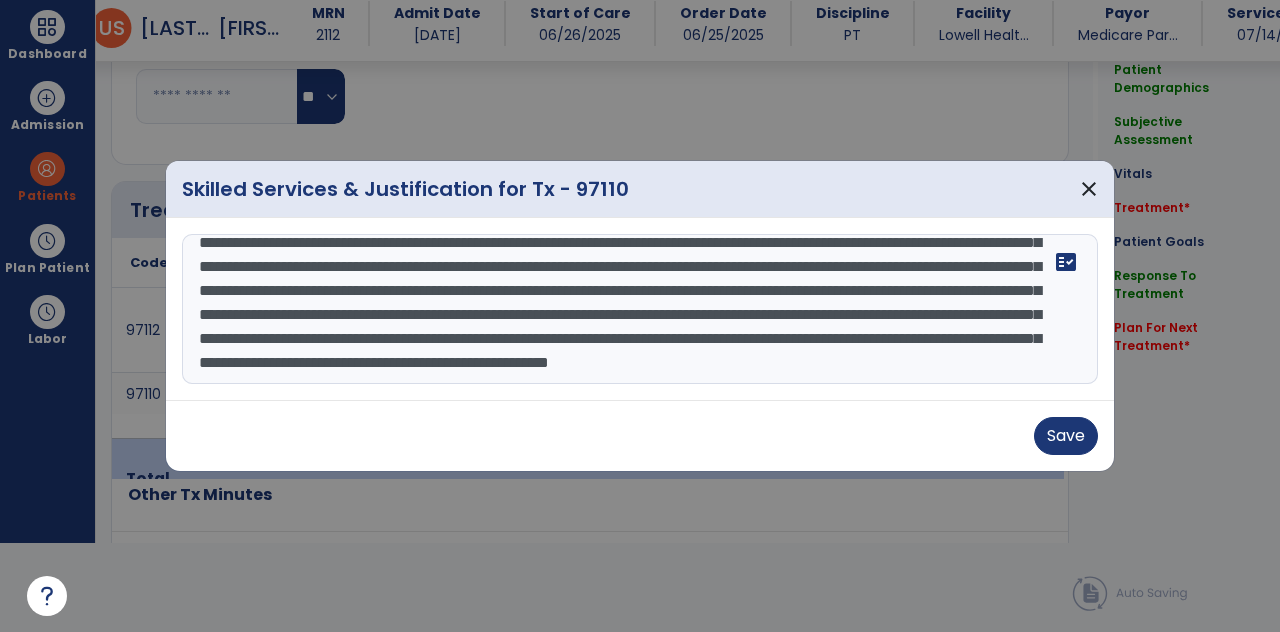 click at bounding box center [640, 316] 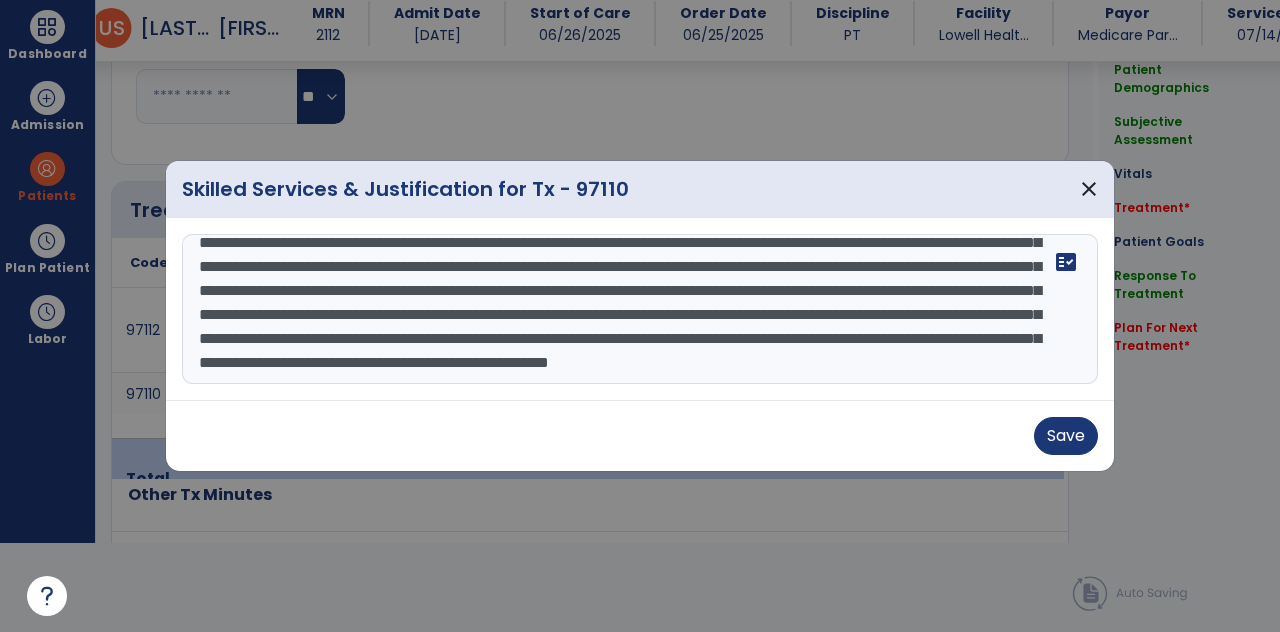 scroll, scrollTop: 0, scrollLeft: 0, axis: both 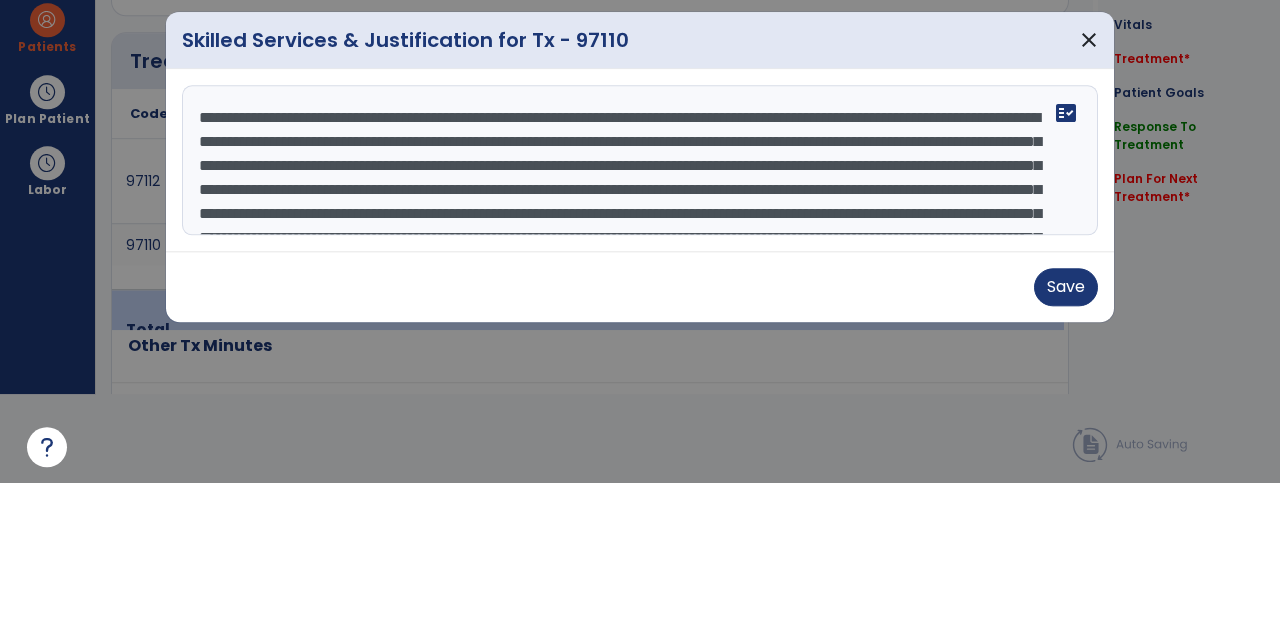 click on "**********" at bounding box center [640, 309] 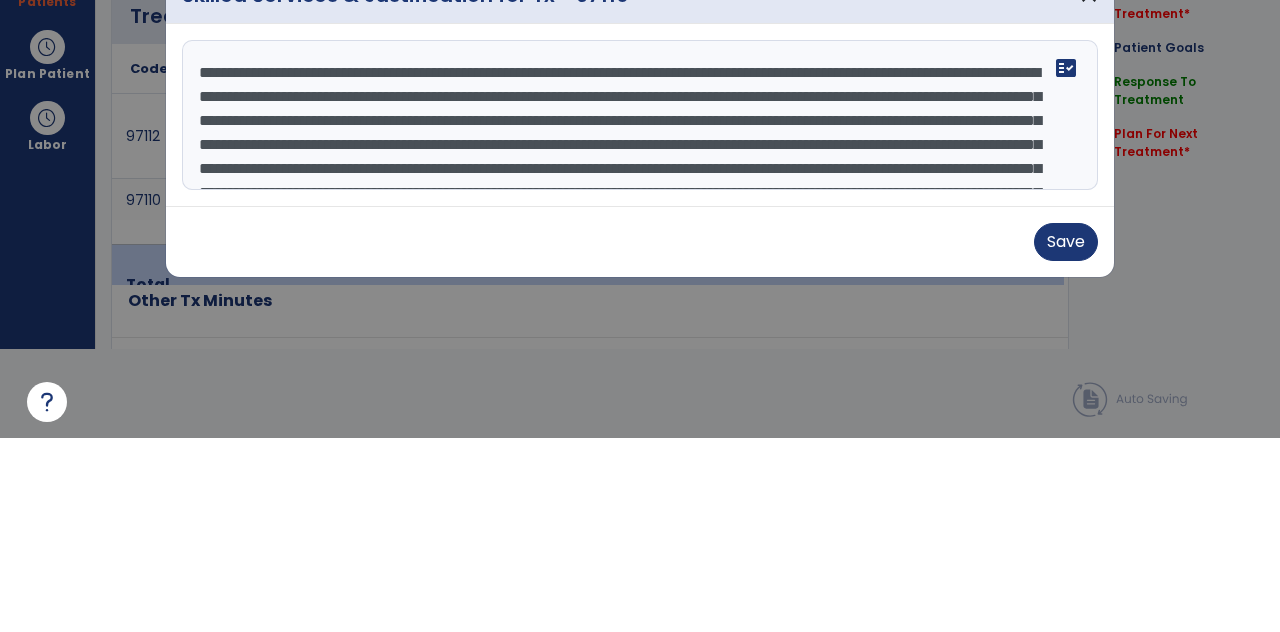 type on "**********" 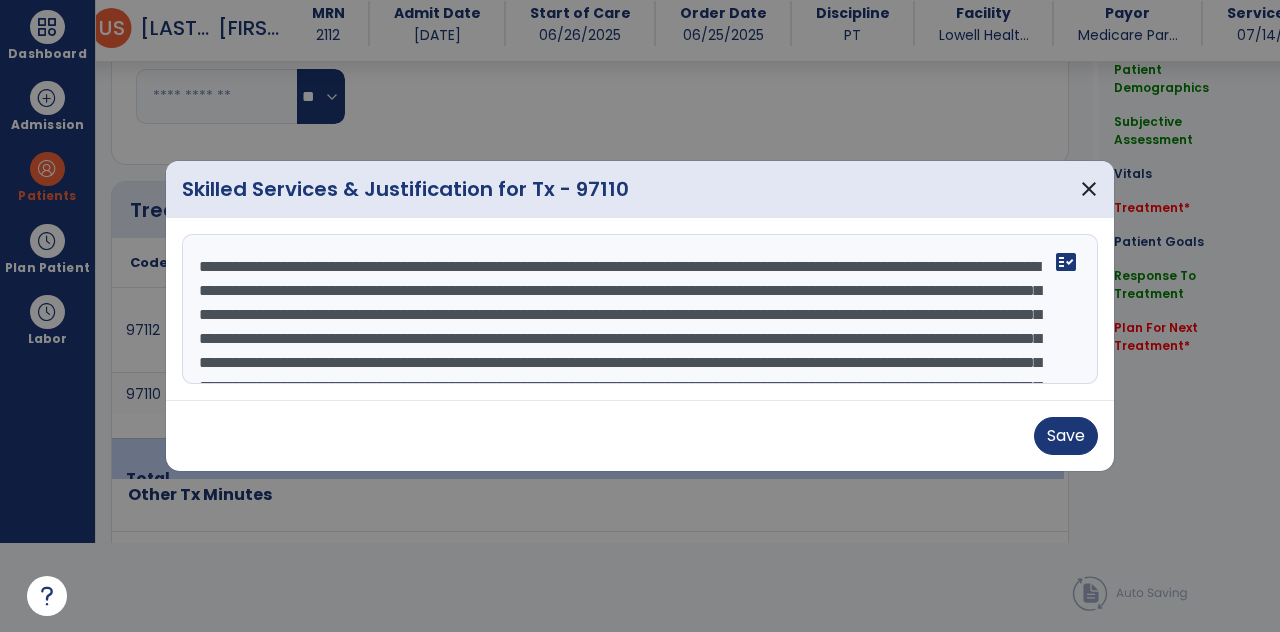 scroll, scrollTop: 32, scrollLeft: 0, axis: vertical 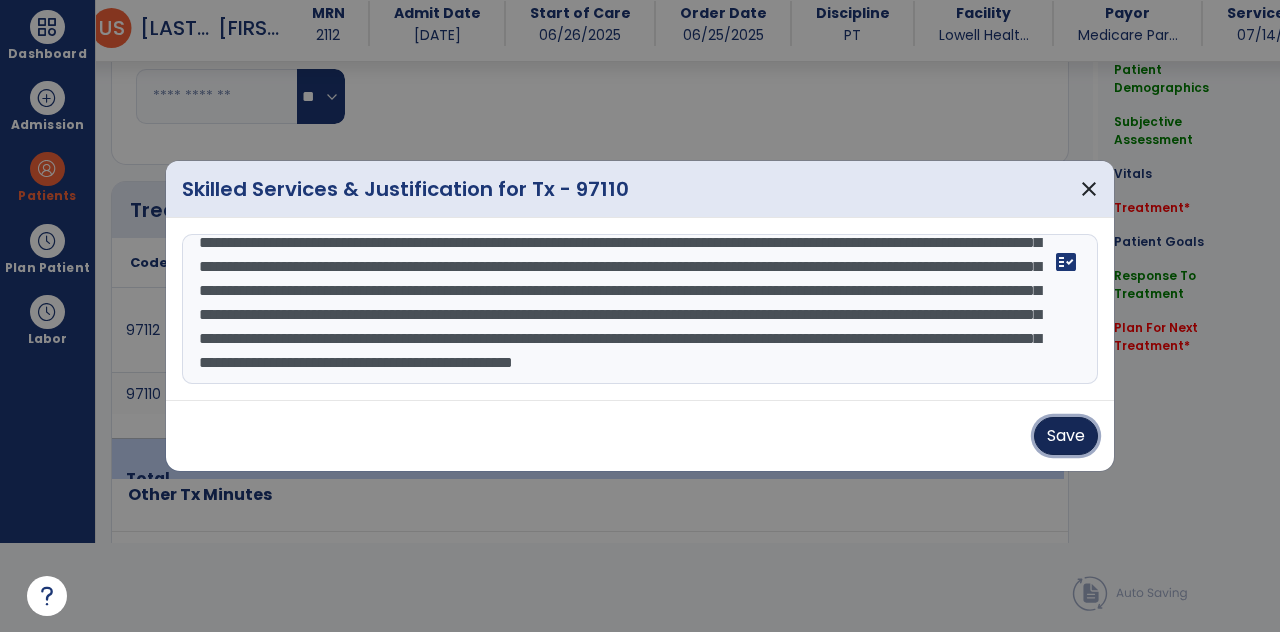 click on "Save" at bounding box center [1066, 436] 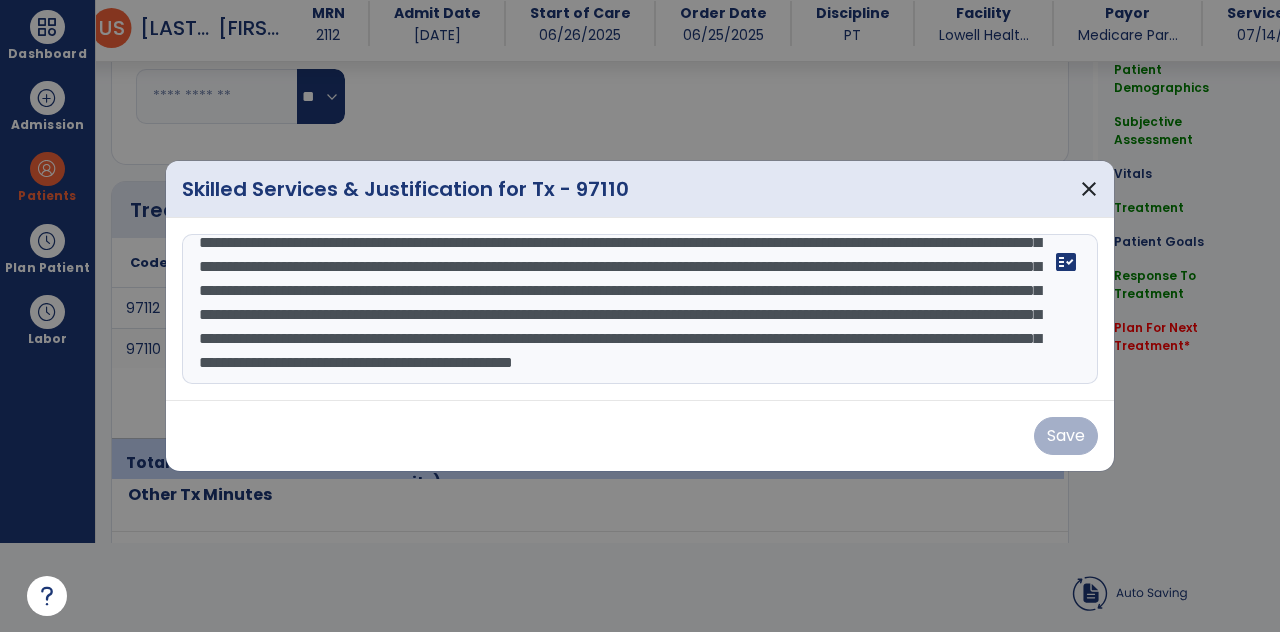 scroll, scrollTop: 89, scrollLeft: 0, axis: vertical 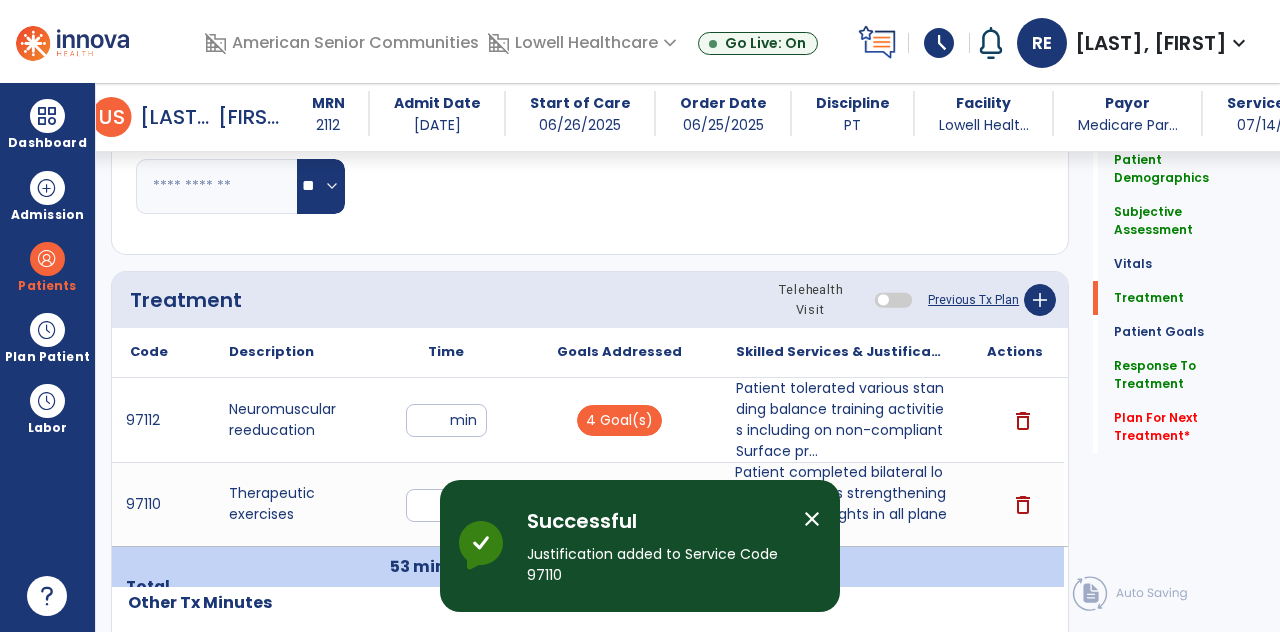 click on "Plan For Next Treatment   *" 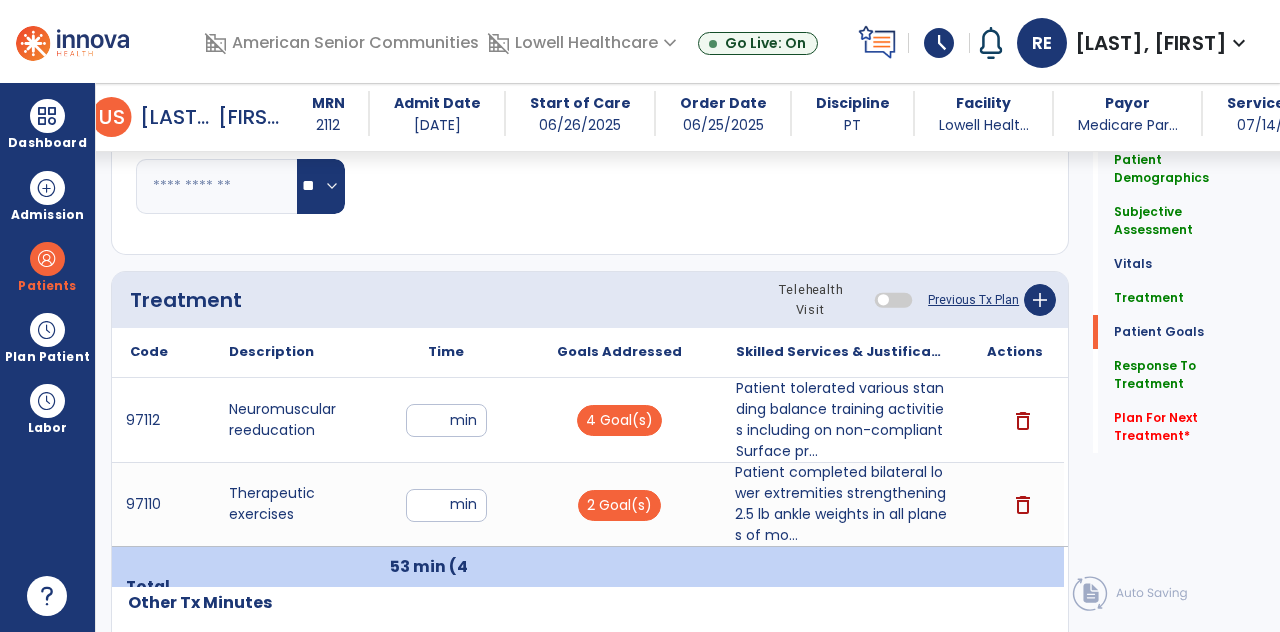scroll, scrollTop: 3098, scrollLeft: 0, axis: vertical 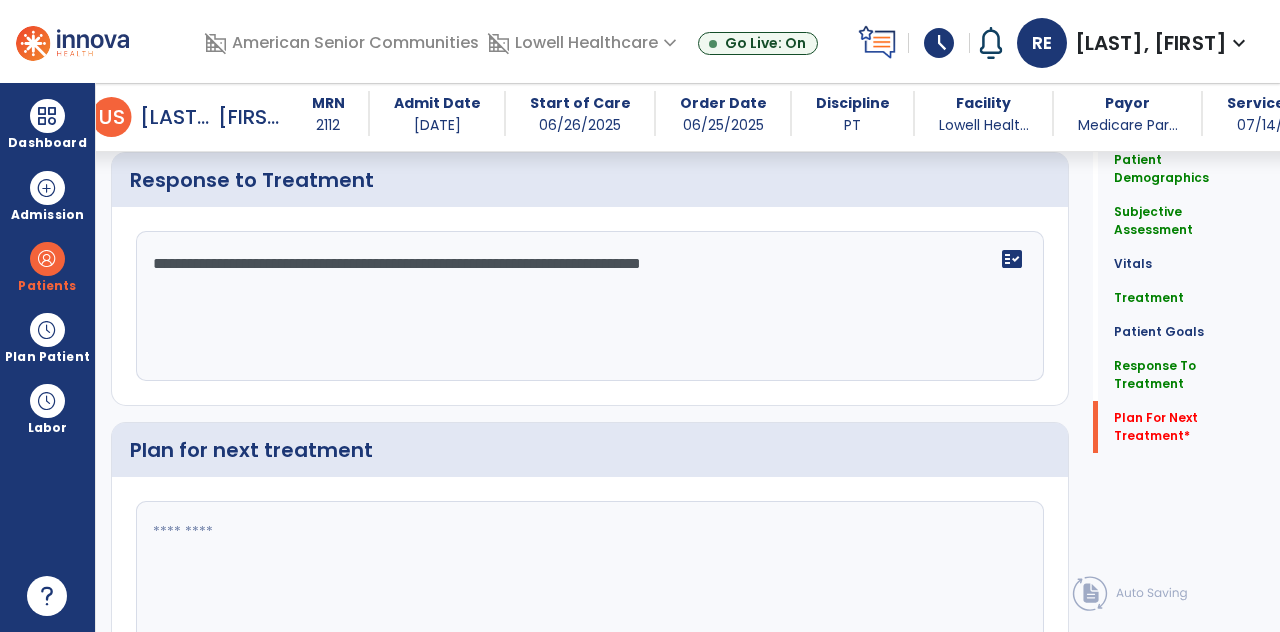 click 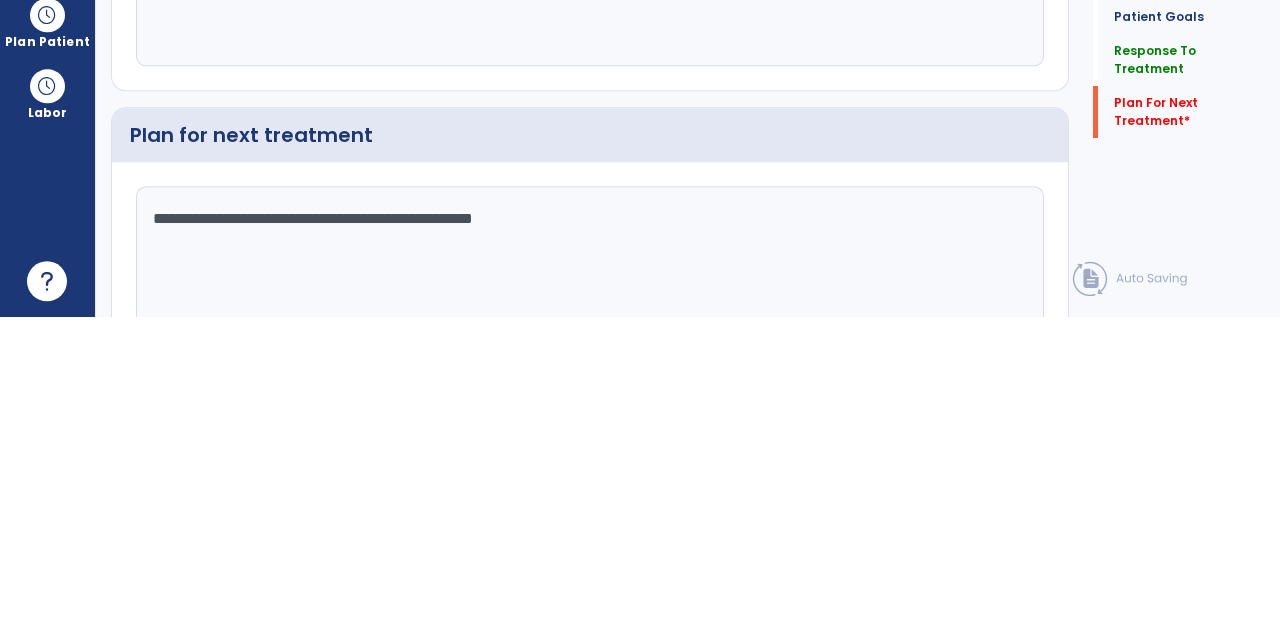 type on "**********" 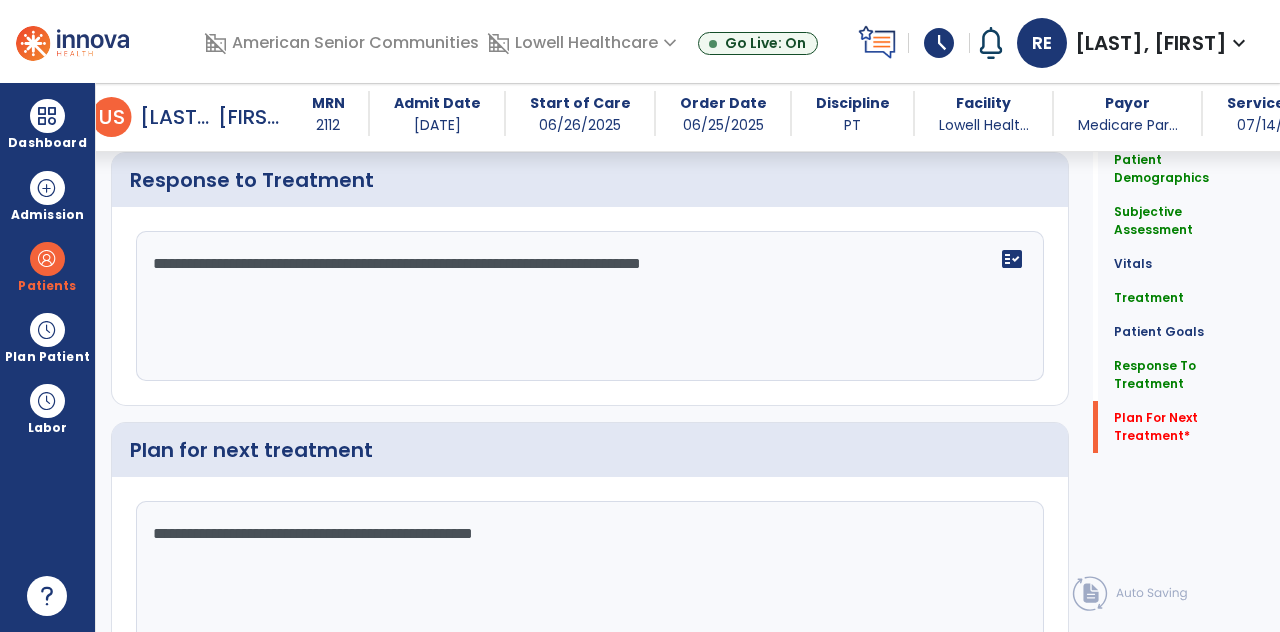 click on "Quick Links  Patient Demographics   Patient Demographics   Subjective Assessment   Subjective Assessment   Vitals   Vitals   Treatment   Treatment   Patient Goals   Patient Goals   Response To Treatment   Response To Treatment   Plan For Next Treatment   *  Plan For Next Treatment   *" 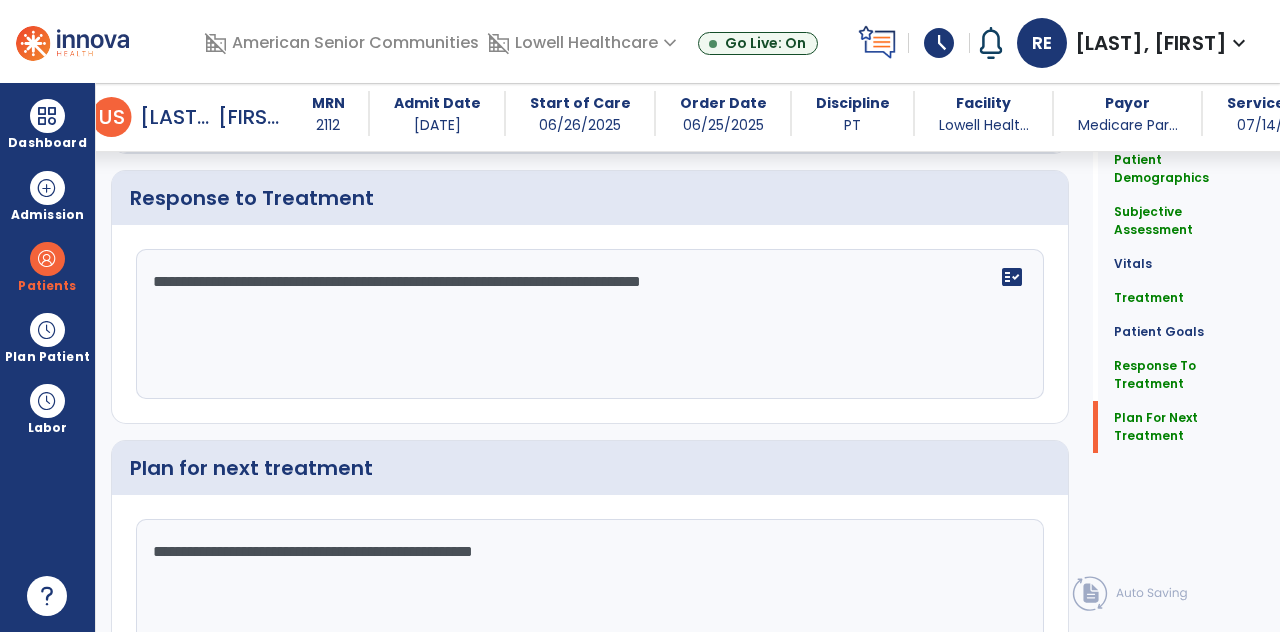 click on "Sign Doc" 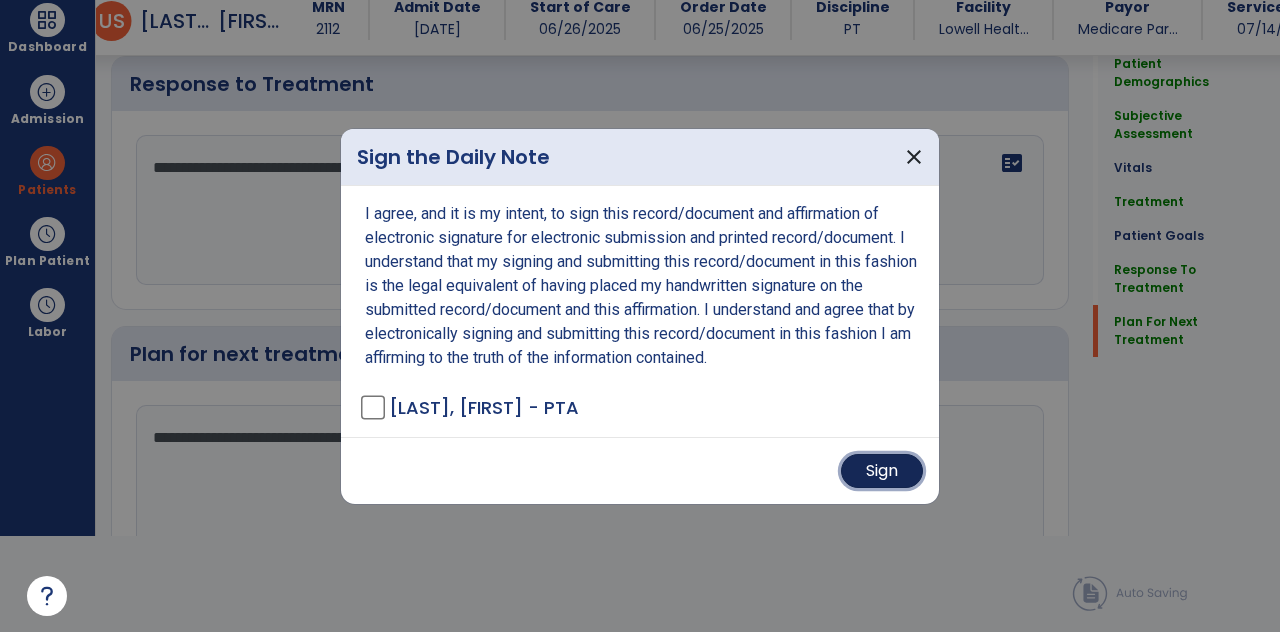 click on "Sign" at bounding box center (882, 471) 